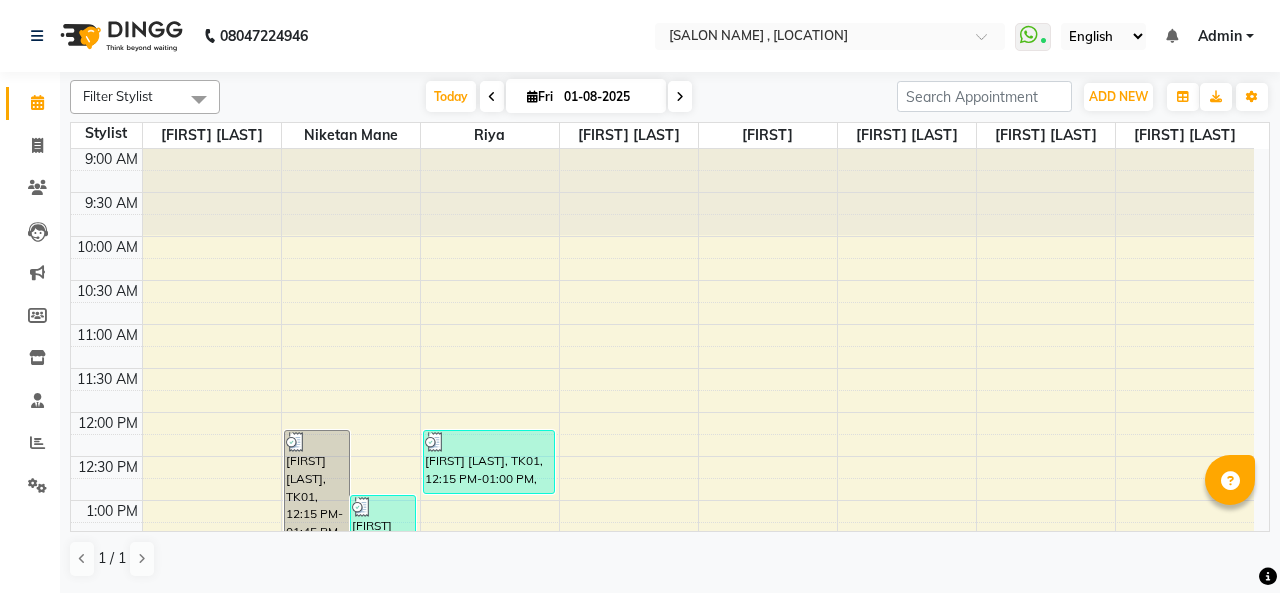 scroll, scrollTop: 0, scrollLeft: 0, axis: both 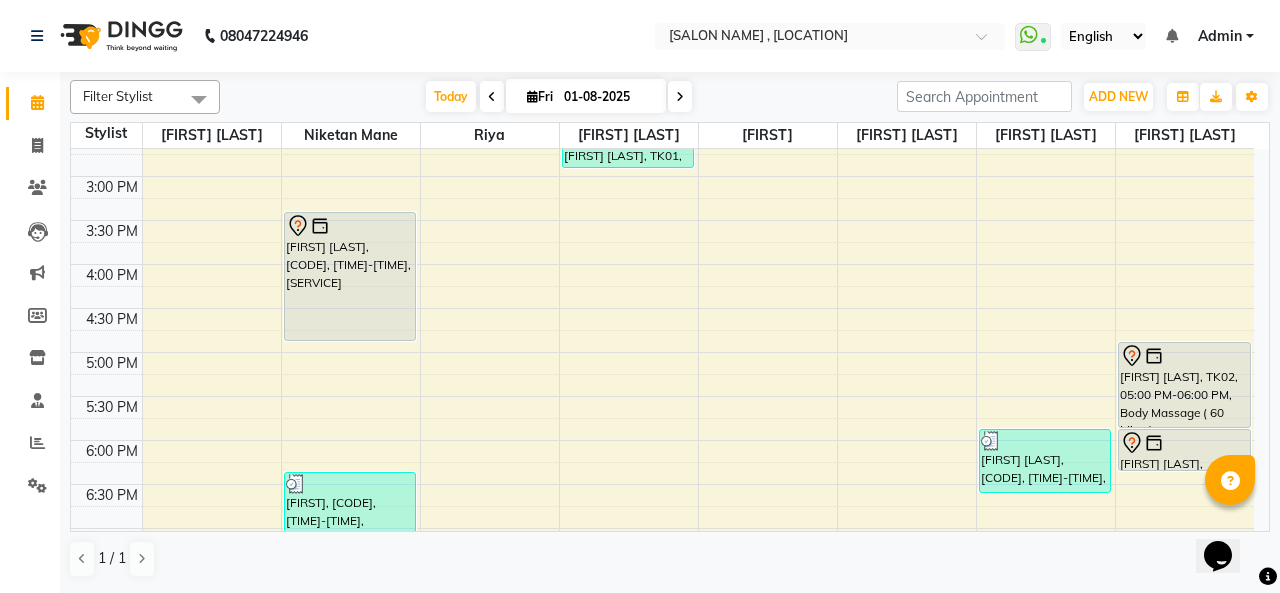 click at bounding box center (350, 226) 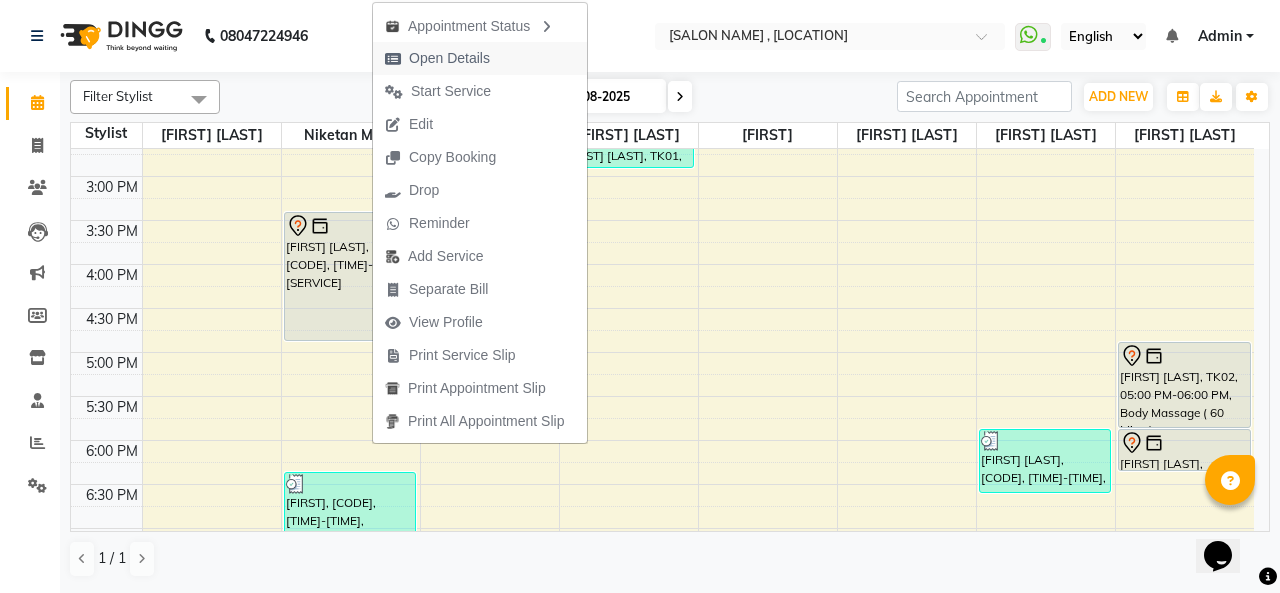 click on "Open Details" at bounding box center (449, 58) 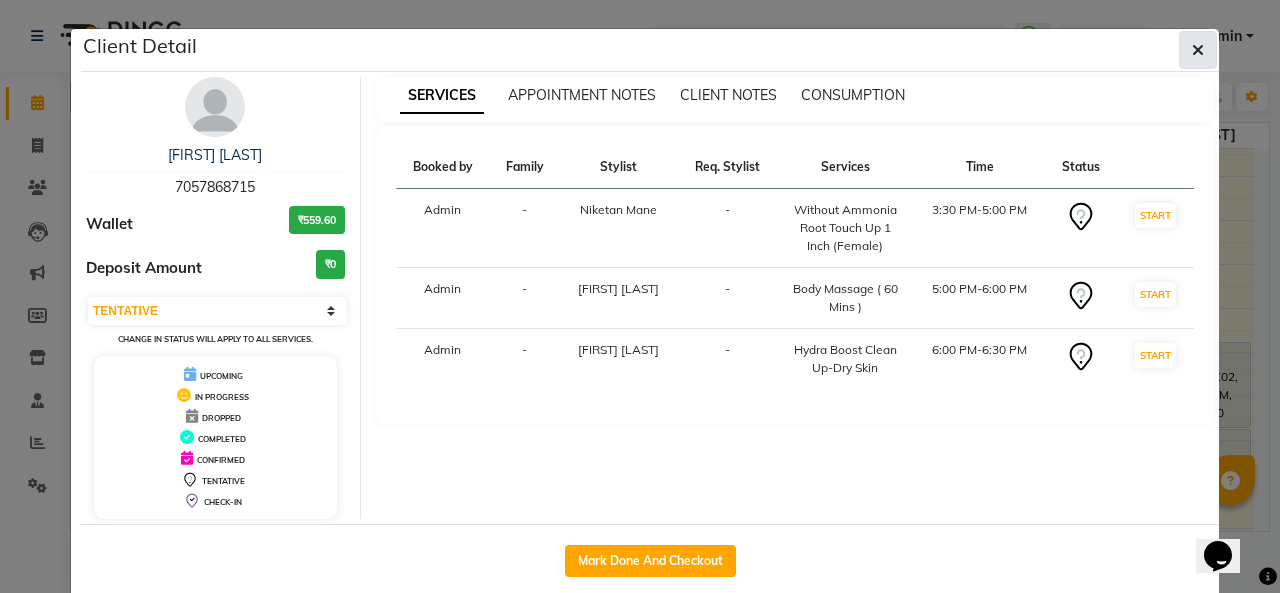 click 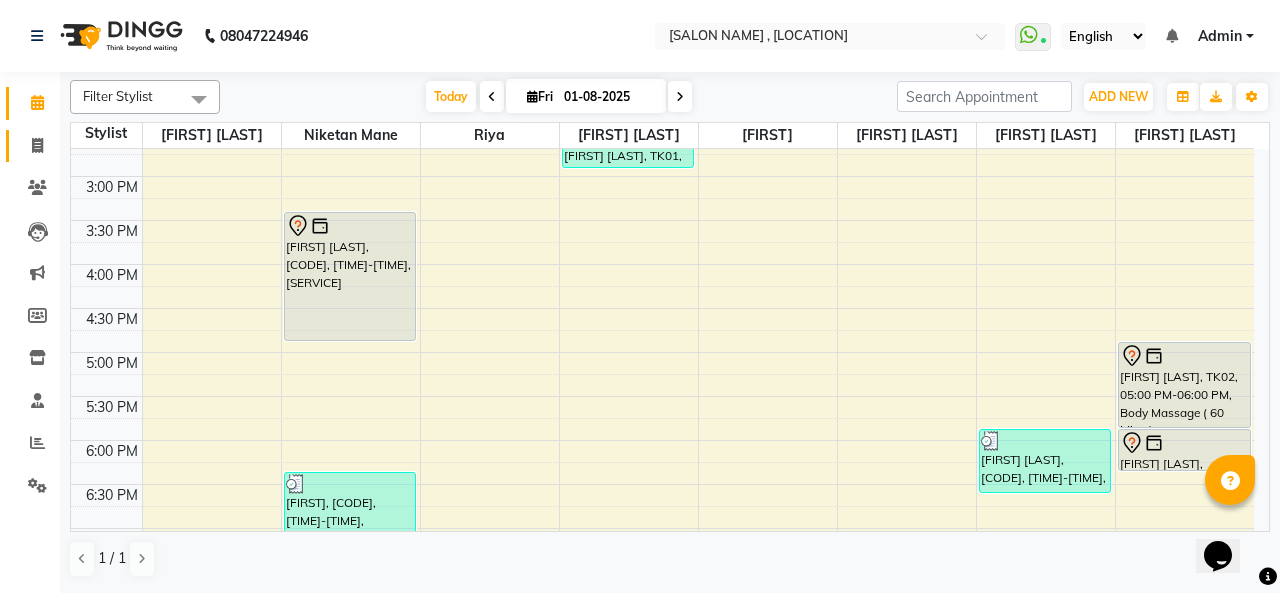 click on "Invoice" 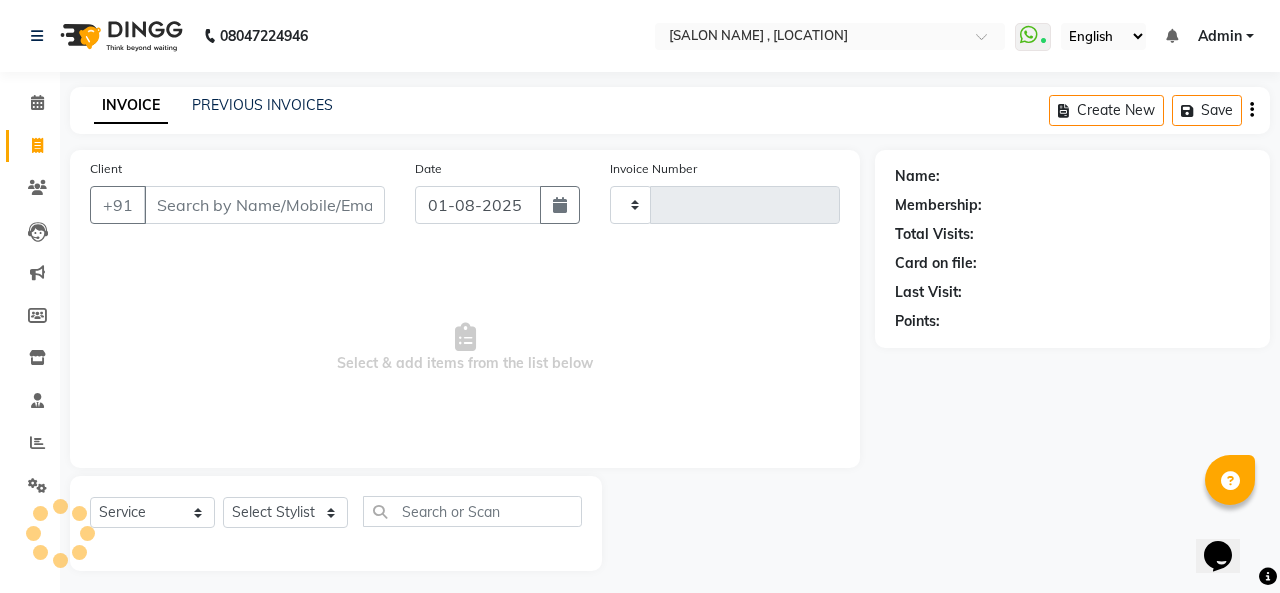 type on "0734" 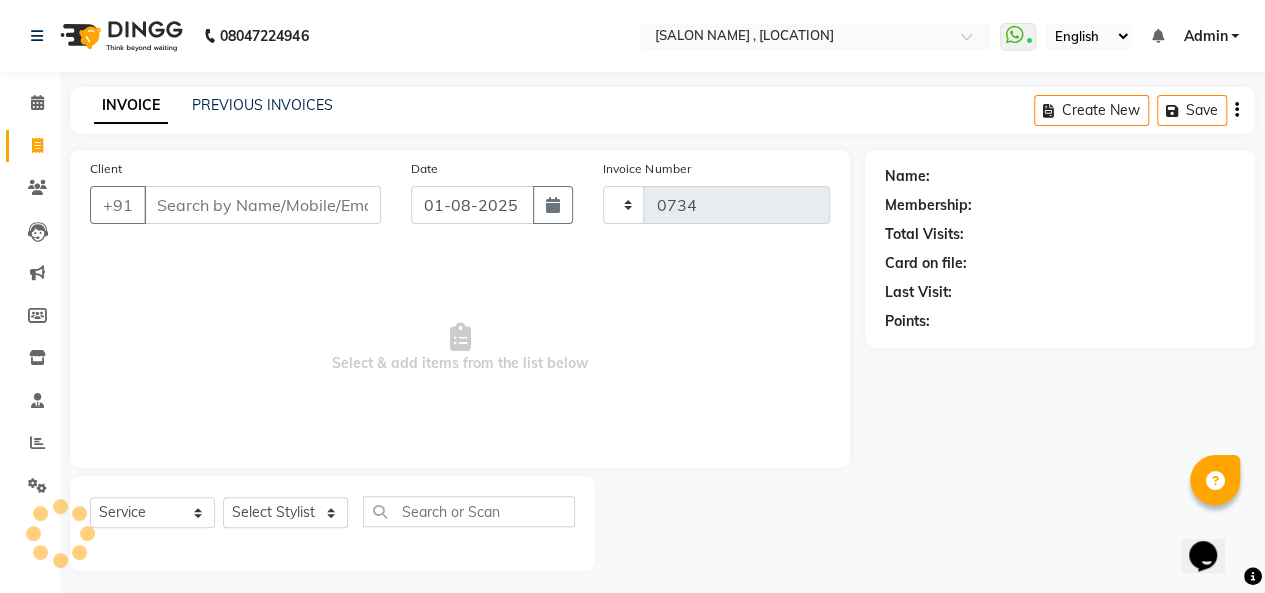 select on "665" 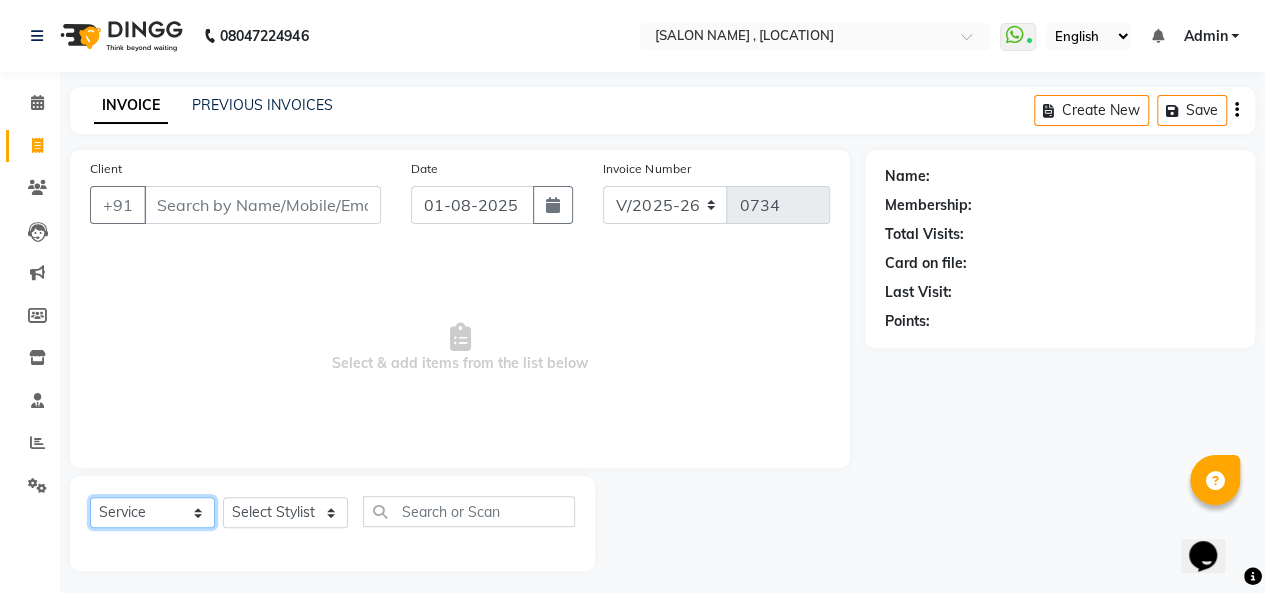 click on "Select  Service  Product  Membership  Package Voucher Prepaid Gift Card" 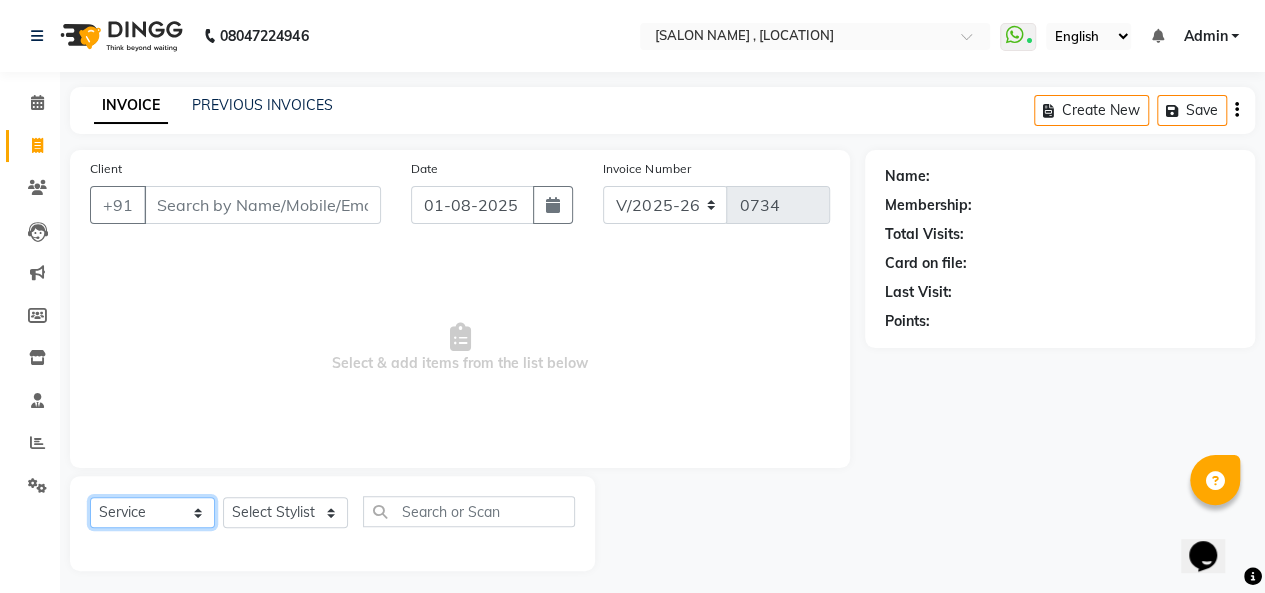 select on "membership" 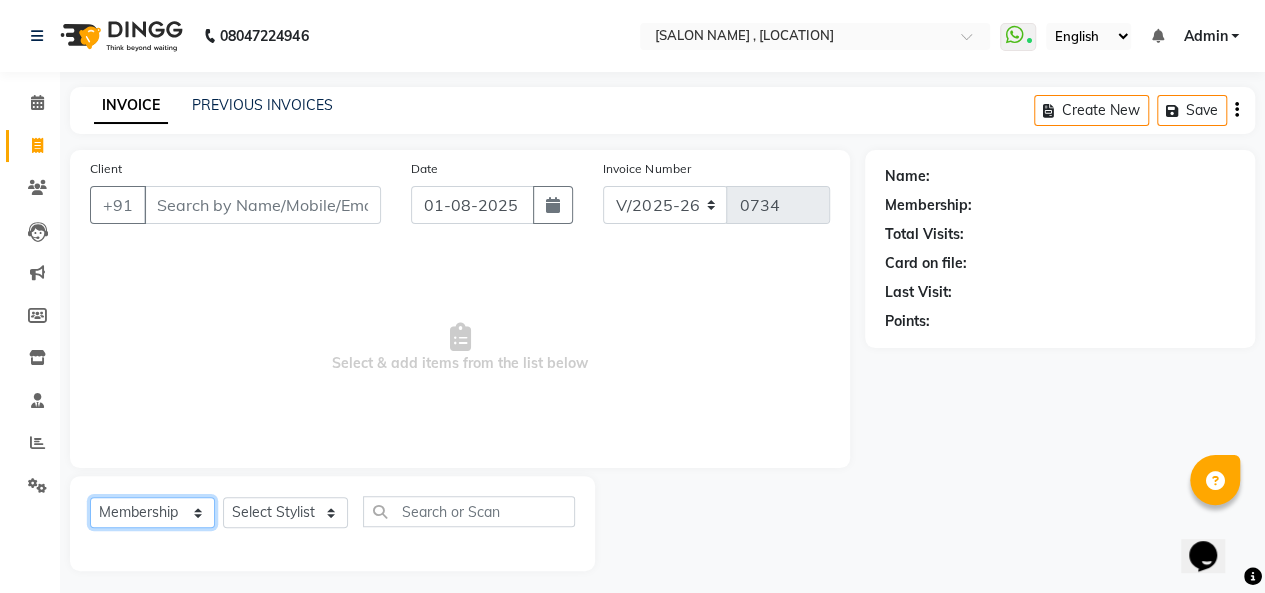 click on "Select  Service  Product  Membership  Package Voucher Prepaid Gift Card" 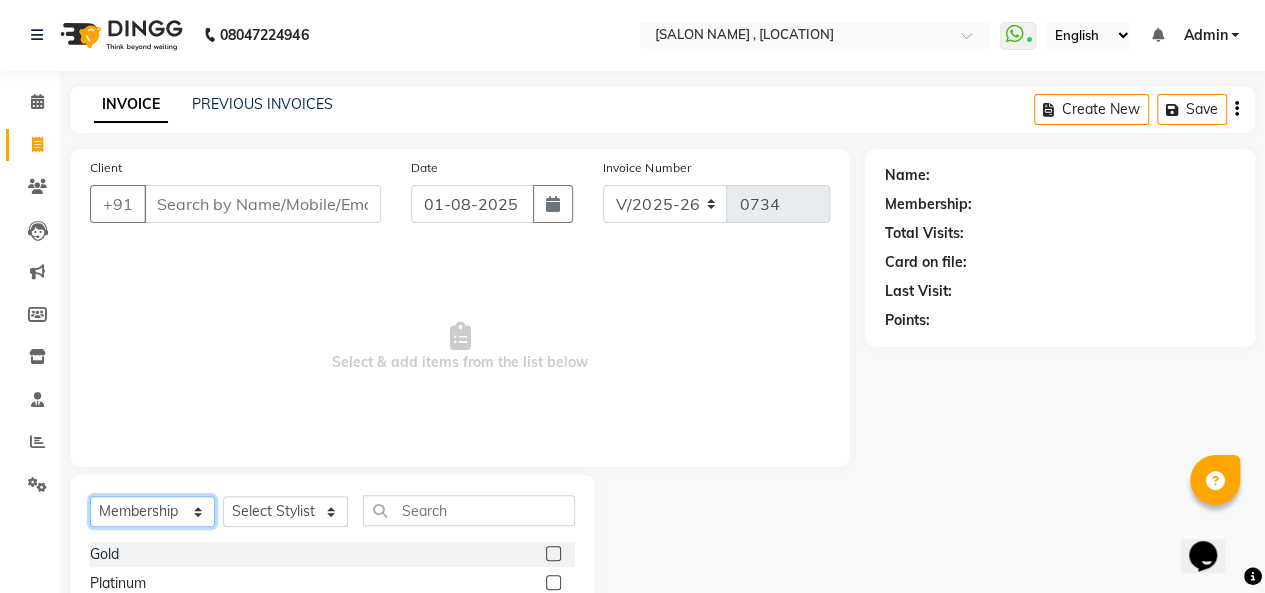 scroll, scrollTop: 152, scrollLeft: 0, axis: vertical 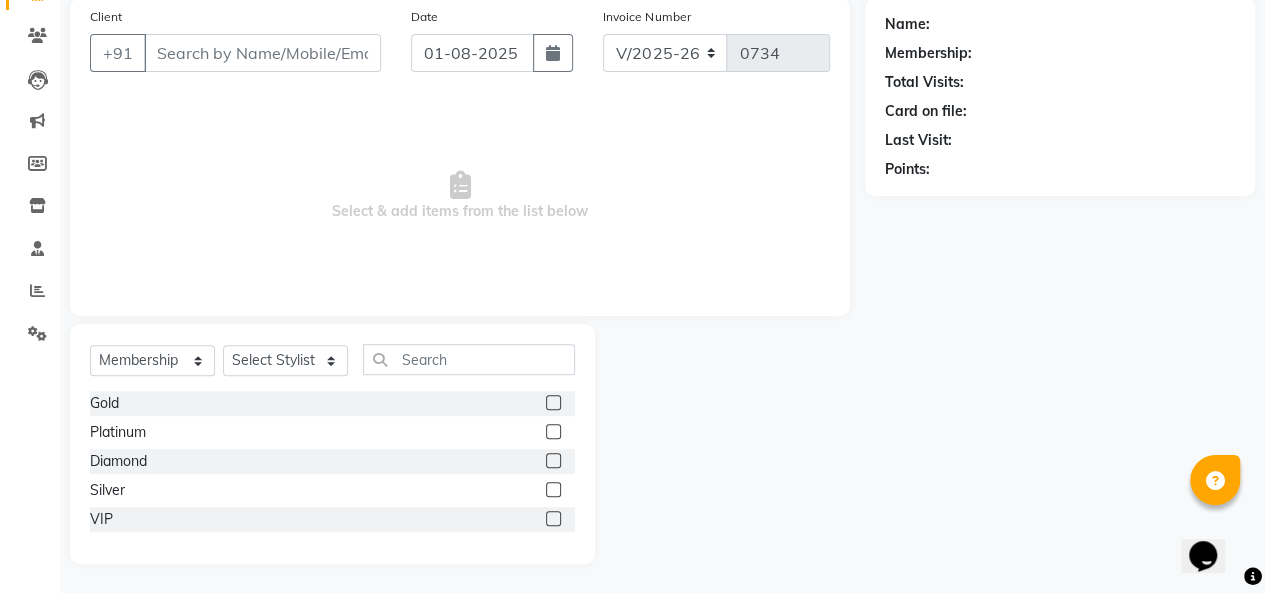 click 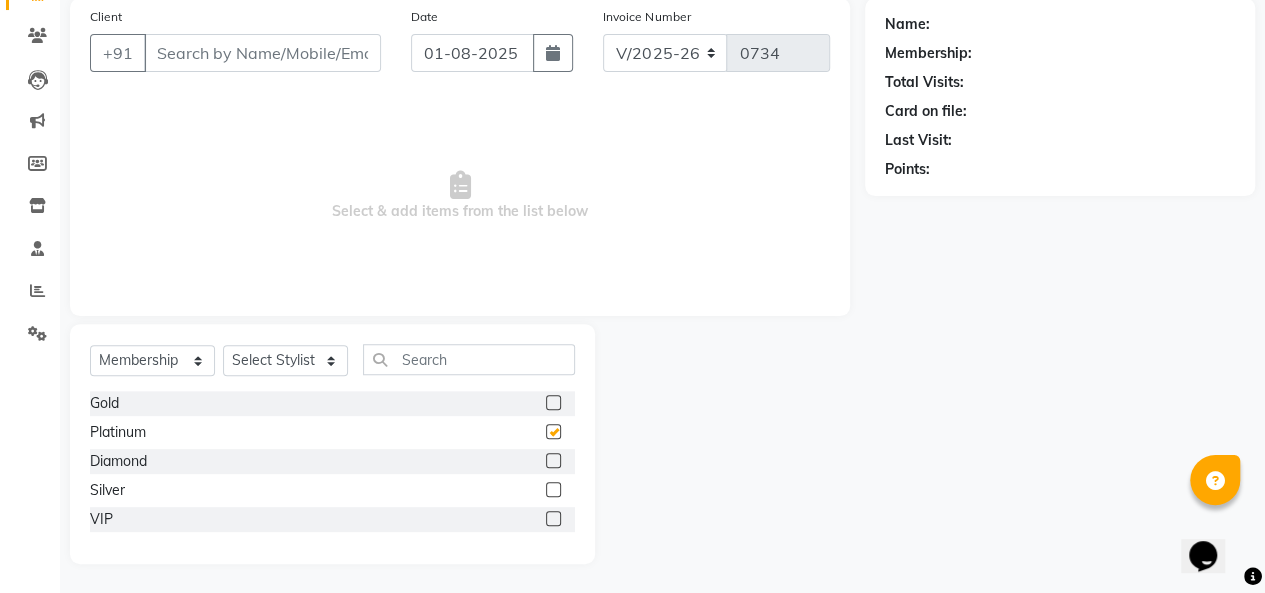 checkbox on "false" 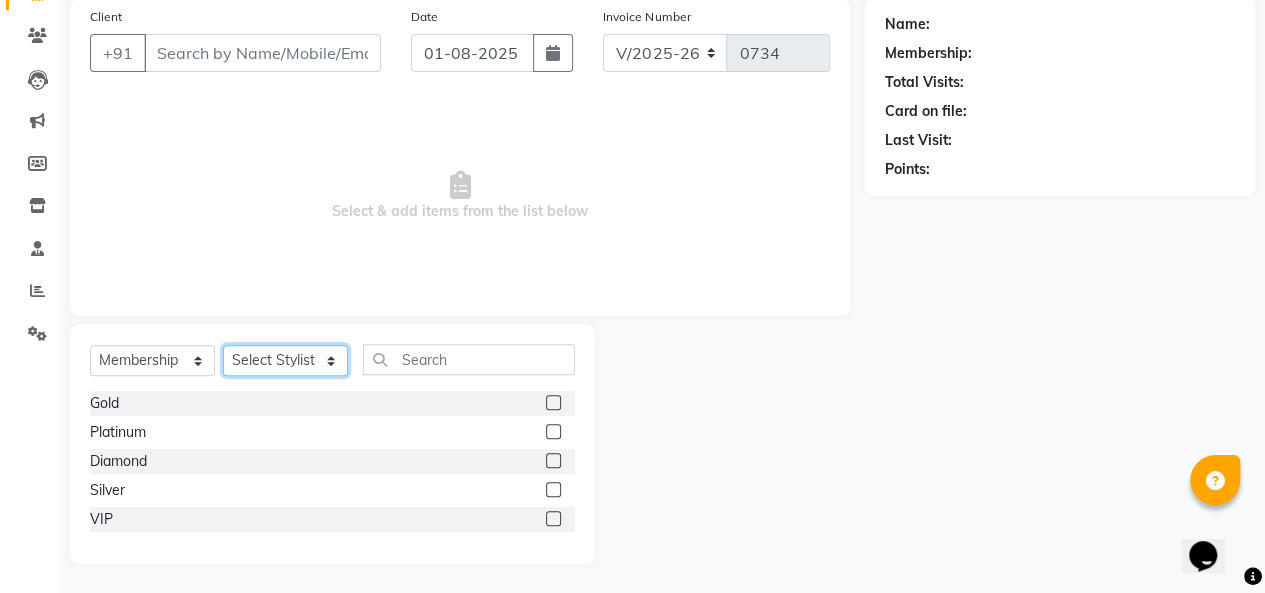 click on "Select Stylist [FIRST] [LAST] [FIRST] [LAST] [FIRST] [LAST] [FIRST] [LAST] [FIRST] [LAST] [FIRST] [LAST] [FIRST] [LAST]" 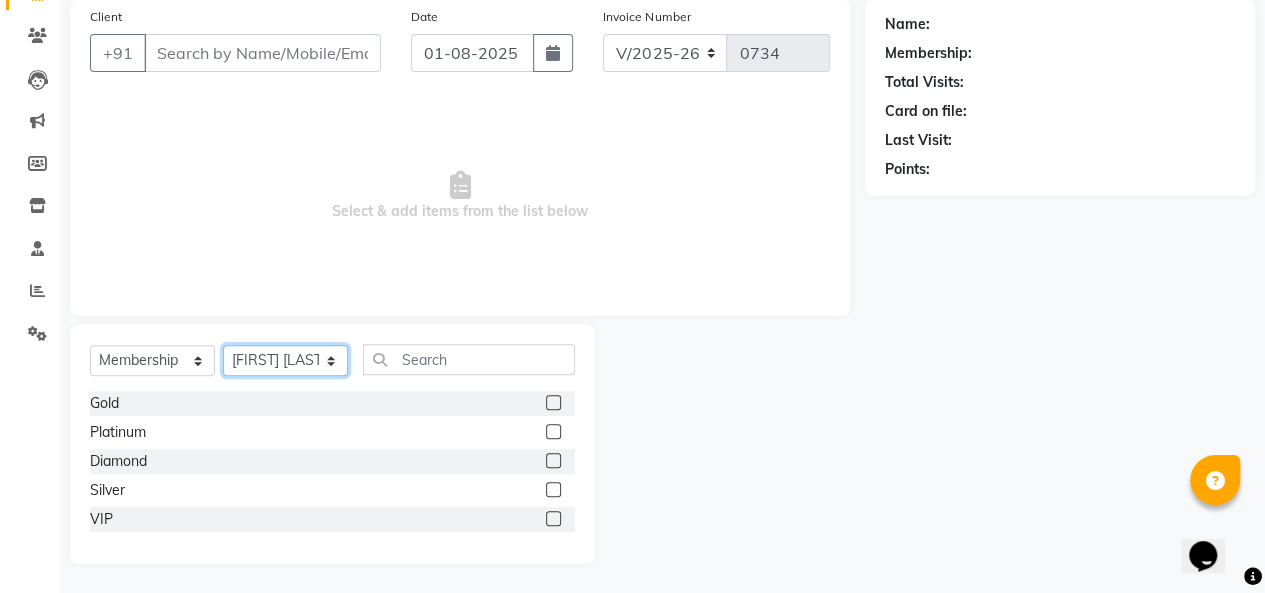click on "Select Stylist [FIRST] [LAST] [FIRST] [LAST] [FIRST] [LAST] [FIRST] [LAST] [FIRST] [LAST] [FIRST] [LAST] [FIRST] [LAST]" 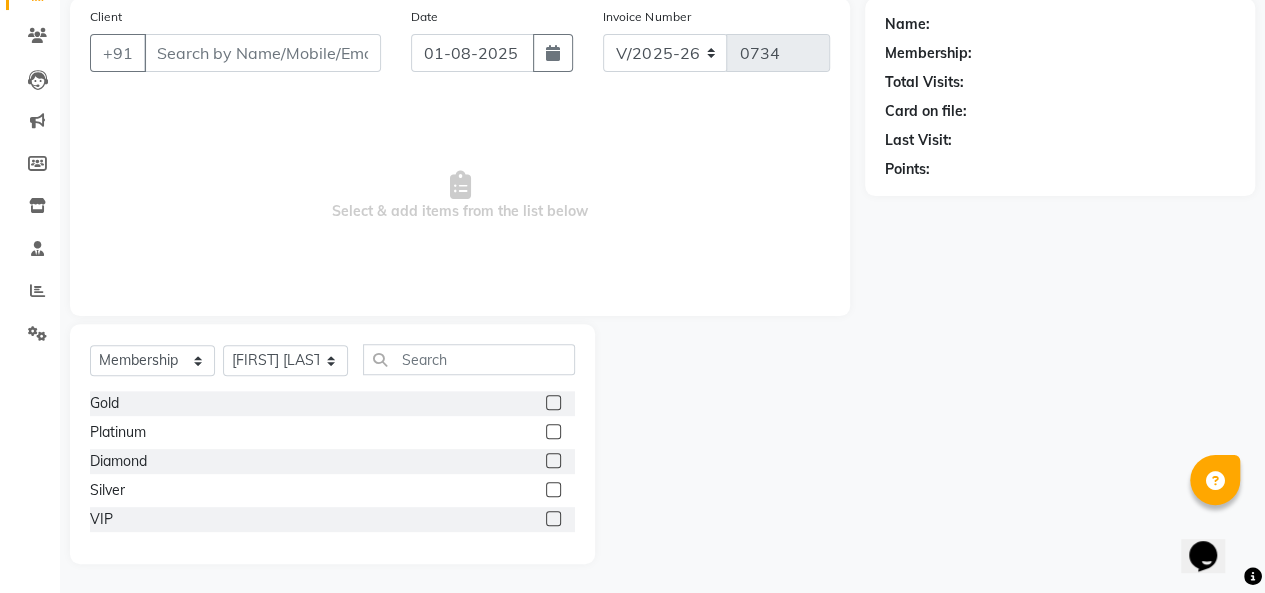 click 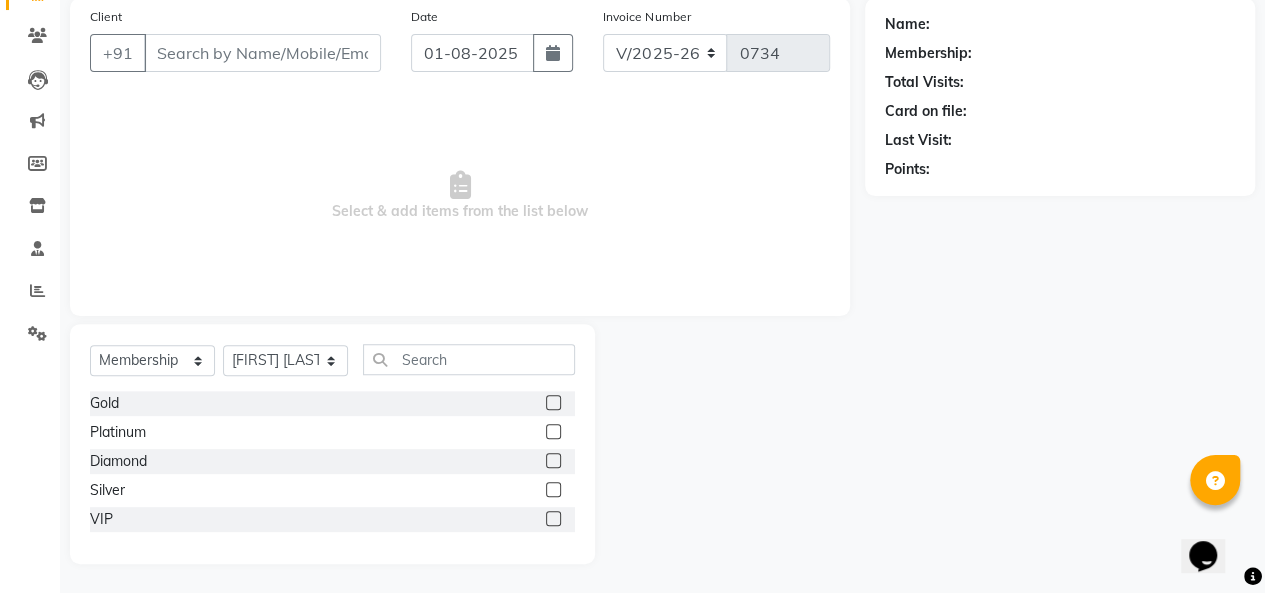 click at bounding box center (552, 432) 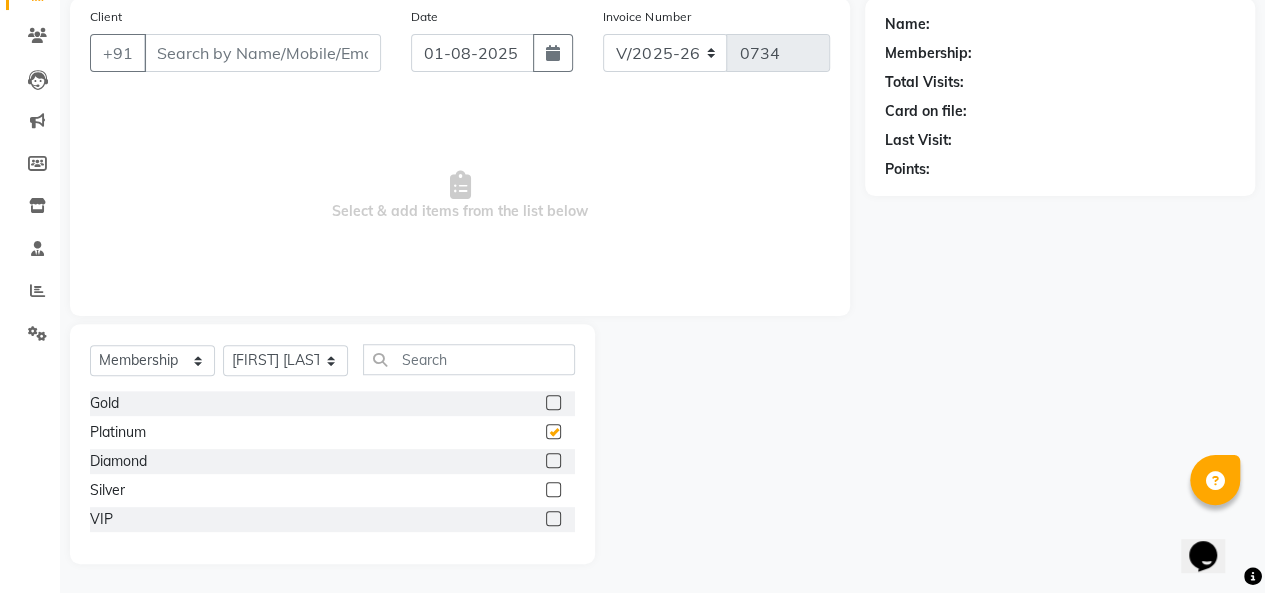 select on "select" 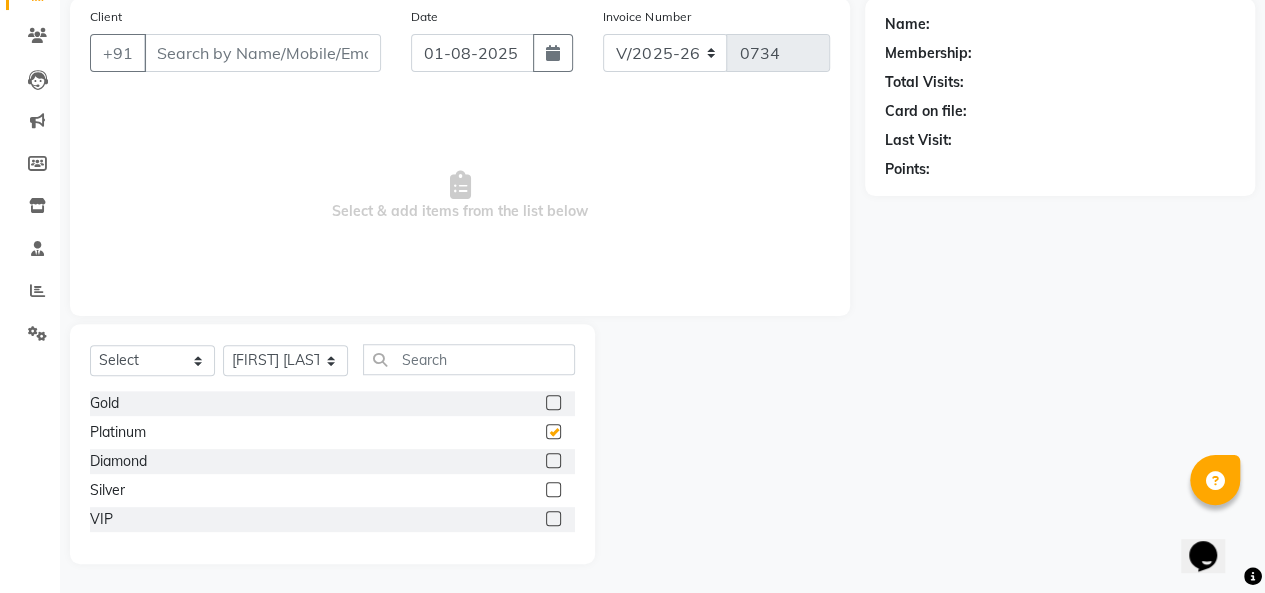 scroll, scrollTop: 142, scrollLeft: 0, axis: vertical 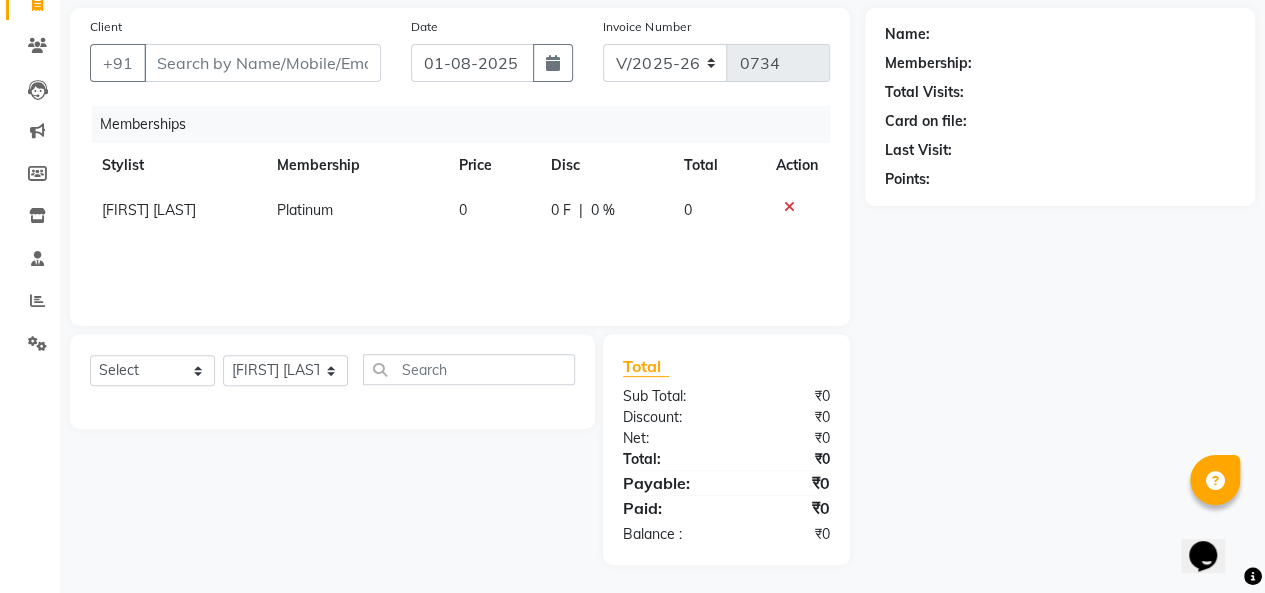 click on "0" 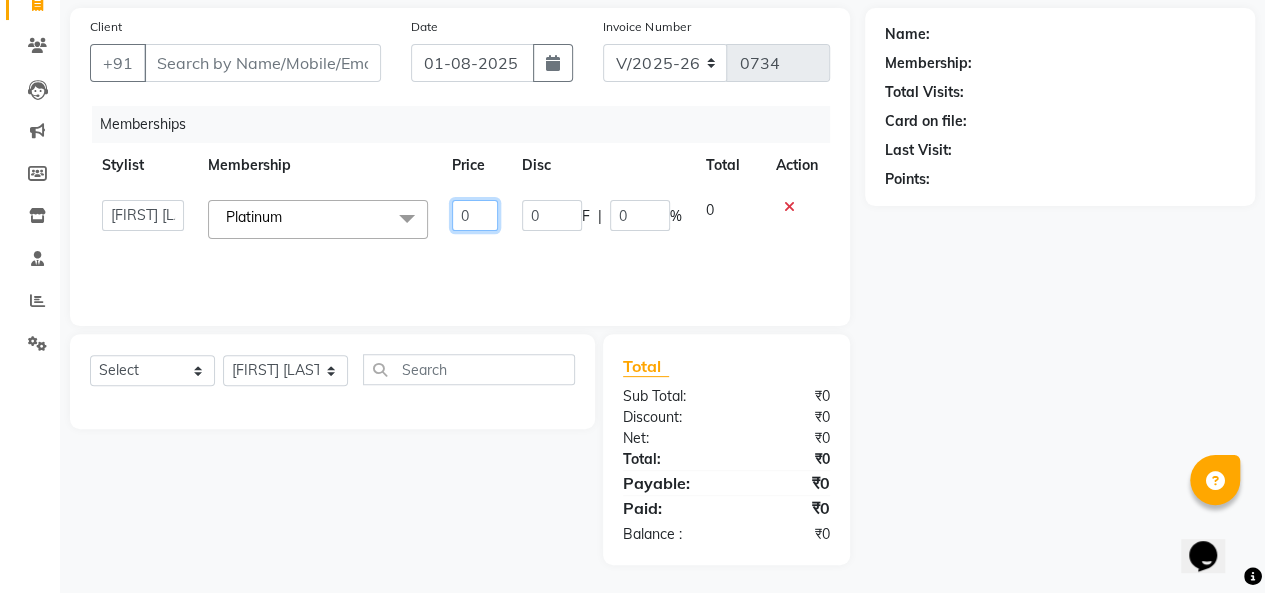 click on "0" 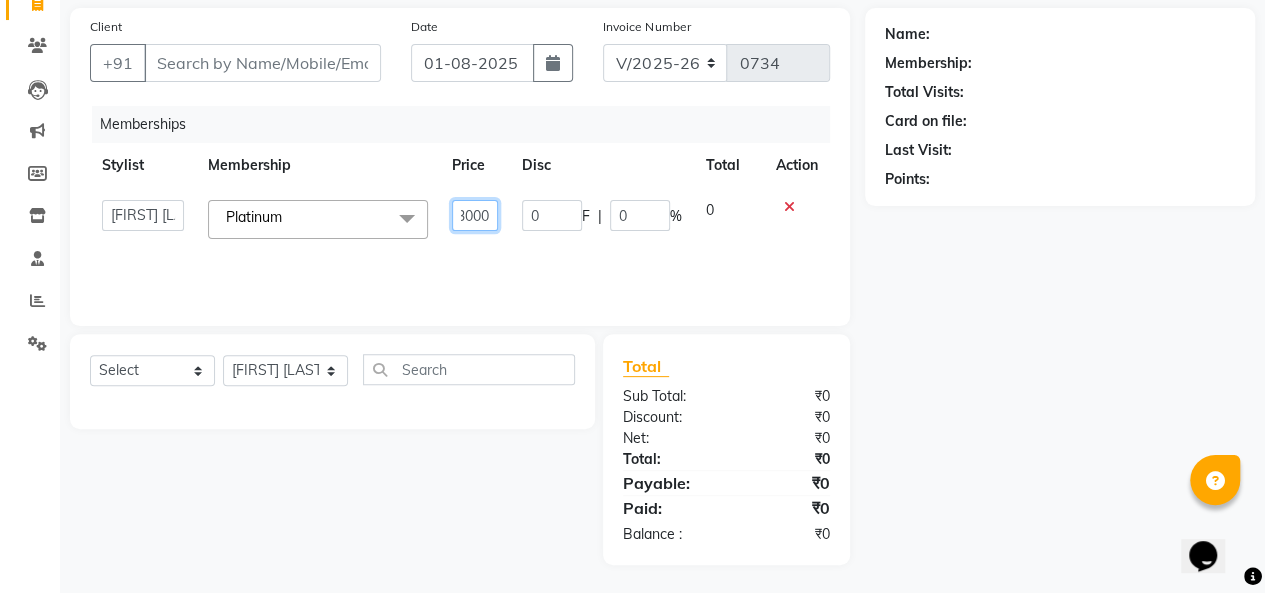 type on "30000" 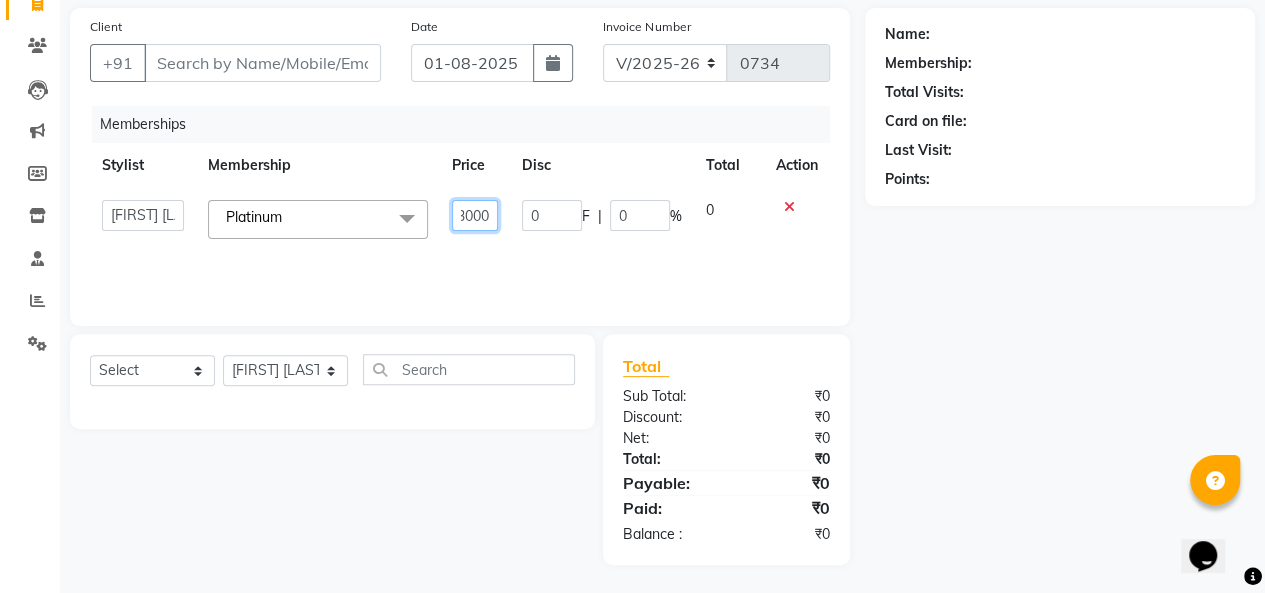 scroll, scrollTop: 0, scrollLeft: 13, axis: horizontal 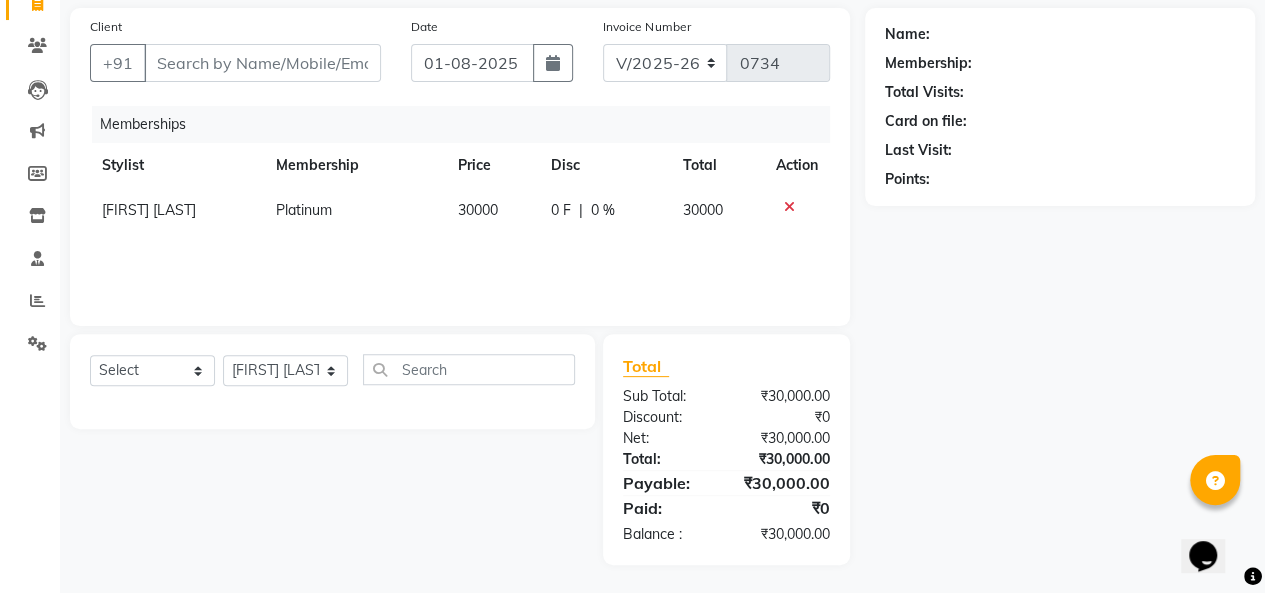 click on "Memberships Stylist Membership Price Disc Total Action [FIRST] [LAST] Platinum 30000 0 F | 0 % 30000" 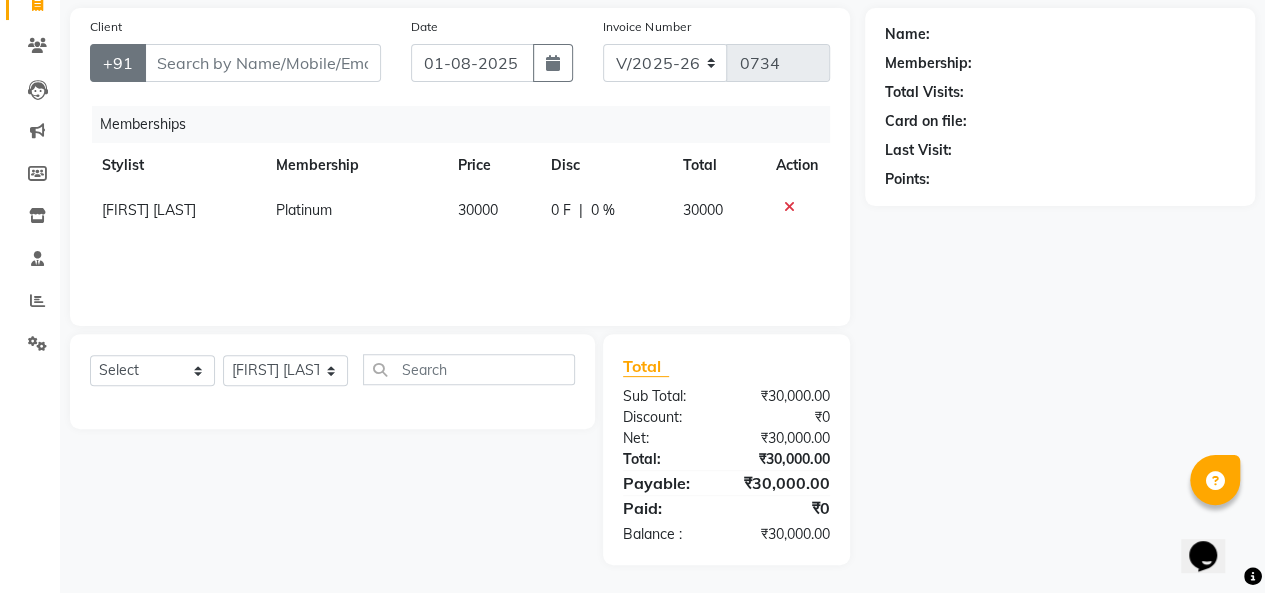 scroll, scrollTop: 0, scrollLeft: 0, axis: both 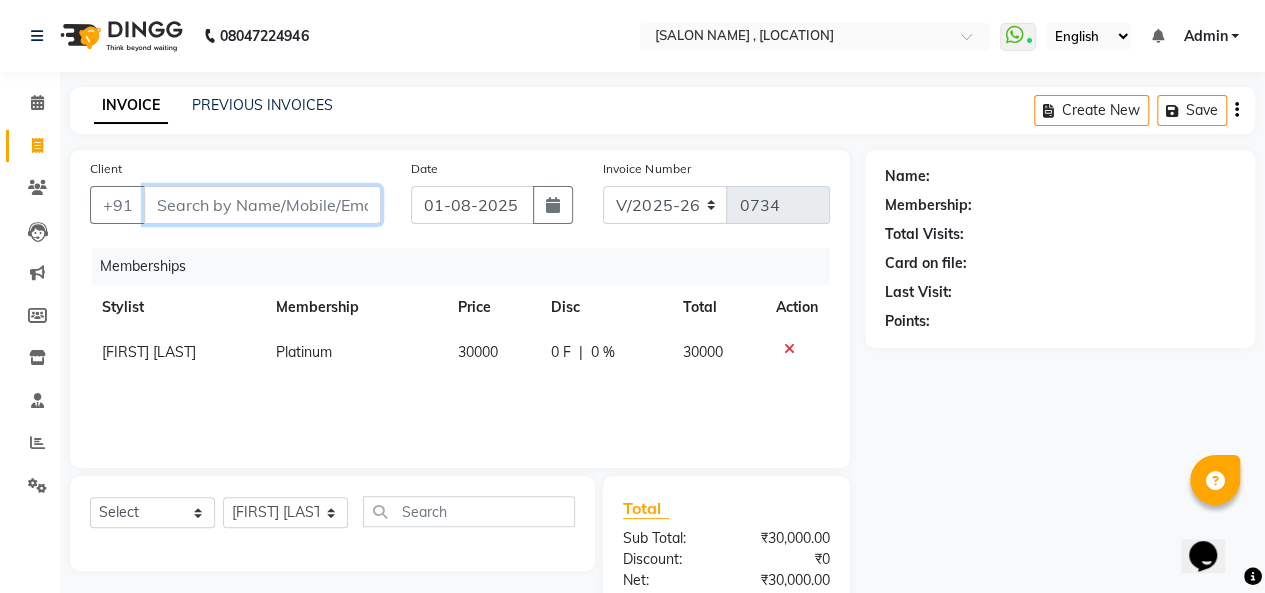 drag, startPoint x: 195, startPoint y: 188, endPoint x: 196, endPoint y: 199, distance: 11.045361 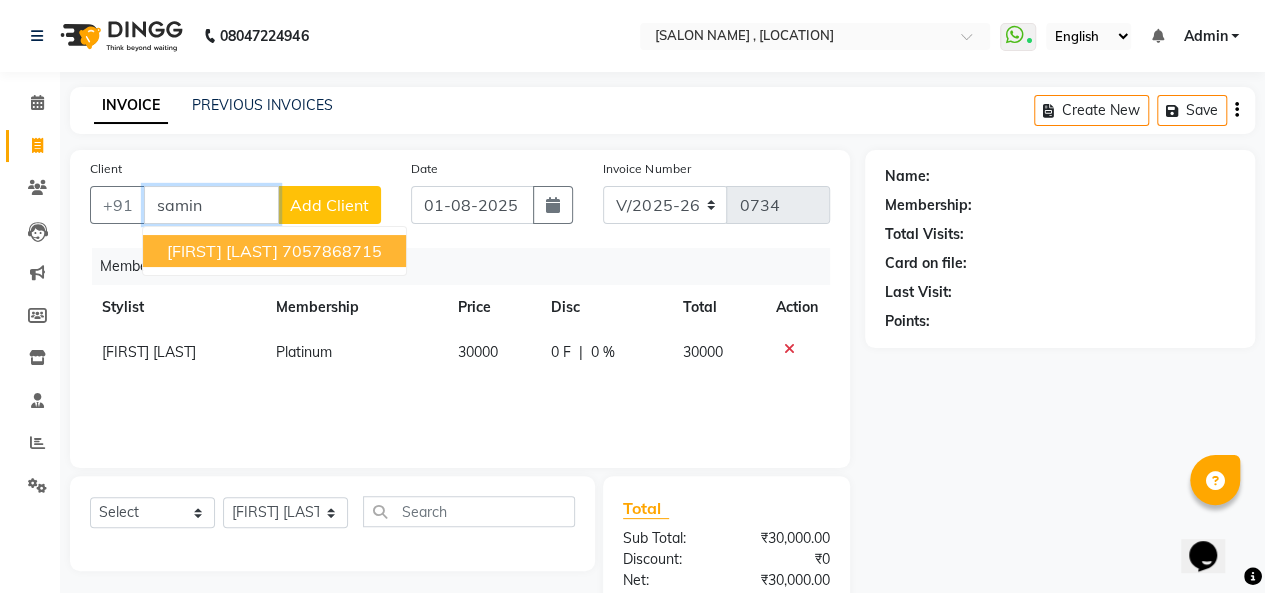 click on "[FIRST] [LAST]" at bounding box center (222, 251) 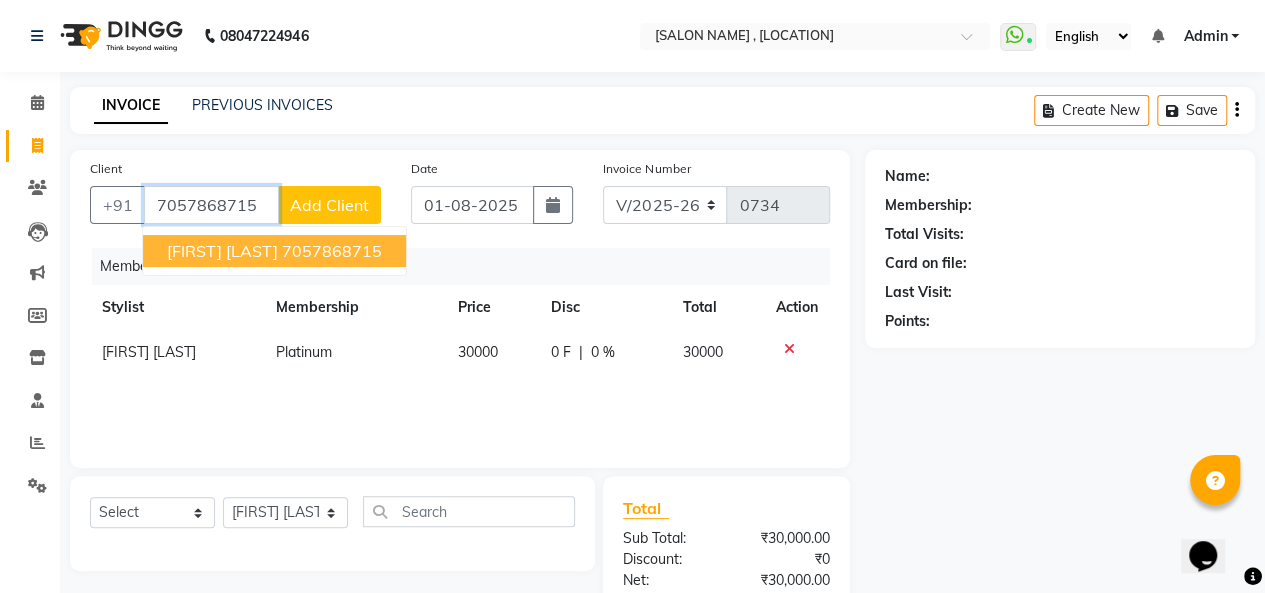 type on "7057868715" 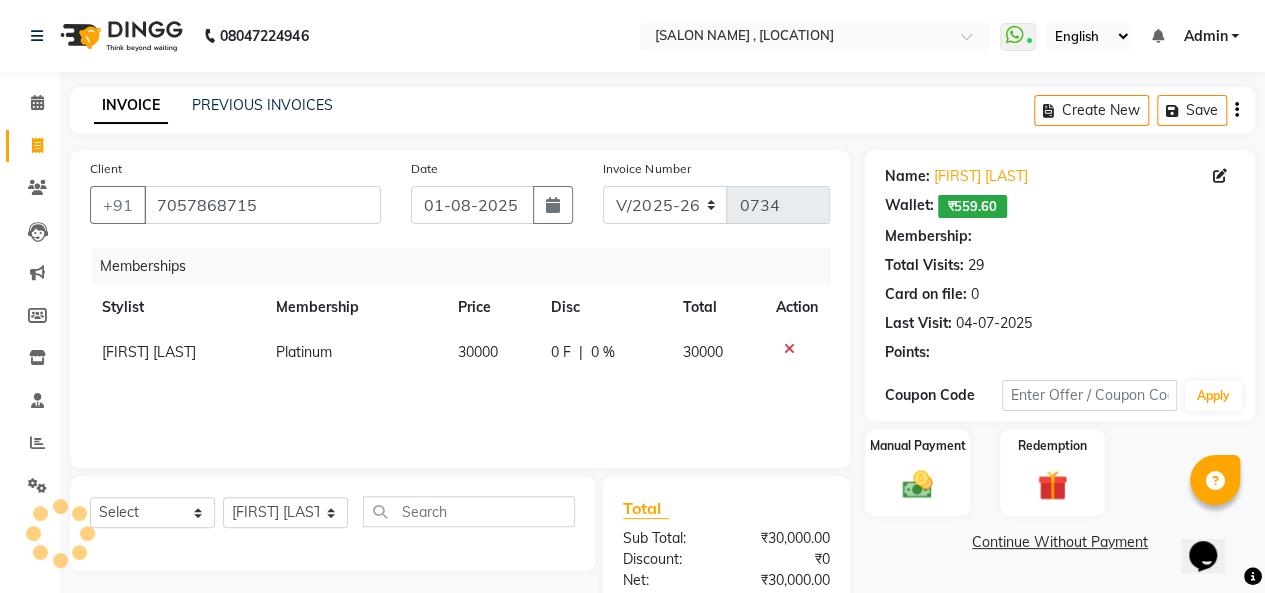 select on "1: Object" 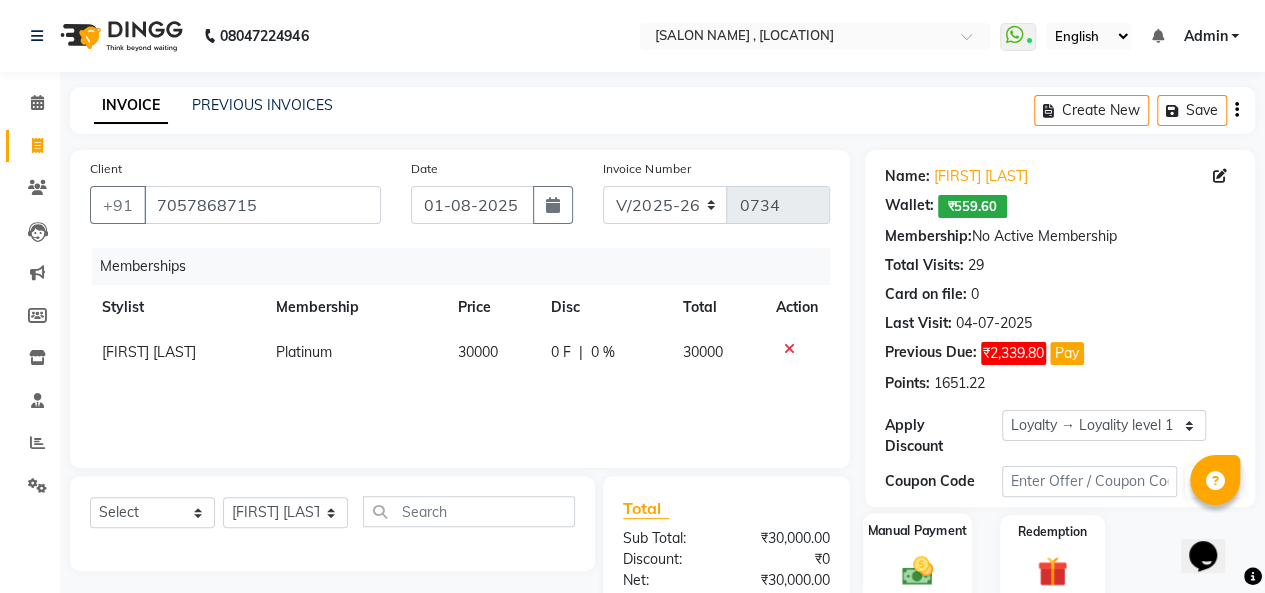 scroll, scrollTop: 142, scrollLeft: 0, axis: vertical 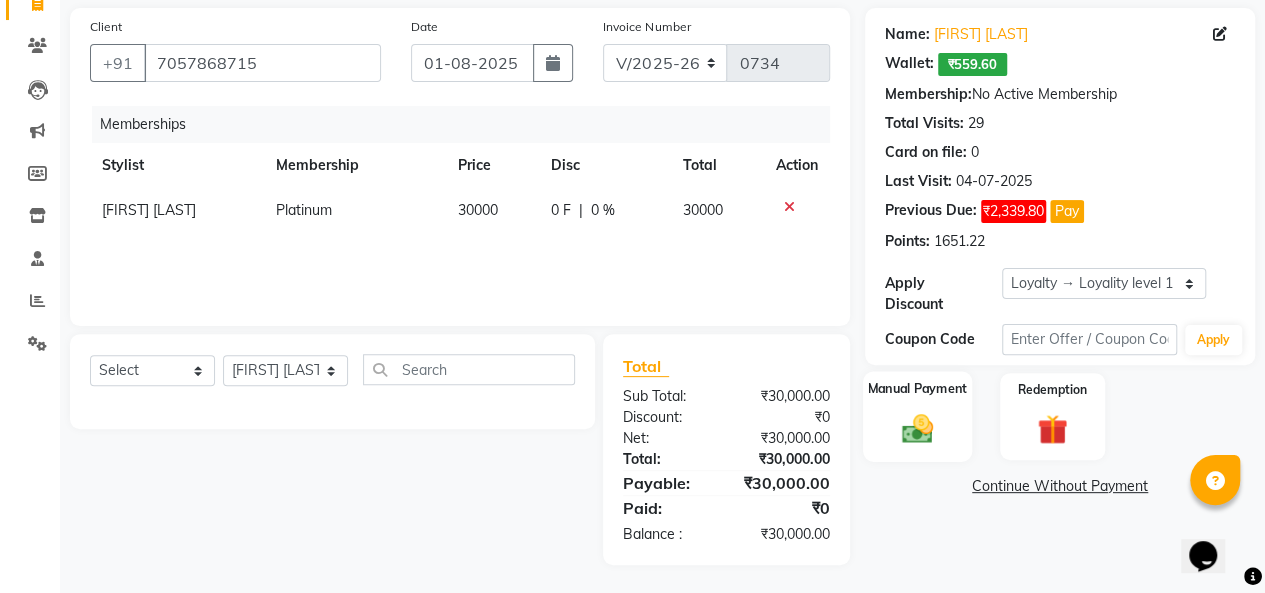 click 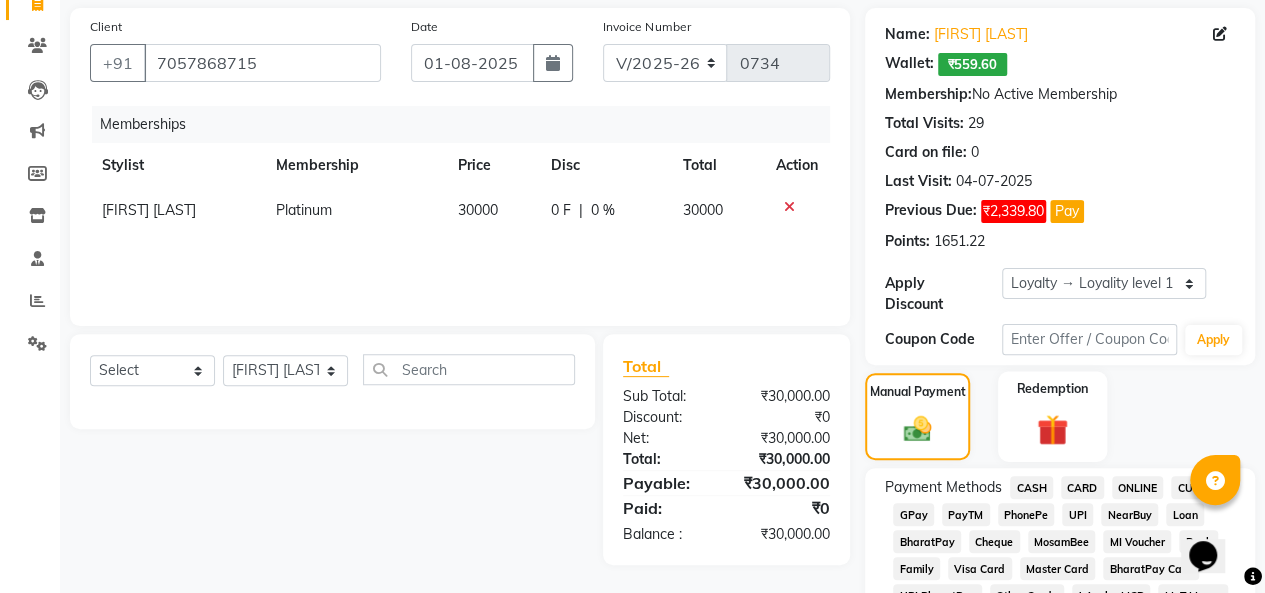 click on "Redemption" 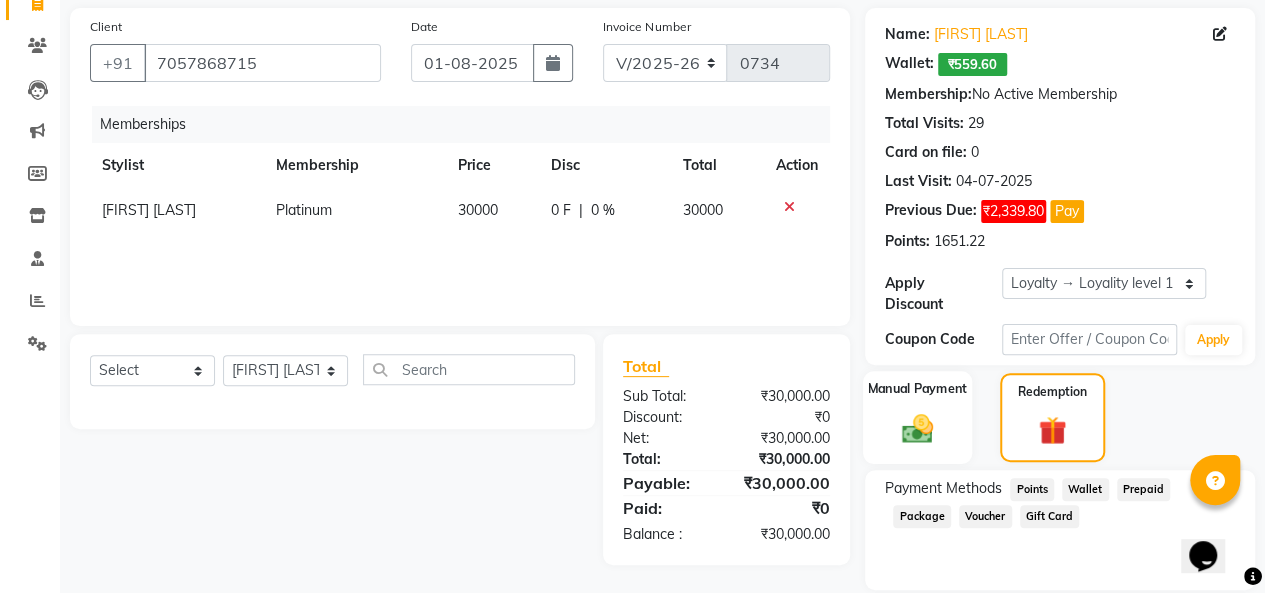 click 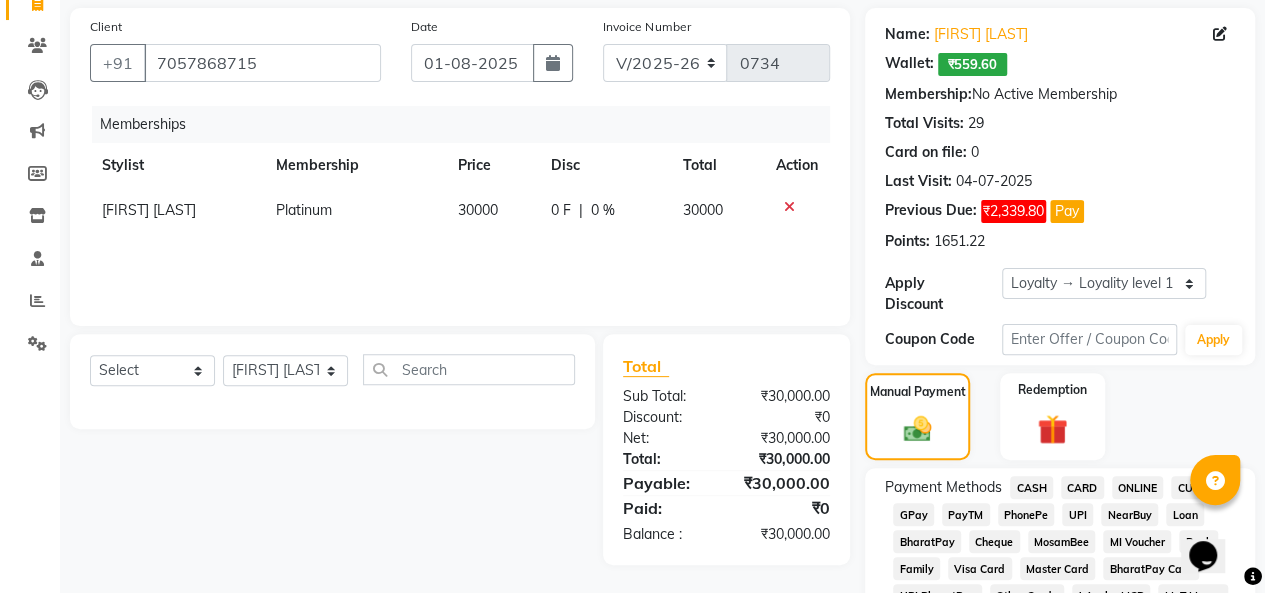 scroll, scrollTop: 300, scrollLeft: 0, axis: vertical 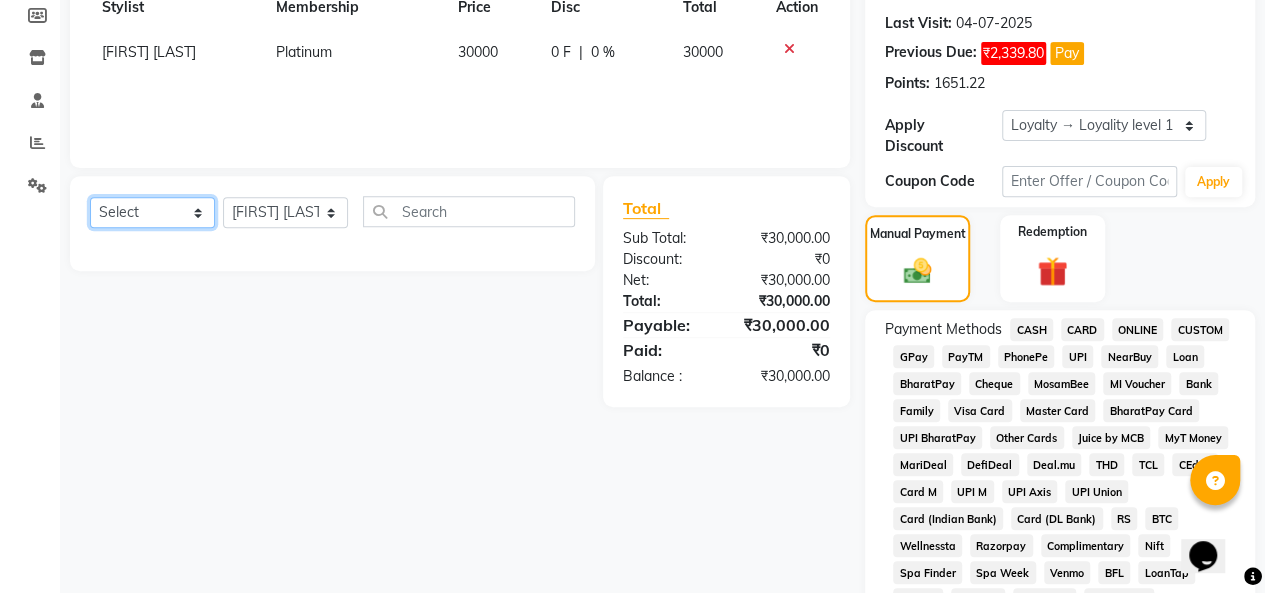 click on "Select  Service  Product  Package Voucher Prepaid Gift Card" 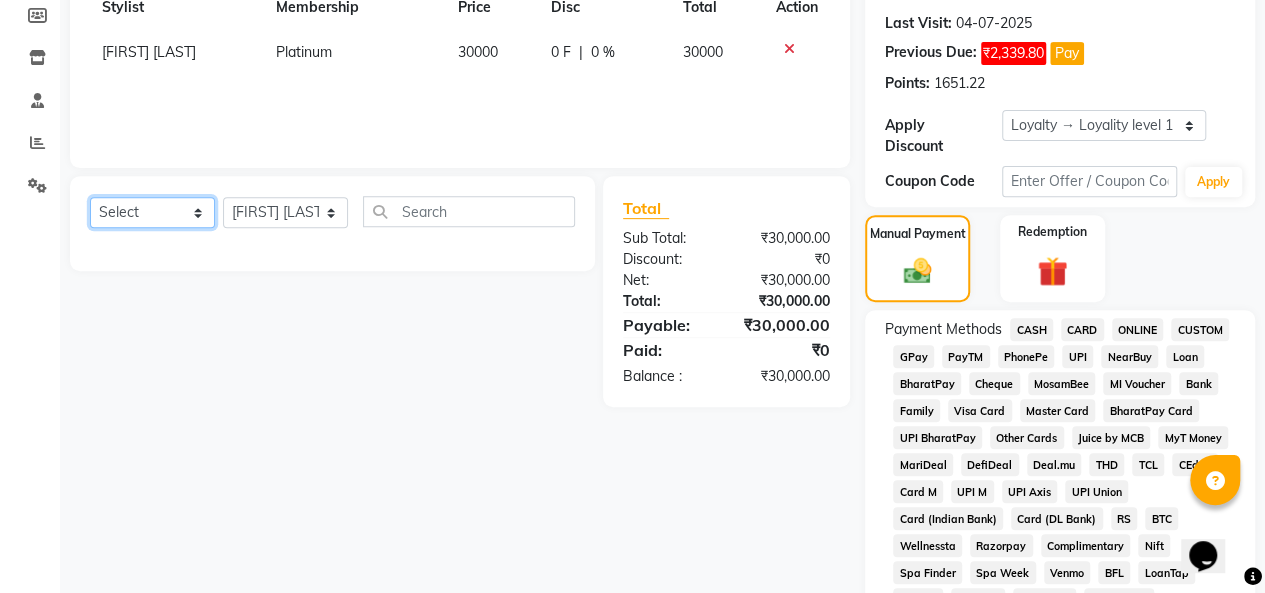 select on "V" 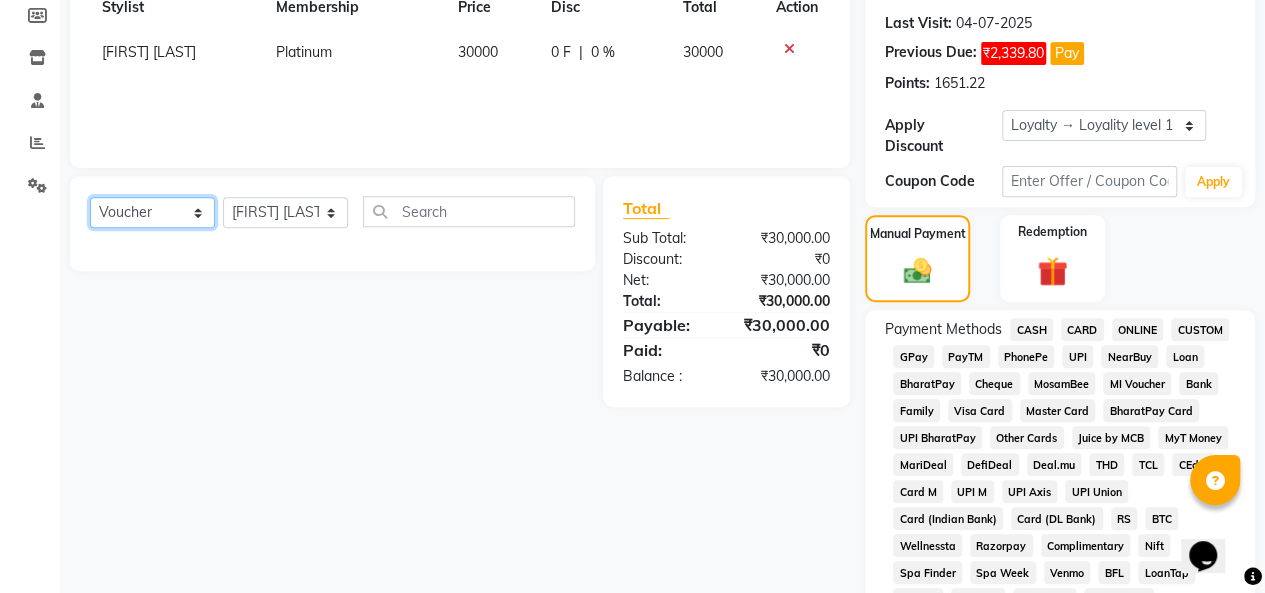 click on "Select  Service  Product  Package Voucher Prepaid Gift Card" 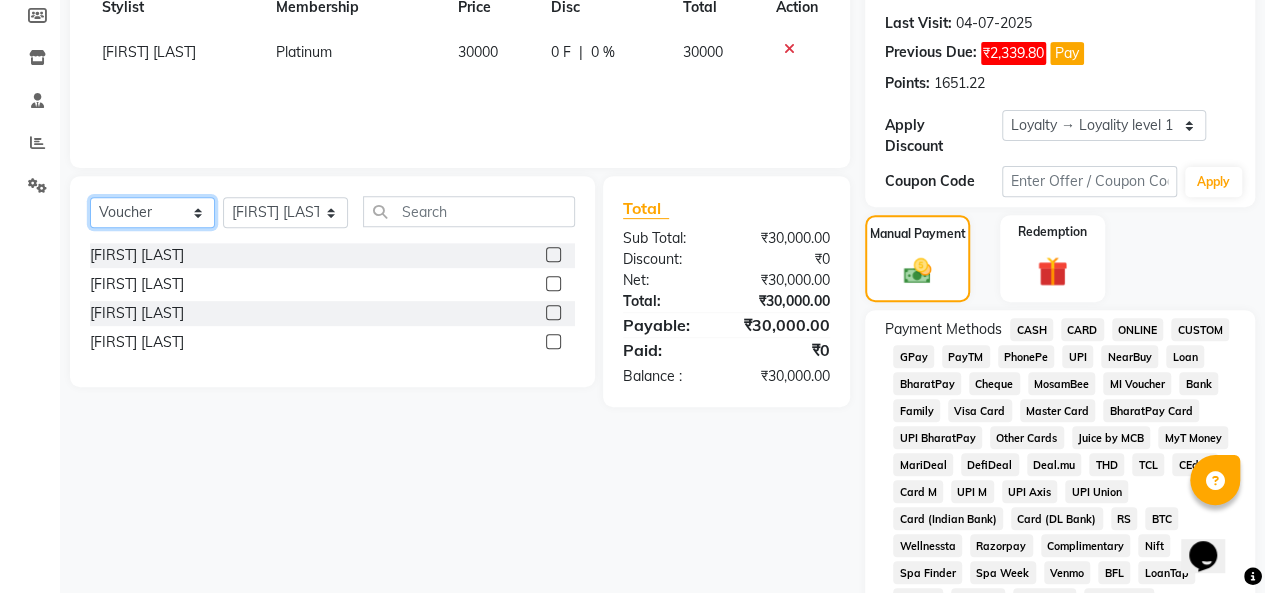 scroll, scrollTop: 200, scrollLeft: 0, axis: vertical 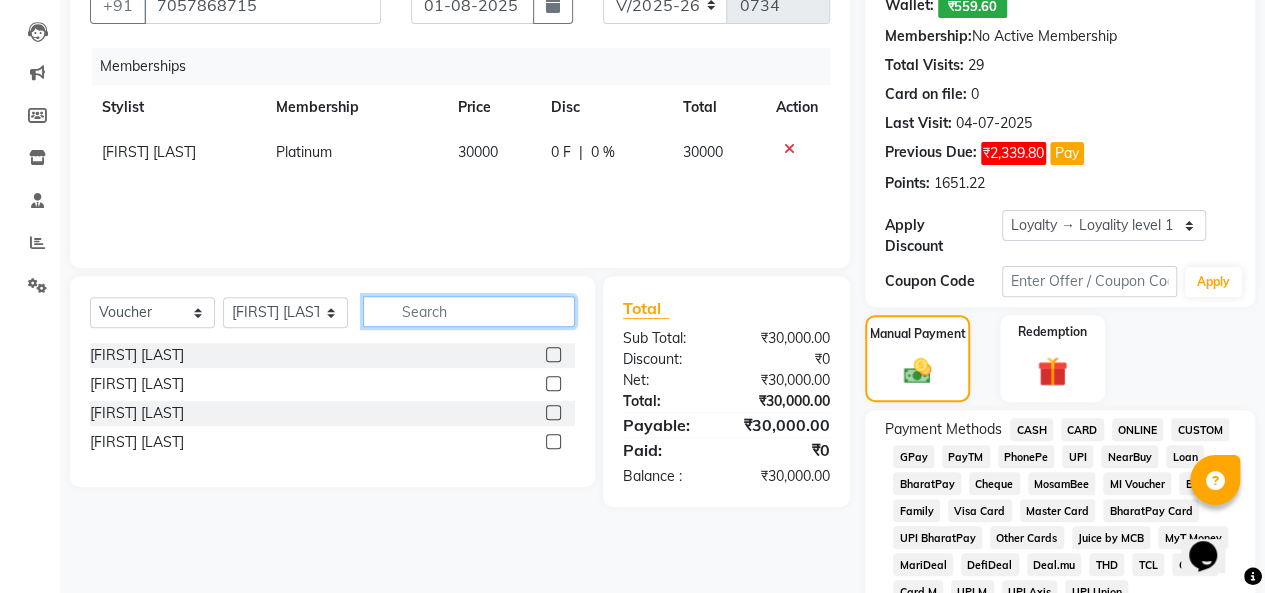 click 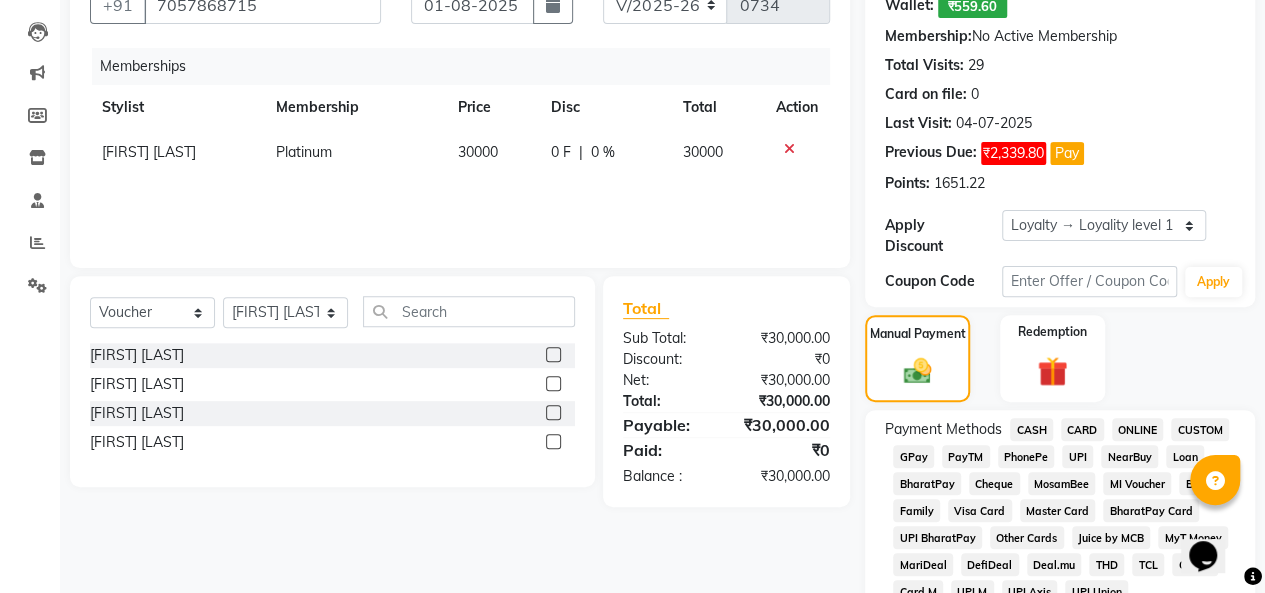 click 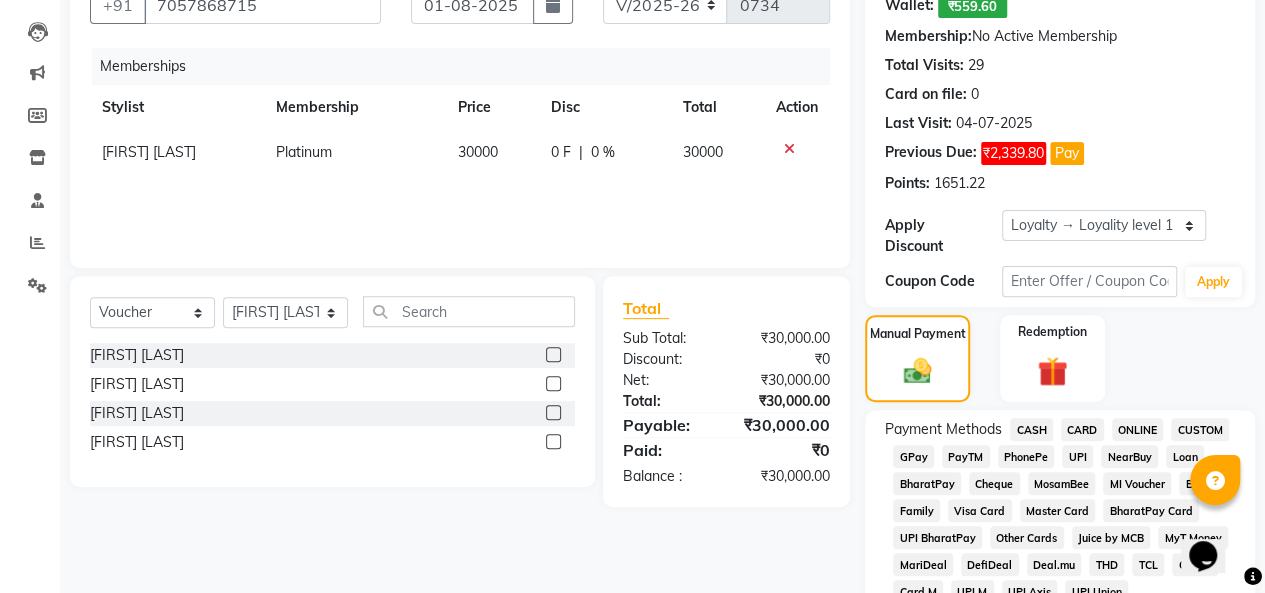 click at bounding box center (552, 413) 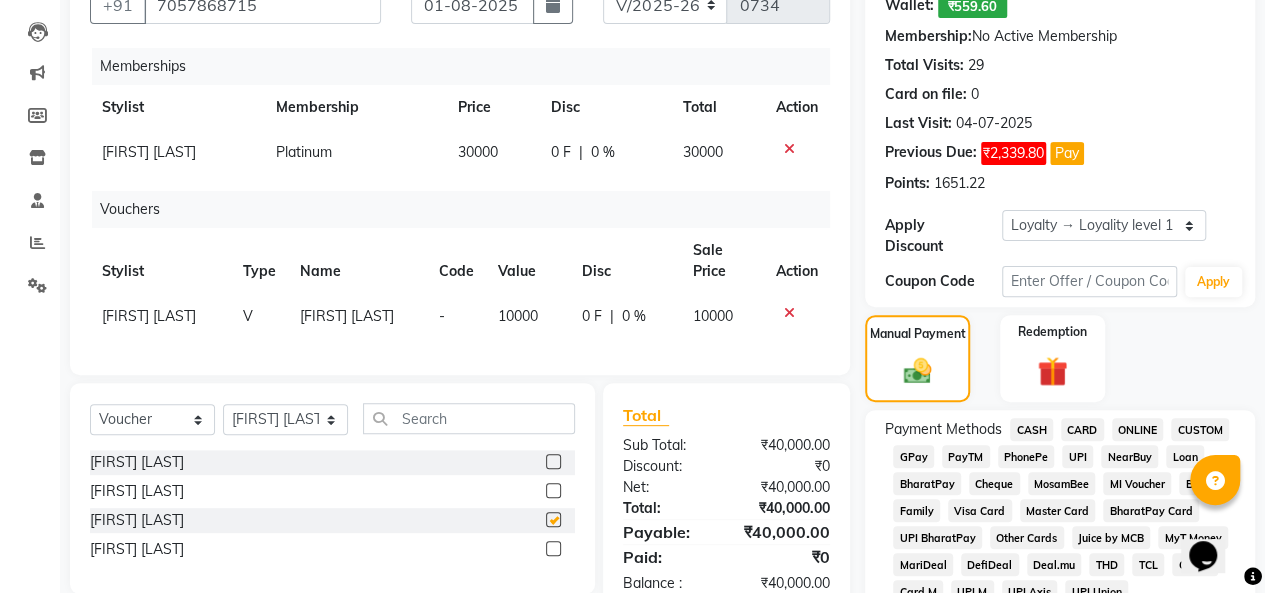 checkbox on "false" 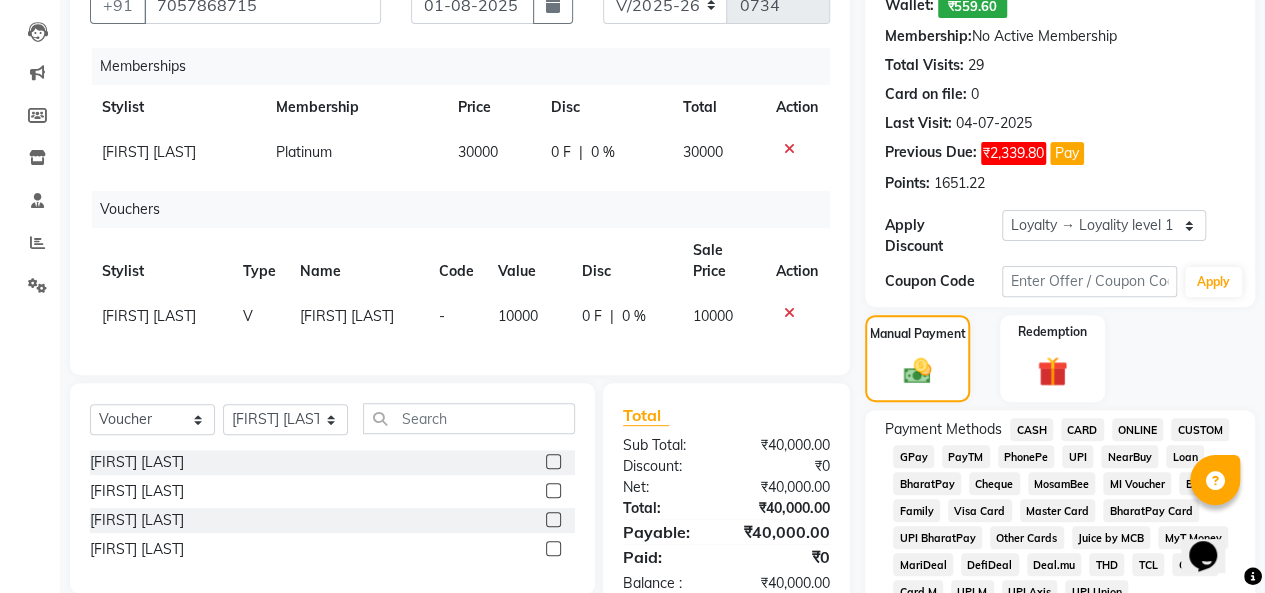 click 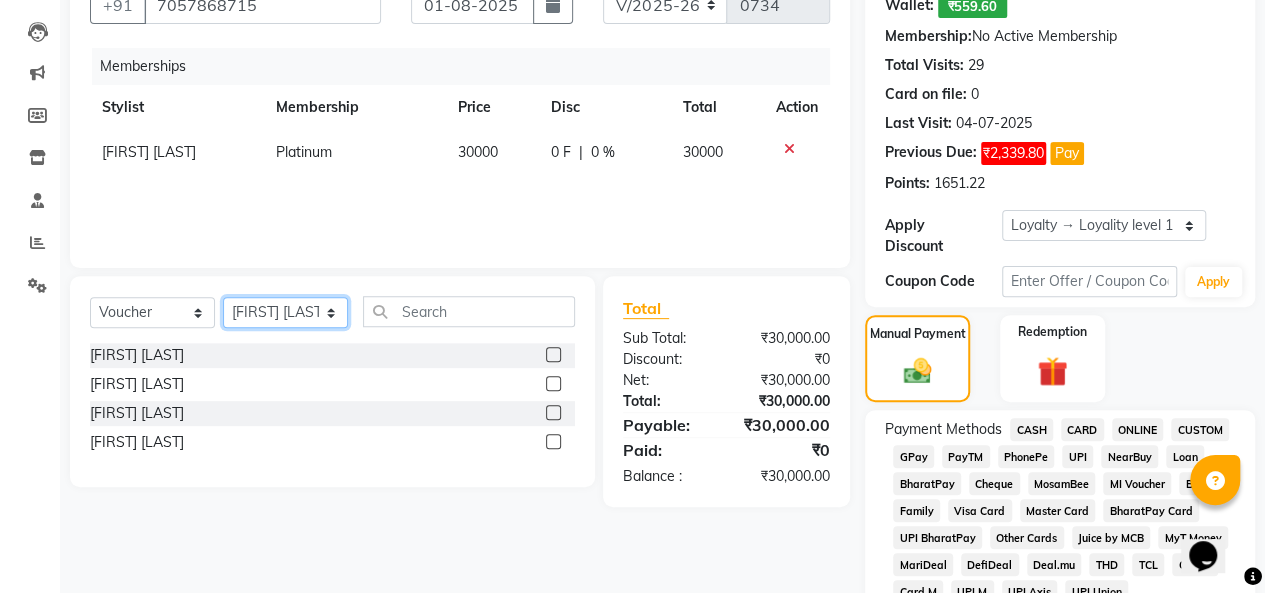 click on "Select Stylist [FIRST] [LAST] [FIRST] [LAST] [FIRST] [LAST] [FIRST] [LAST] [FIRST] [LAST] [FIRST] [LAST] [FIRST] [LAST]" 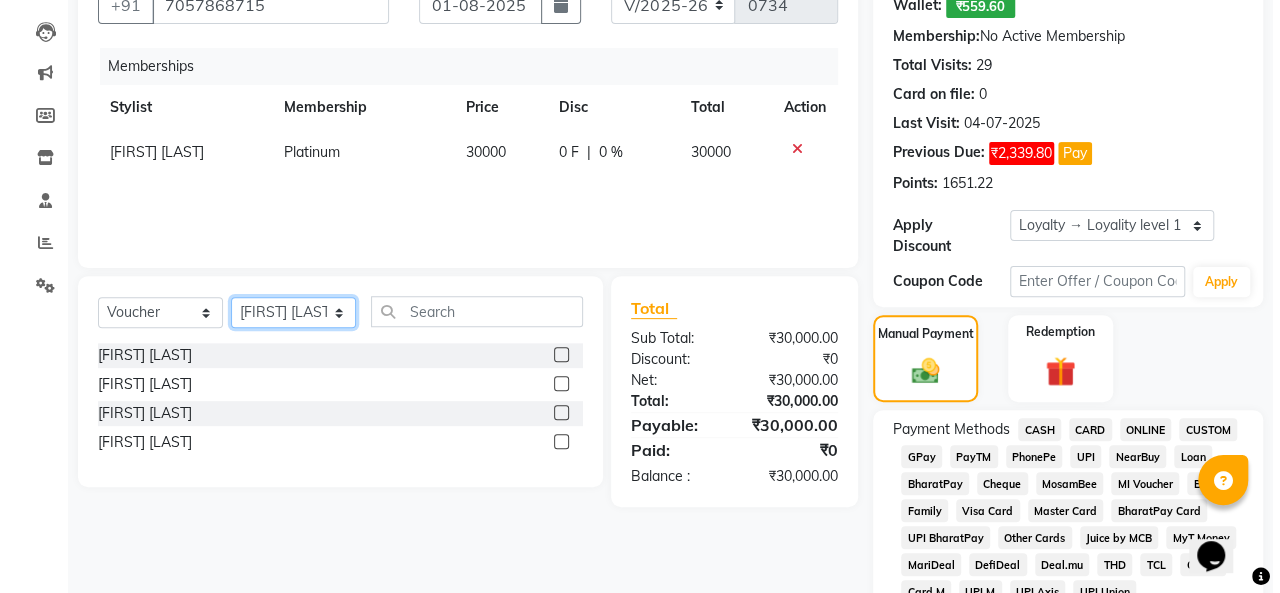 scroll, scrollTop: 0, scrollLeft: 0, axis: both 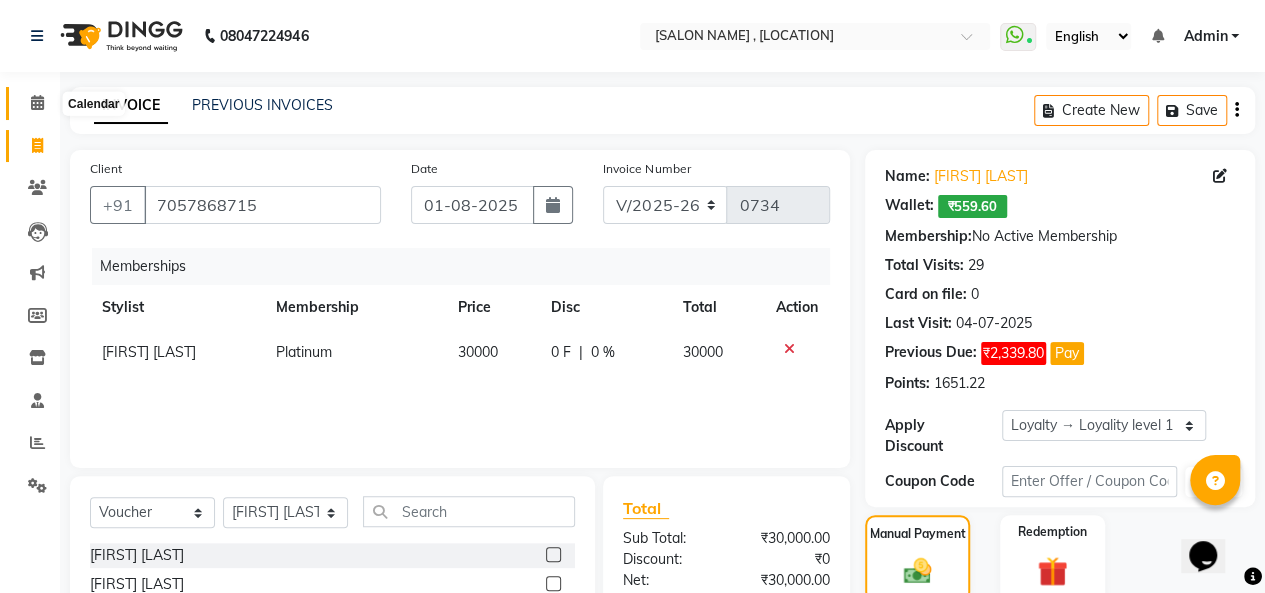 click 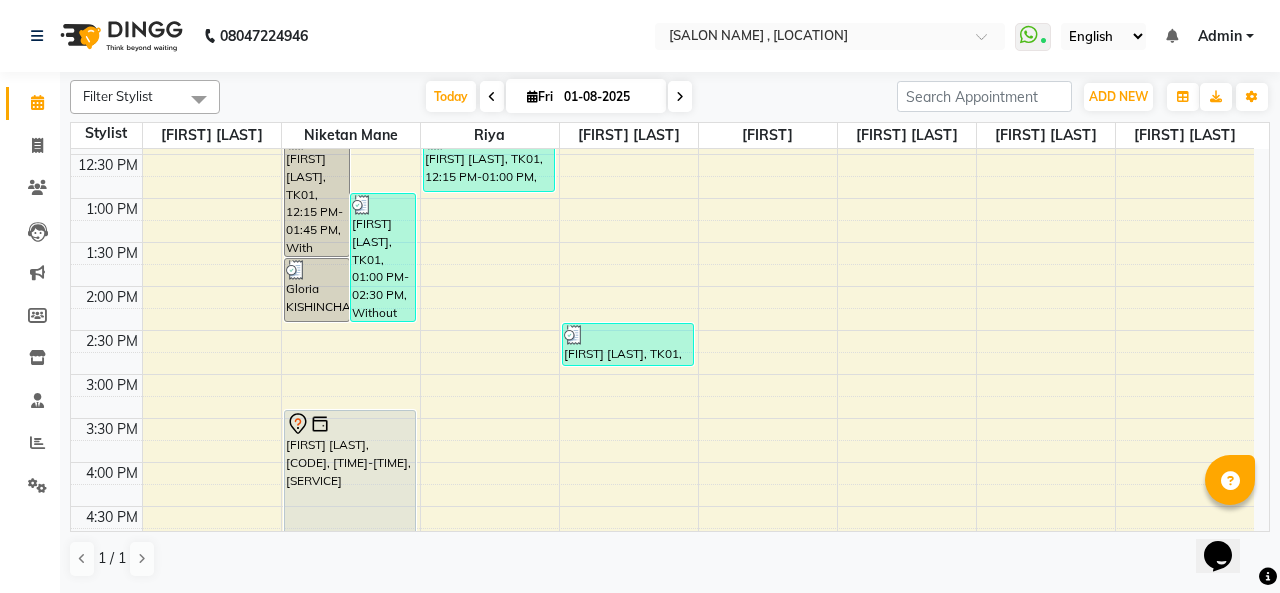 scroll, scrollTop: 400, scrollLeft: 0, axis: vertical 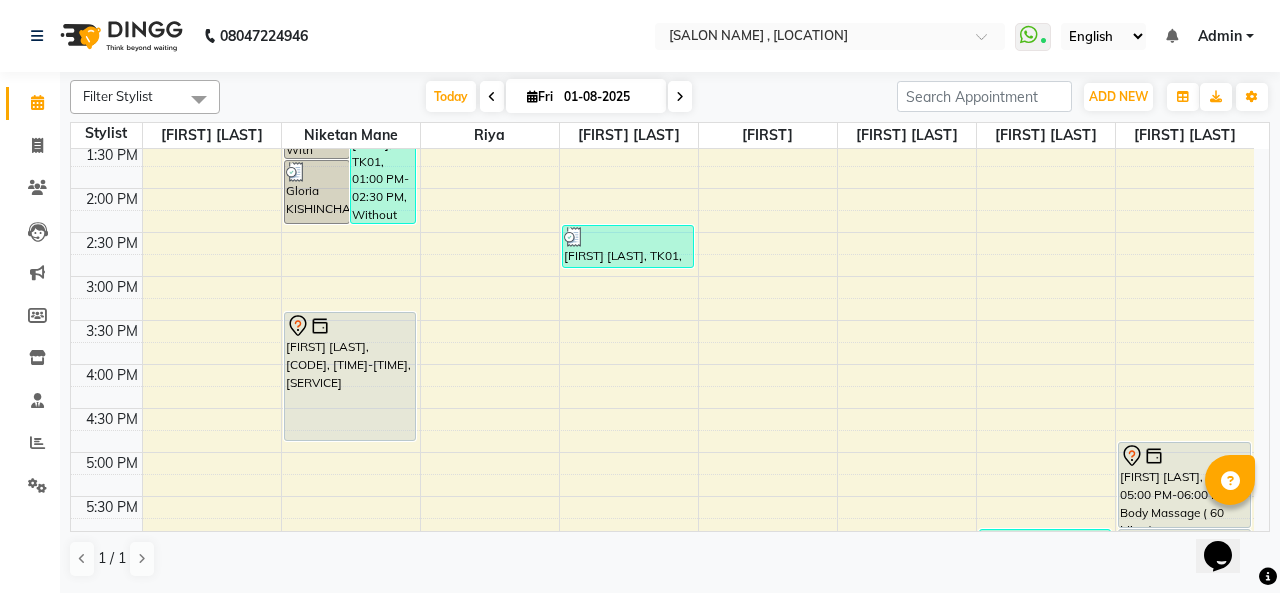click on "[FIRST] [LAST], [CODE], [TIME]-[TIME], [SERVICE]     [FIRST] [LAST], [CODE], [TIME]-[TIME], [SERVICE] ([PRICE])     [FIRST] [LAST], [CODE], [TIME]-[TIME], [SERVICE]             [FIRST]  [LAST], [CODE], [TIME]-[TIME], [SERVICE]     [FIRST], [CODE], [TIME]-[TIME], [SERVICE]     [FIRST] [LAST], [CODE], [TIME]-[TIME], [SERVICE] ([PRICE]),[SERVICE] ([PRICE])     [FIRST] [LAST], [CODE], [TIME]-[TIME], [SERVICE]" at bounding box center [662, 364] 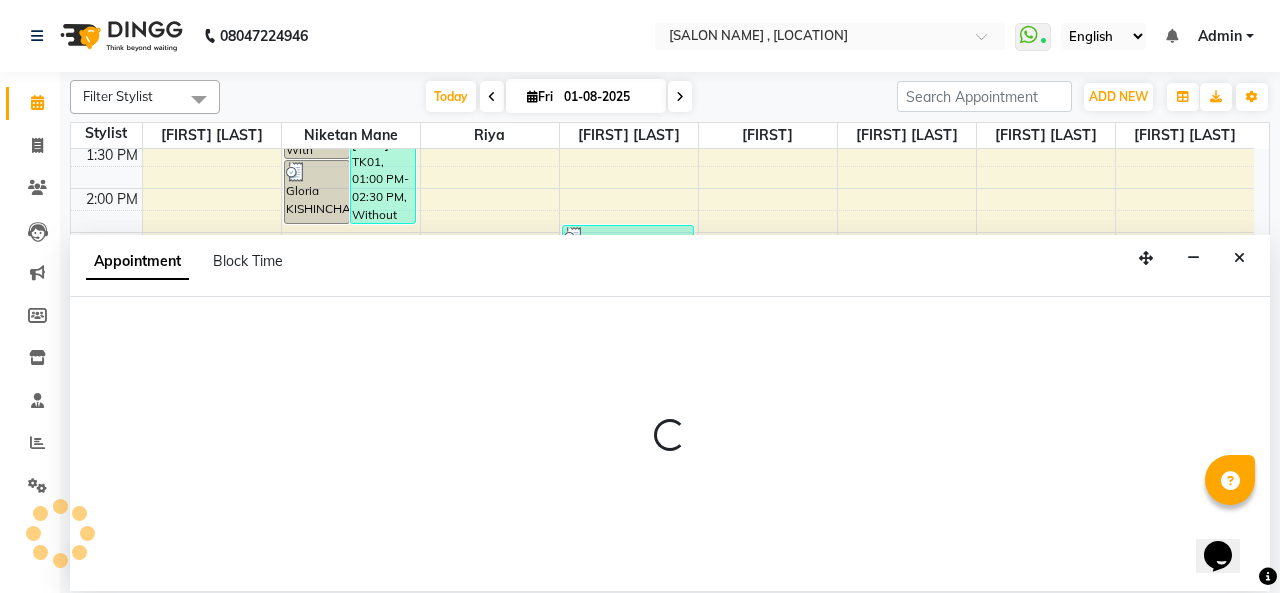 select on "81219" 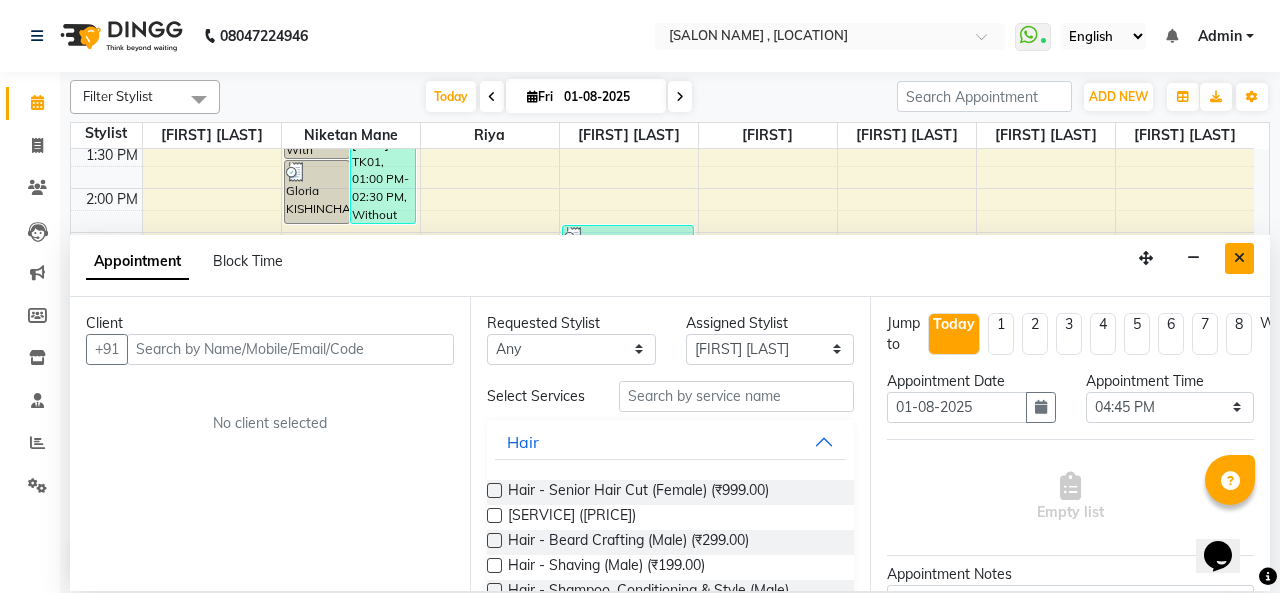 click at bounding box center (1239, 258) 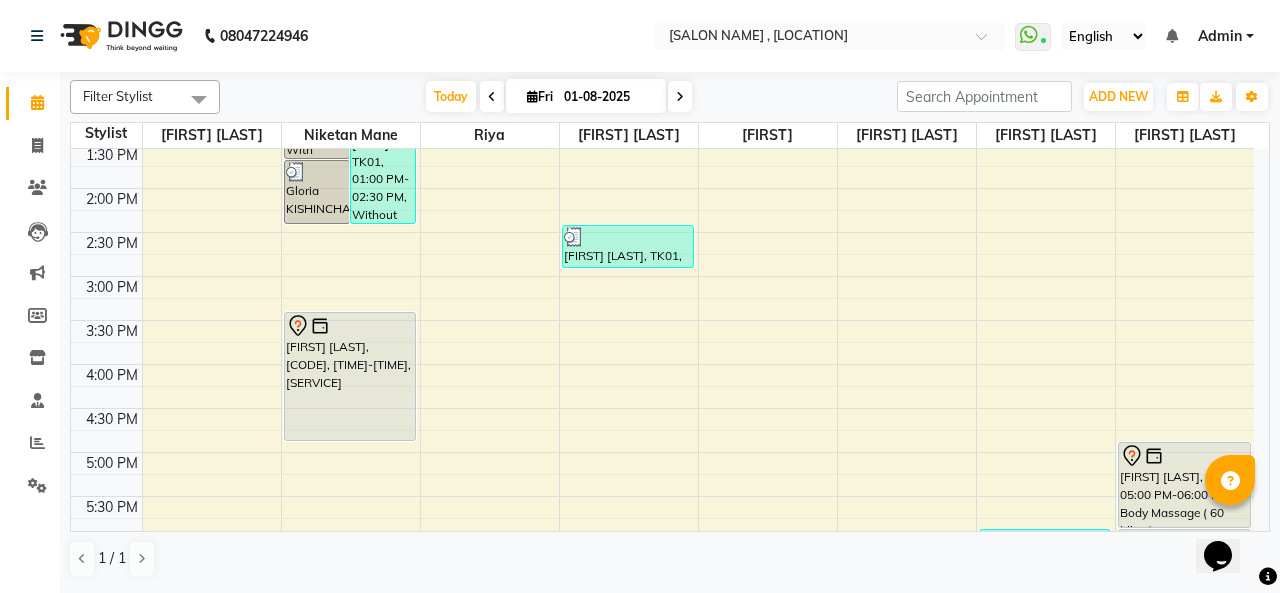 click at bounding box center [680, 96] 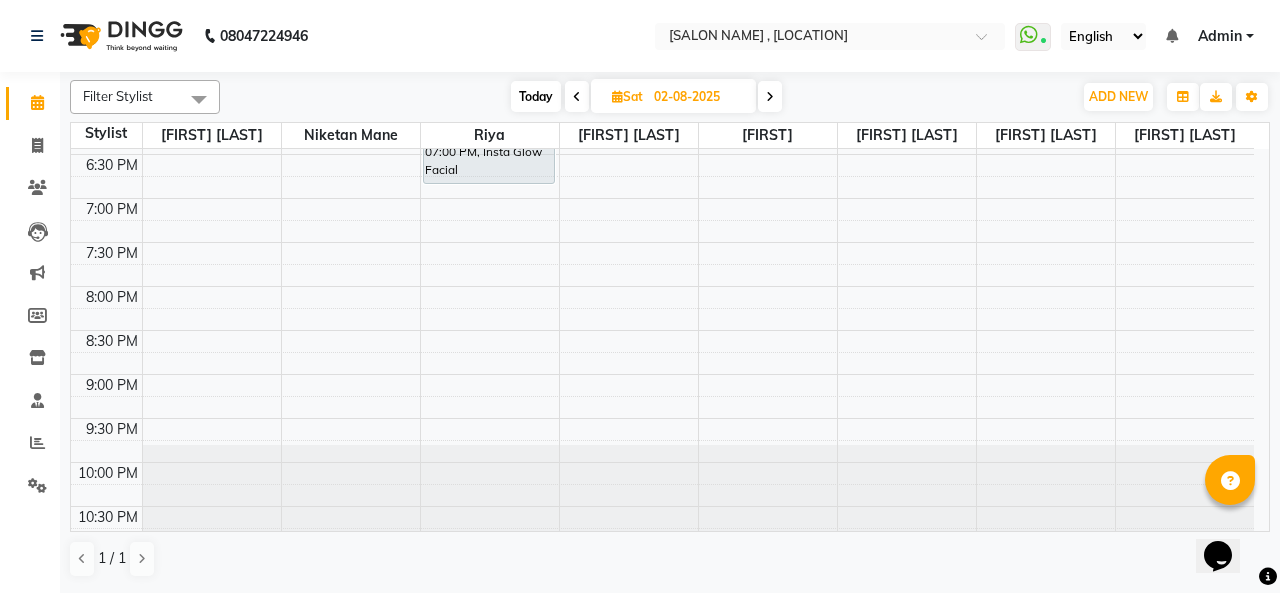 scroll, scrollTop: 830, scrollLeft: 0, axis: vertical 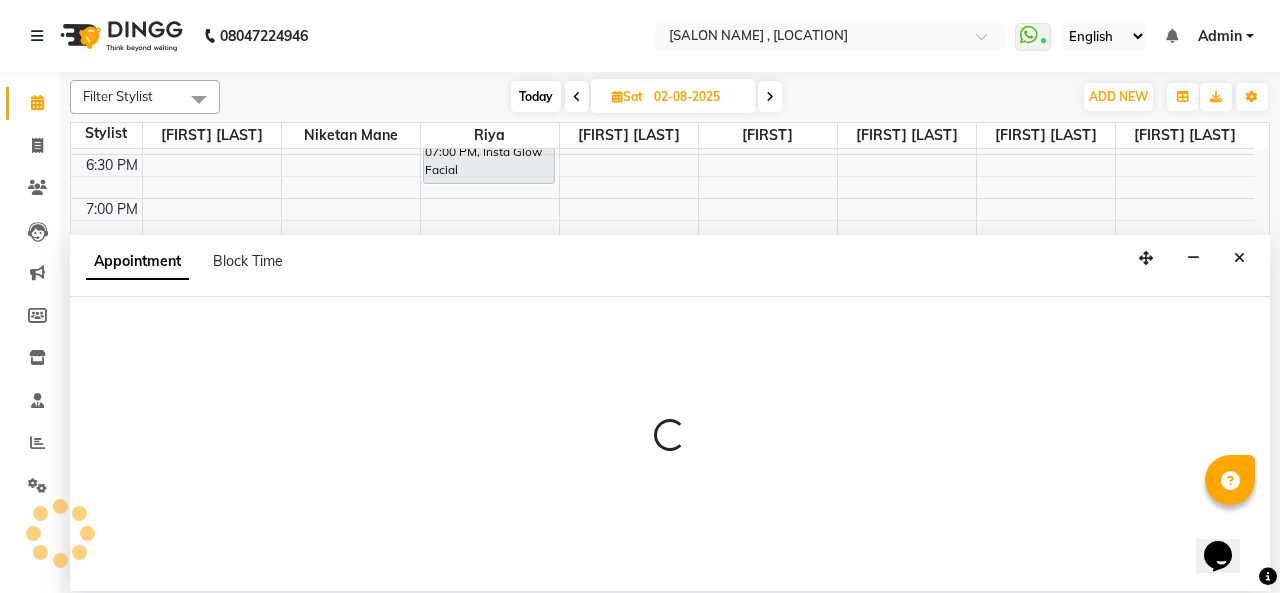 select on "43907" 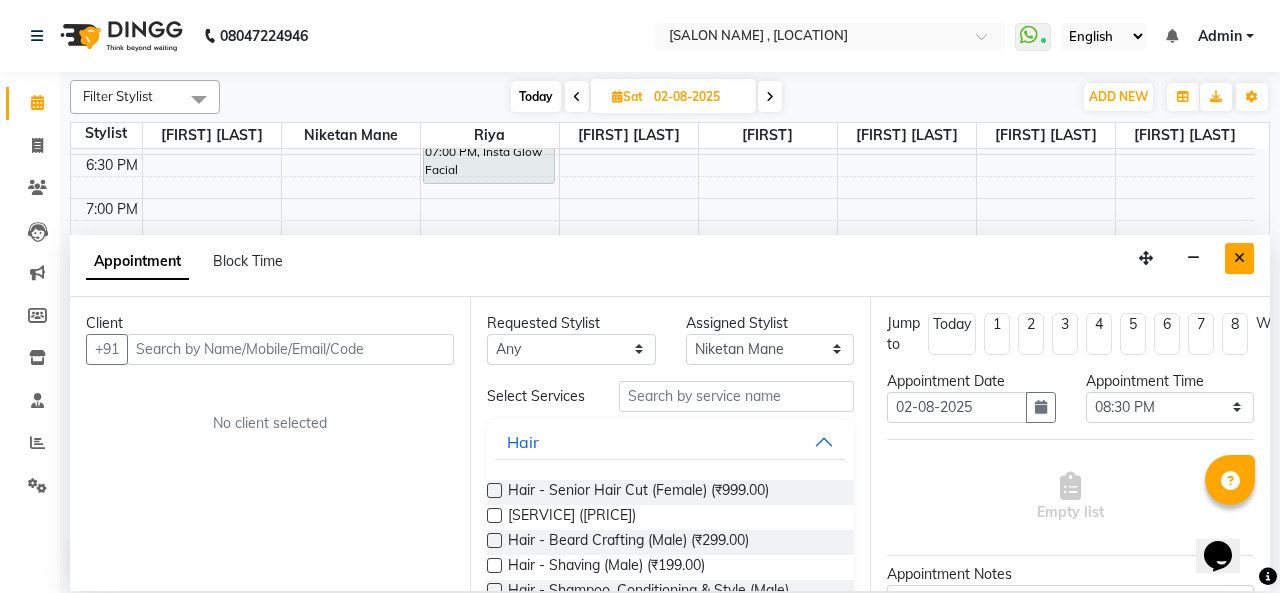click at bounding box center (1239, 258) 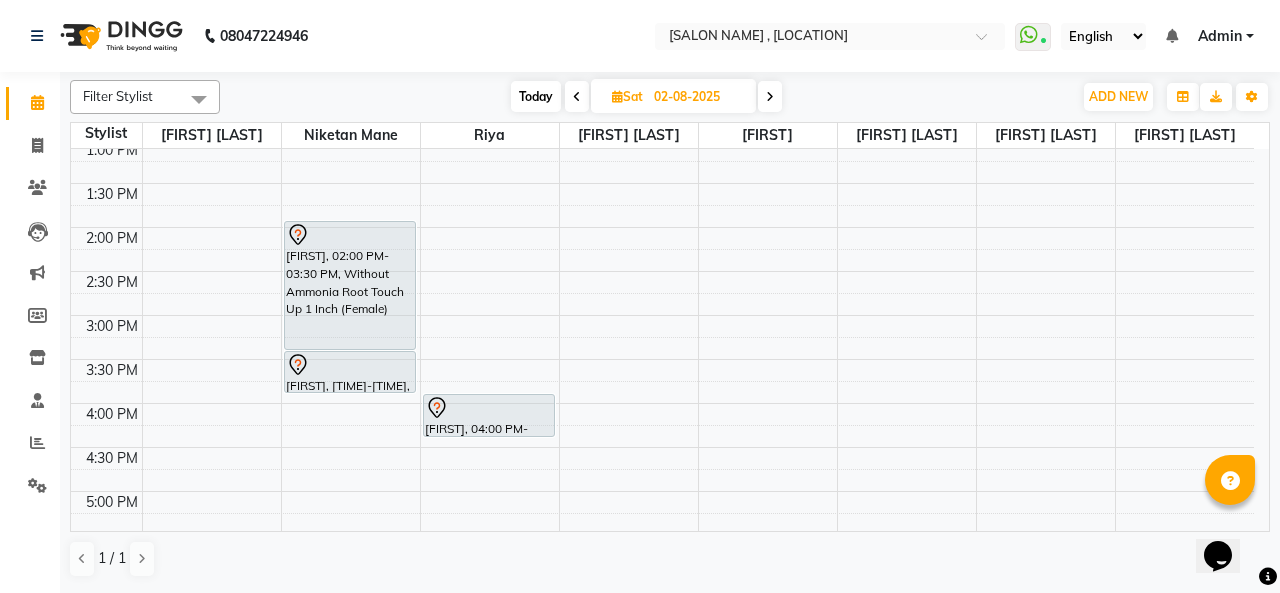 scroll, scrollTop: 330, scrollLeft: 0, axis: vertical 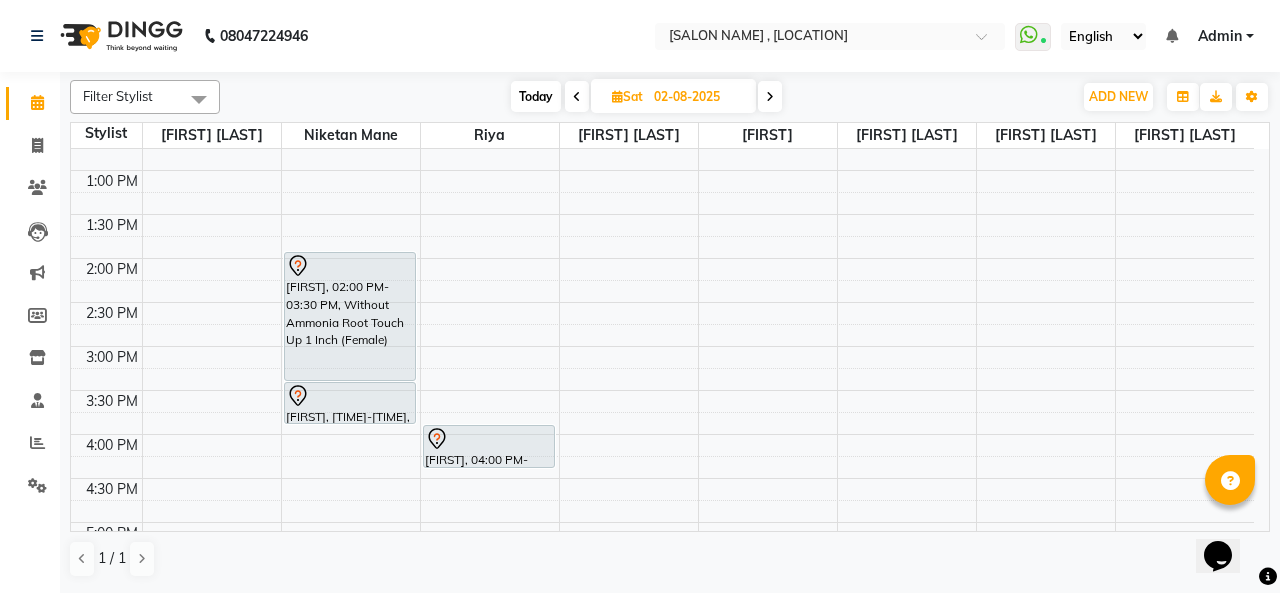 click at bounding box center [577, 97] 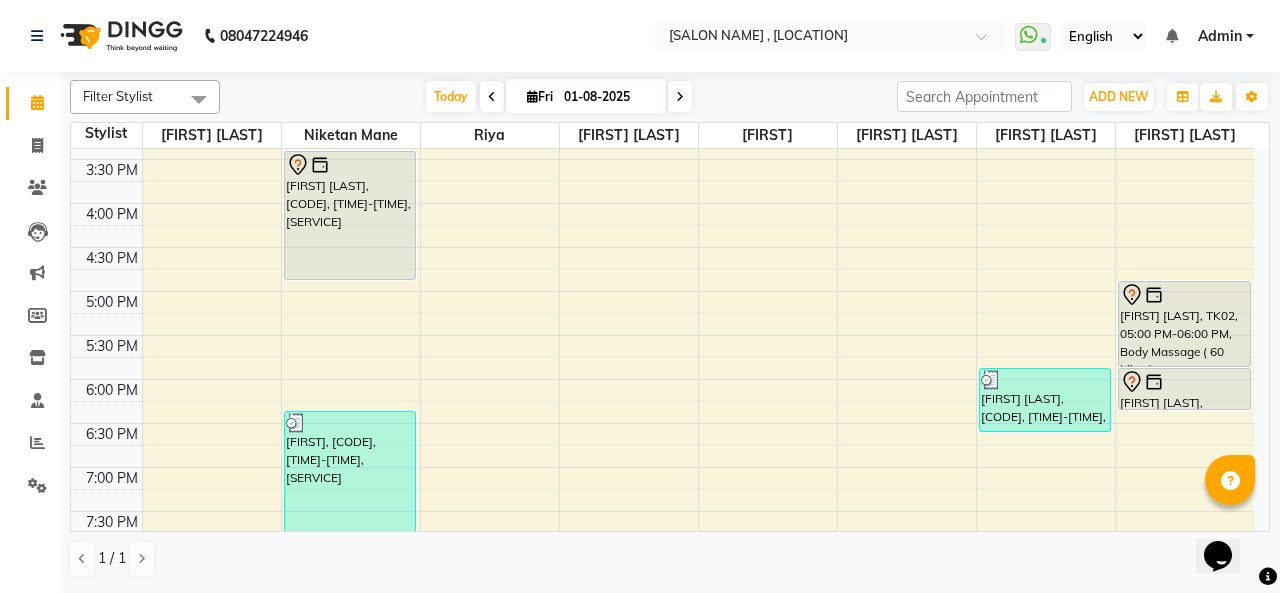 scroll, scrollTop: 530, scrollLeft: 0, axis: vertical 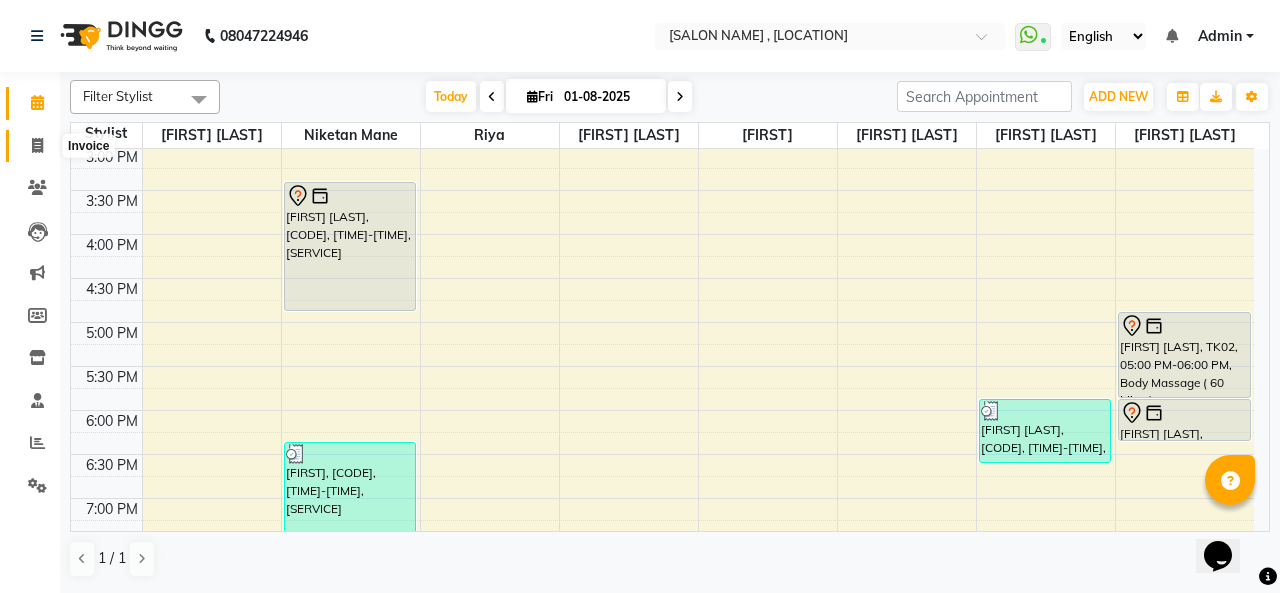 click 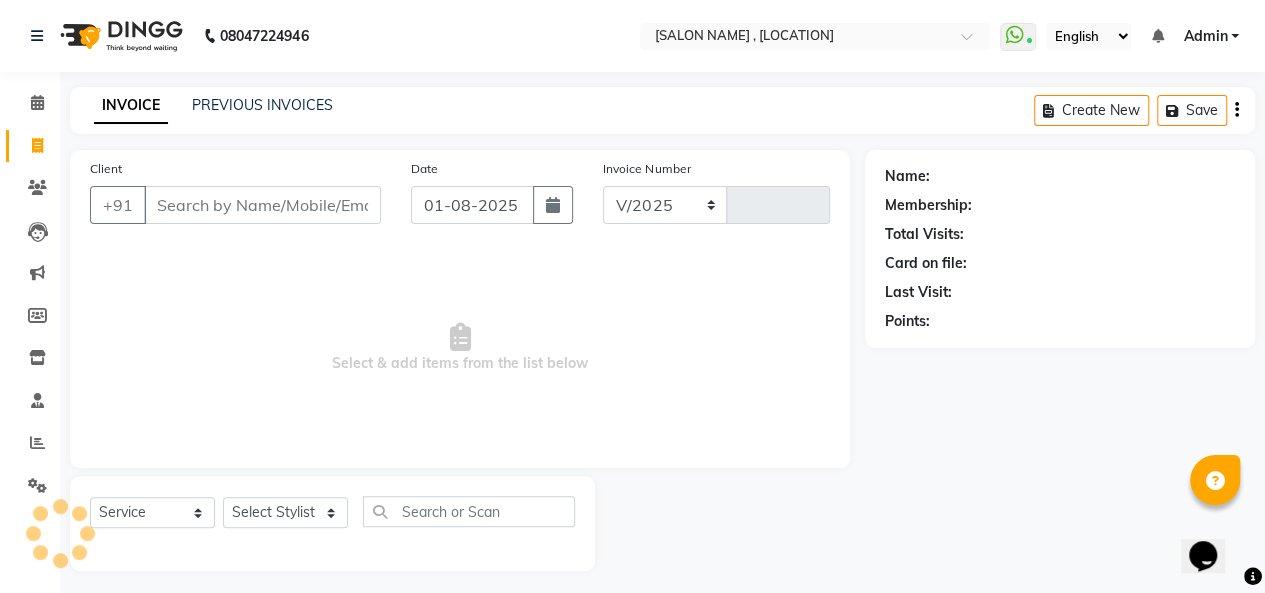 select on "665" 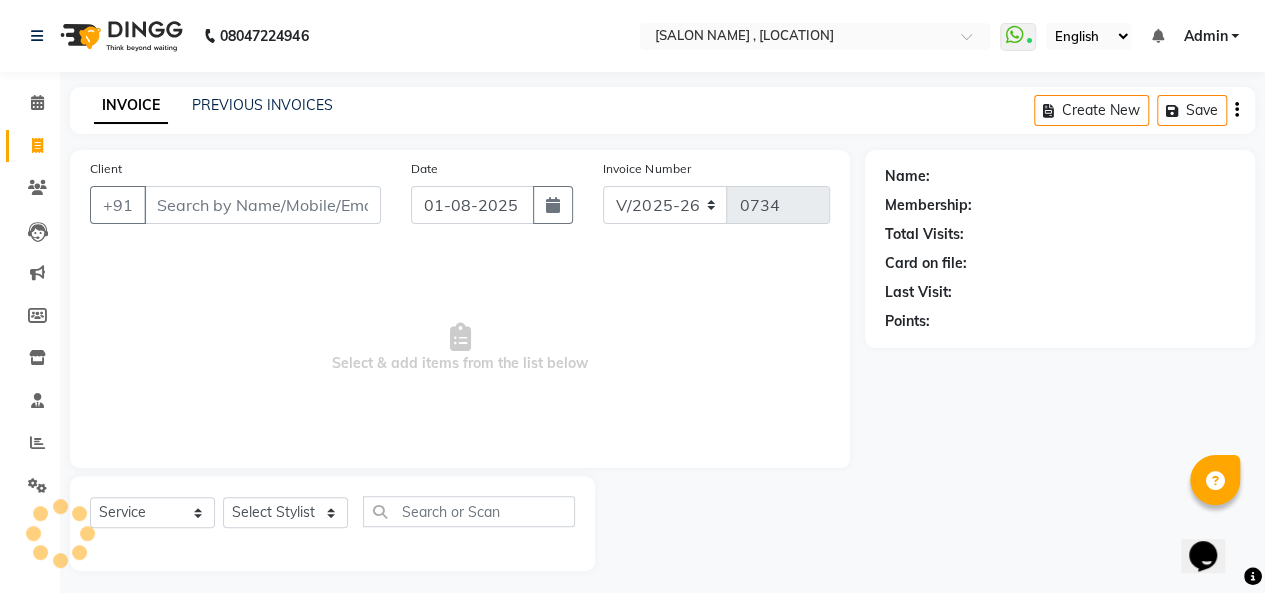 click on "Client" at bounding box center [262, 205] 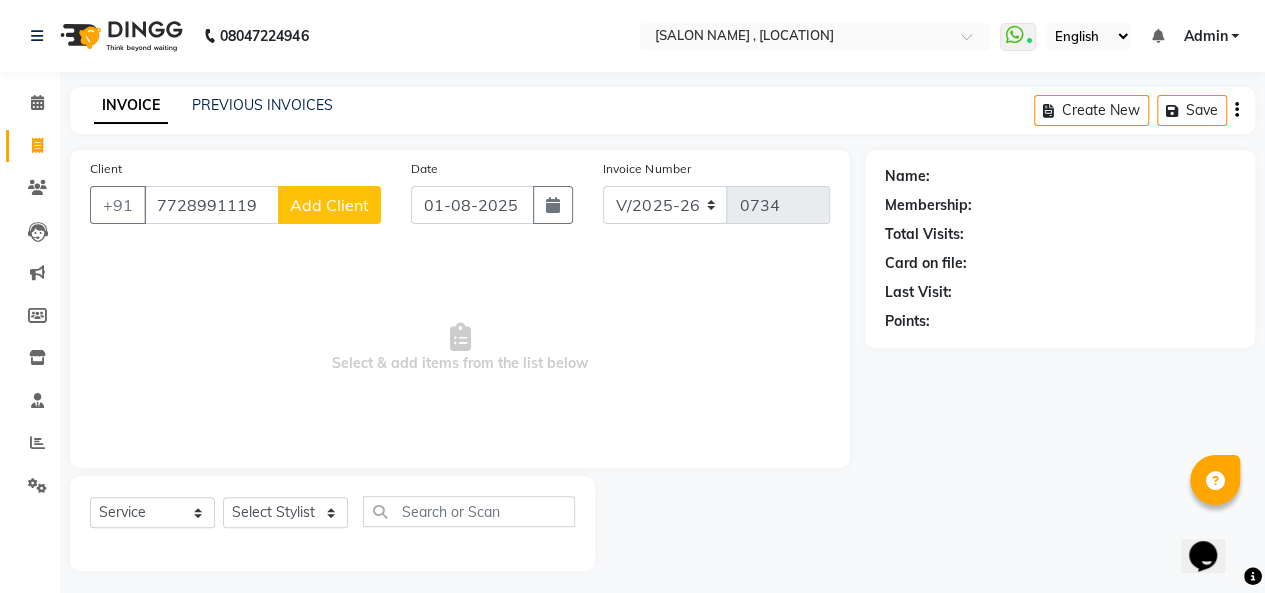 type on "7728991119" 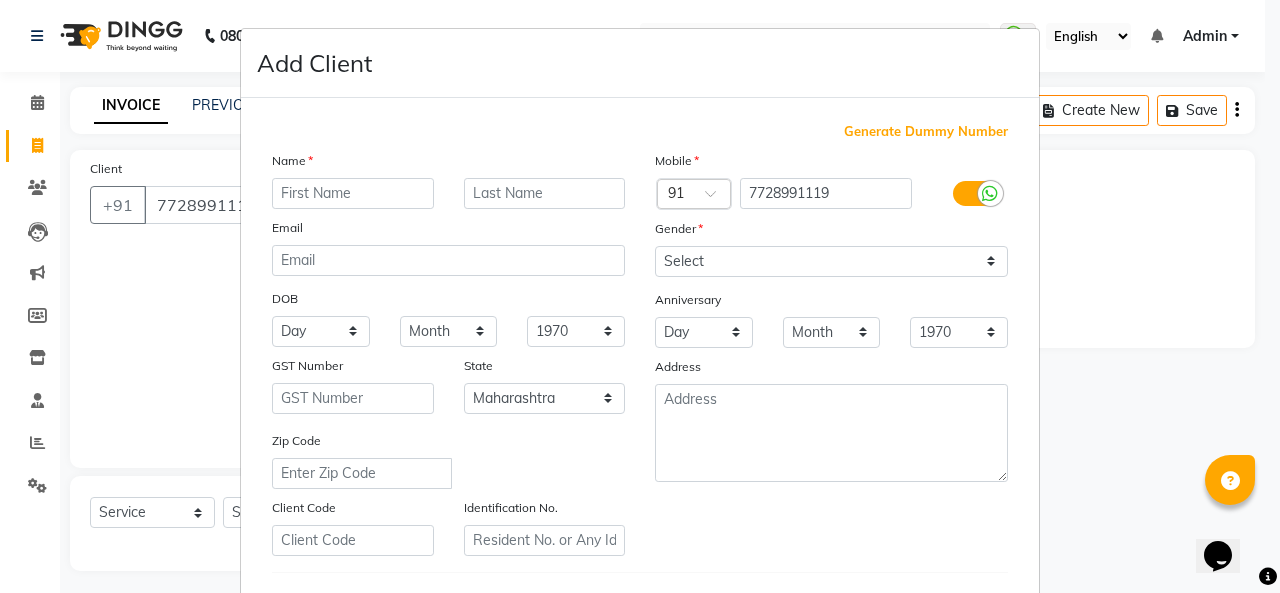 click on "Add Client Generate Dummy Number Name Email DOB Day 01 02 03 04 05 06 07 08 09 10 11 12 13 14 15 16 17 18 19 20 21 22 23 24 25 26 27 28 29 30 31 Month January February March April May June July August September October November December 1940 1941 1942 1943 1944 1945 1946 1947 1948 1949 1950 1951 1952 1953 1954 1955 1956 1957 1958 1959 1960 1961 1962 1963 1964 1965 1966 1967 1968 1969 1970 1971 1972 1973 1974 1975 1976 1977 1978 1979 1980 1981 1982 1983 1984 1985 1986 1987 1988 1989 1990 1991 1992 1993 1994 1995 1996 1997 1998 1999 2000 2001 2002 2003 2004 2005 2006 2007 2008 2009 2010 2011 2012 2013 2014 2015 2016 2017 2018 2019 2020 2021 2022 2023 2024 GST Number State Select Andaman and Nicobar Islands Andhra Pradesh Arunachal Pradesh Assam Bihar Chandigarh Chhattisgarh Dadra and Nagar Haveli Daman and Diu Delhi Goa Gujarat Haryana Himachal Pradesh Jammu and Kashmir Jharkhand Karnataka Kerala Lakshadweep Madhya Pradesh Maharashtra Manipur Meghalaya Mizoram Nagaland Odisha Pondicherry Punjab Rajasthan Sikkim" at bounding box center [640, 296] 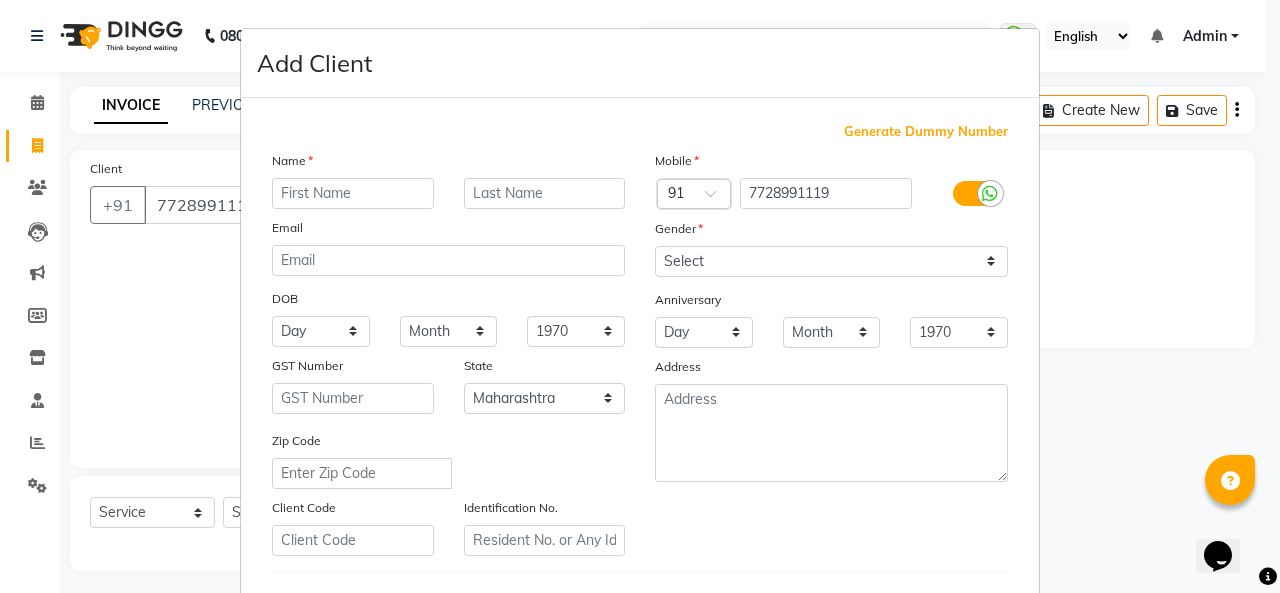 scroll, scrollTop: 326, scrollLeft: 0, axis: vertical 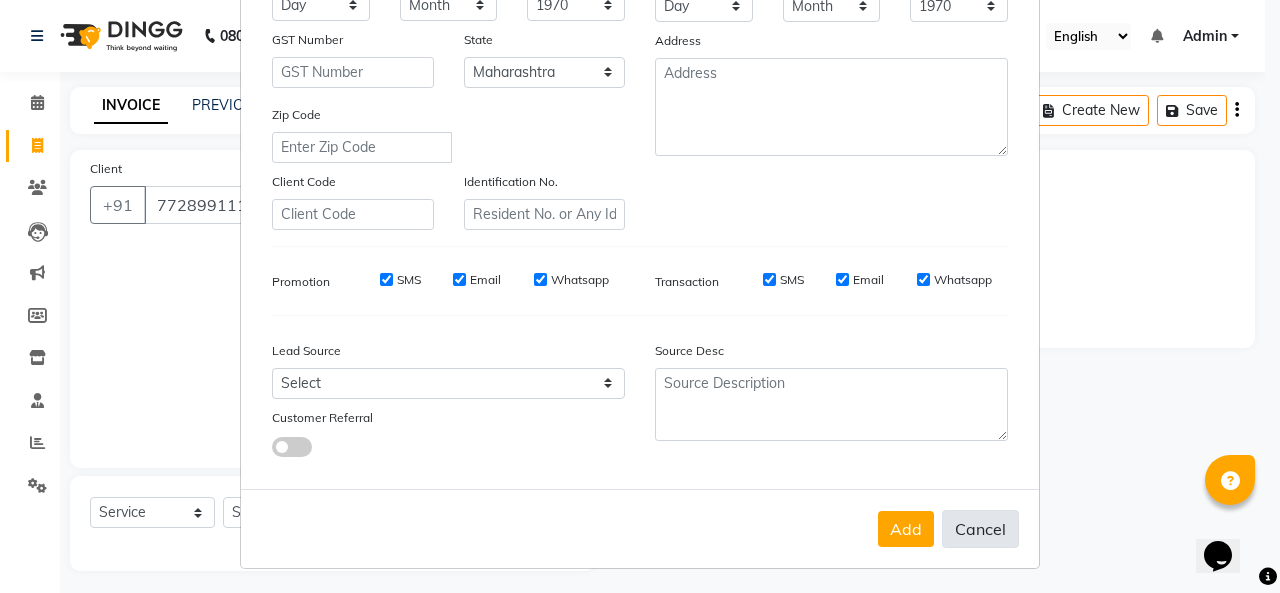 click on "Cancel" at bounding box center [980, 529] 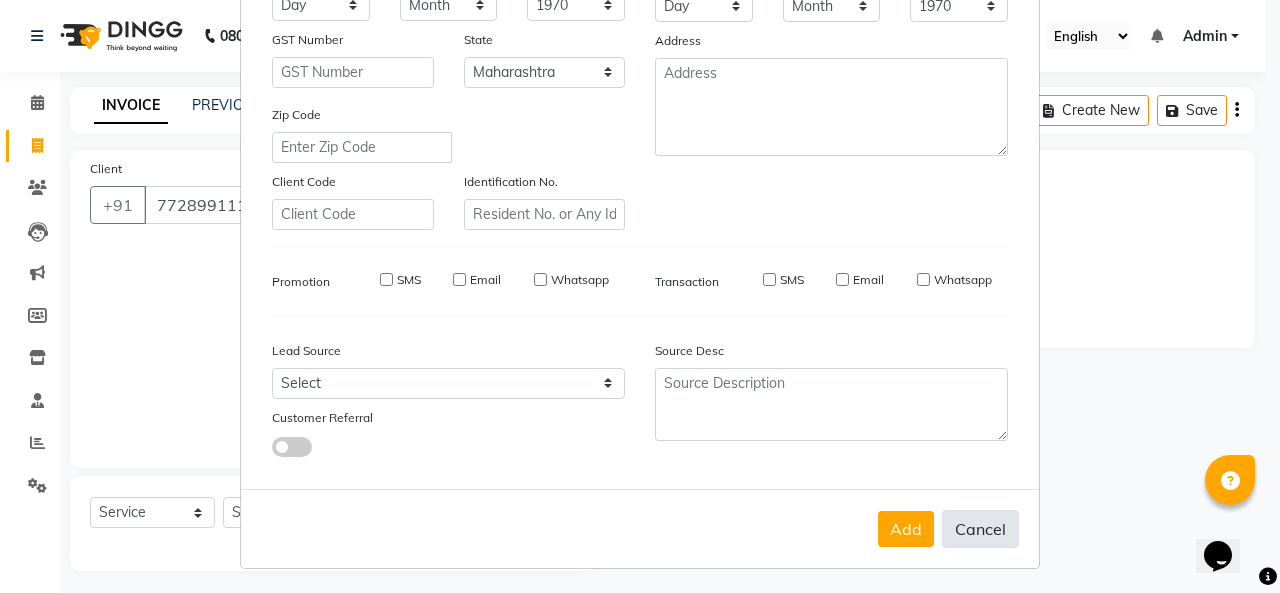 select 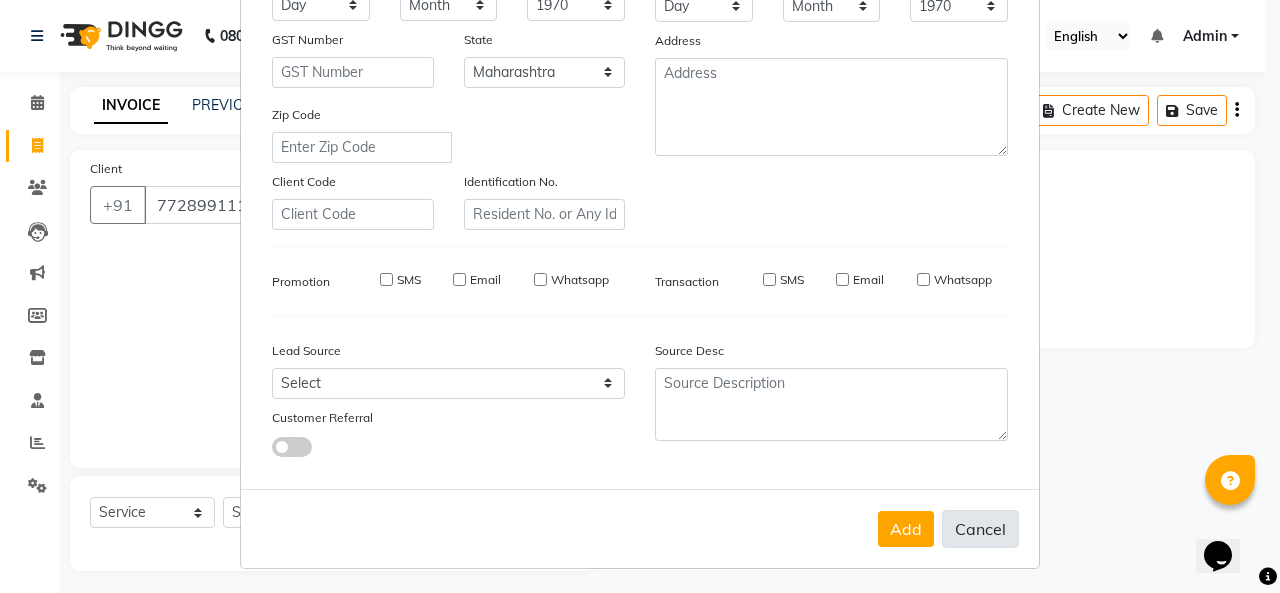 select 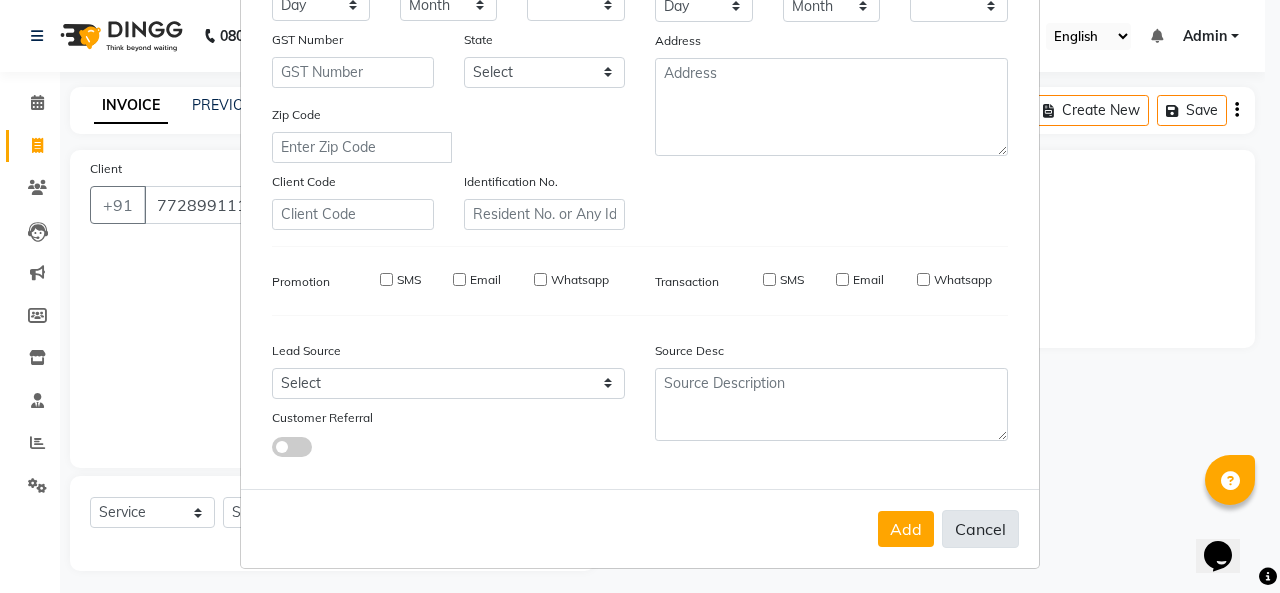 checkbox on "false" 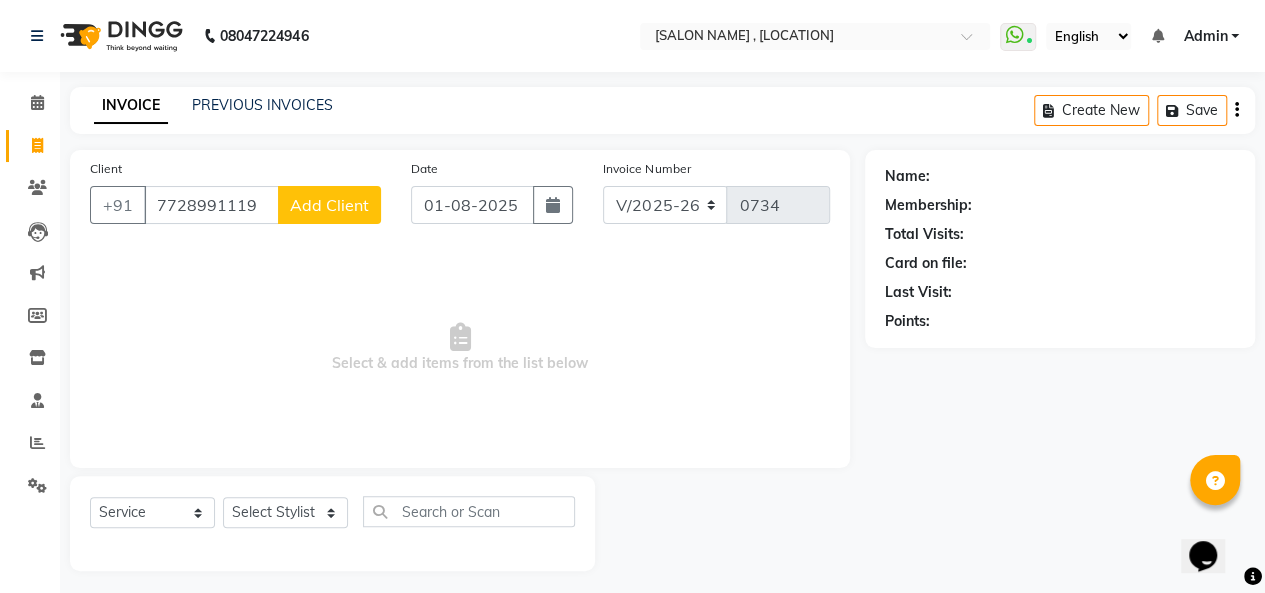 click on "Add Client" 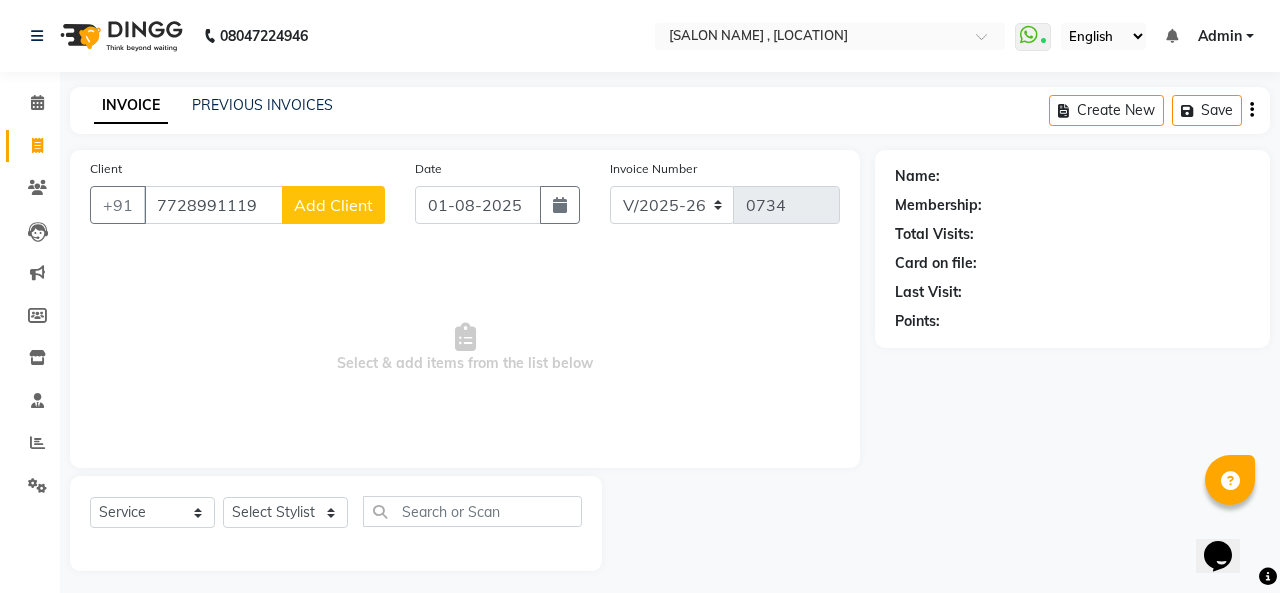 select on "22" 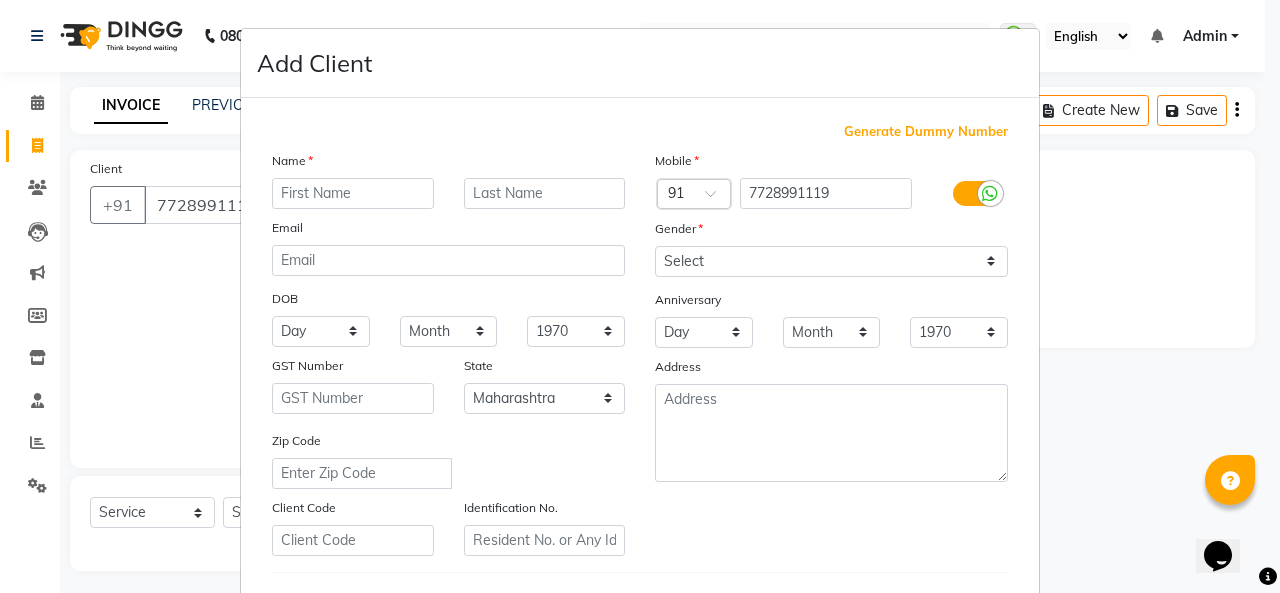 click at bounding box center (353, 193) 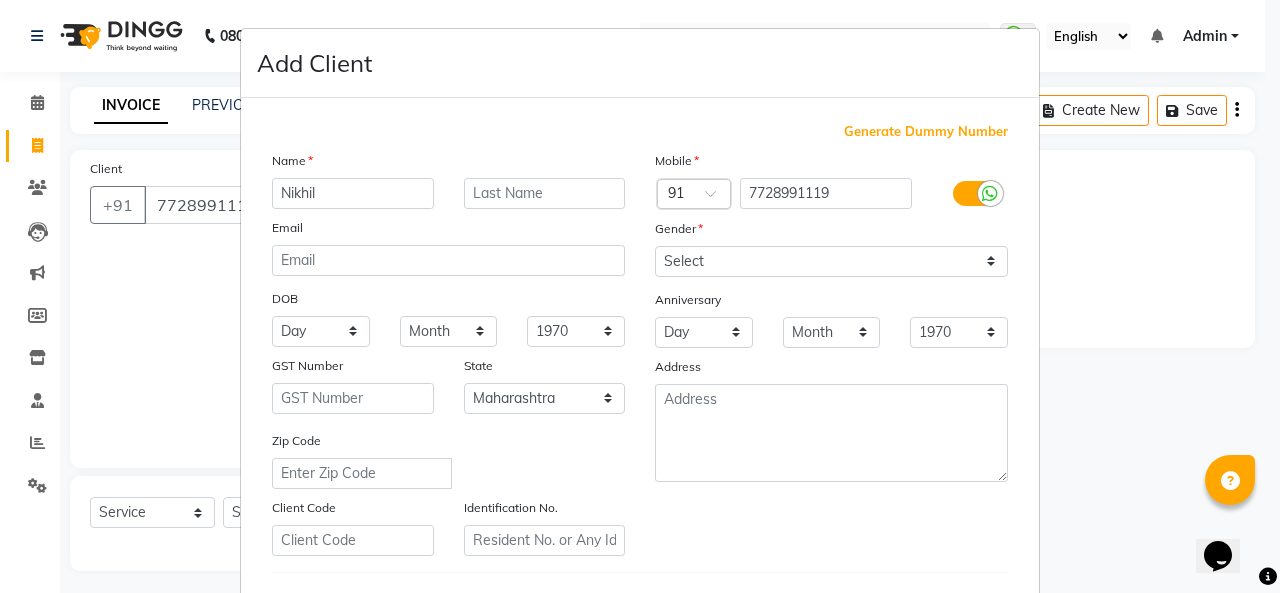 type on "Nikhil" 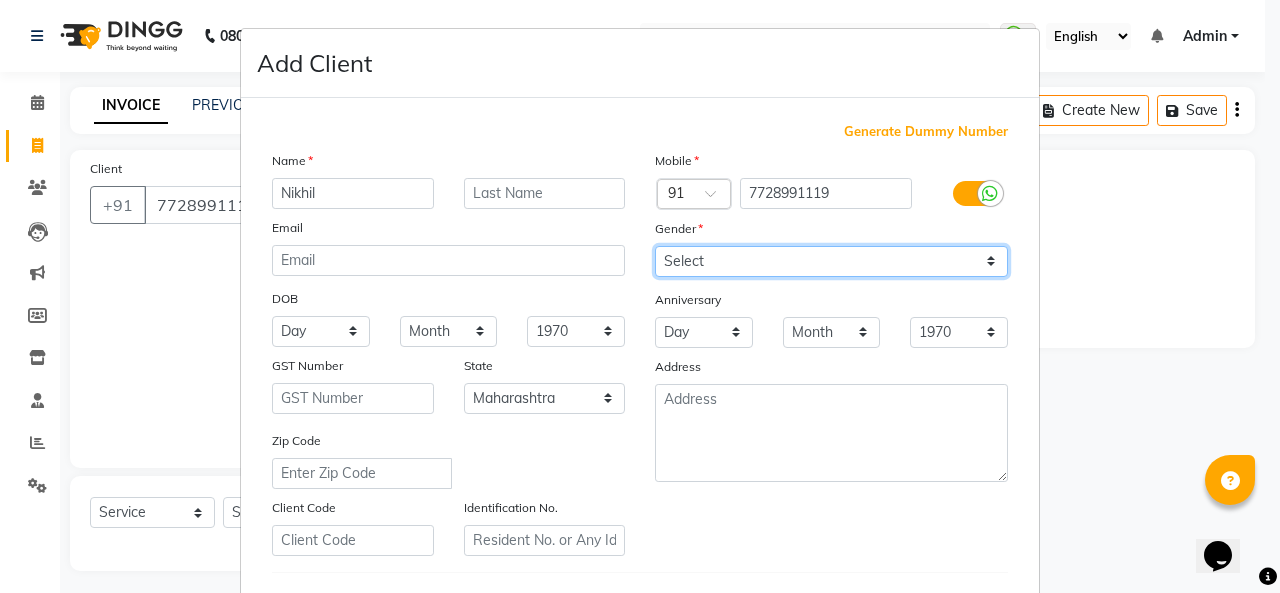 click on "Select Male Female Other Prefer Not To Say" at bounding box center [831, 261] 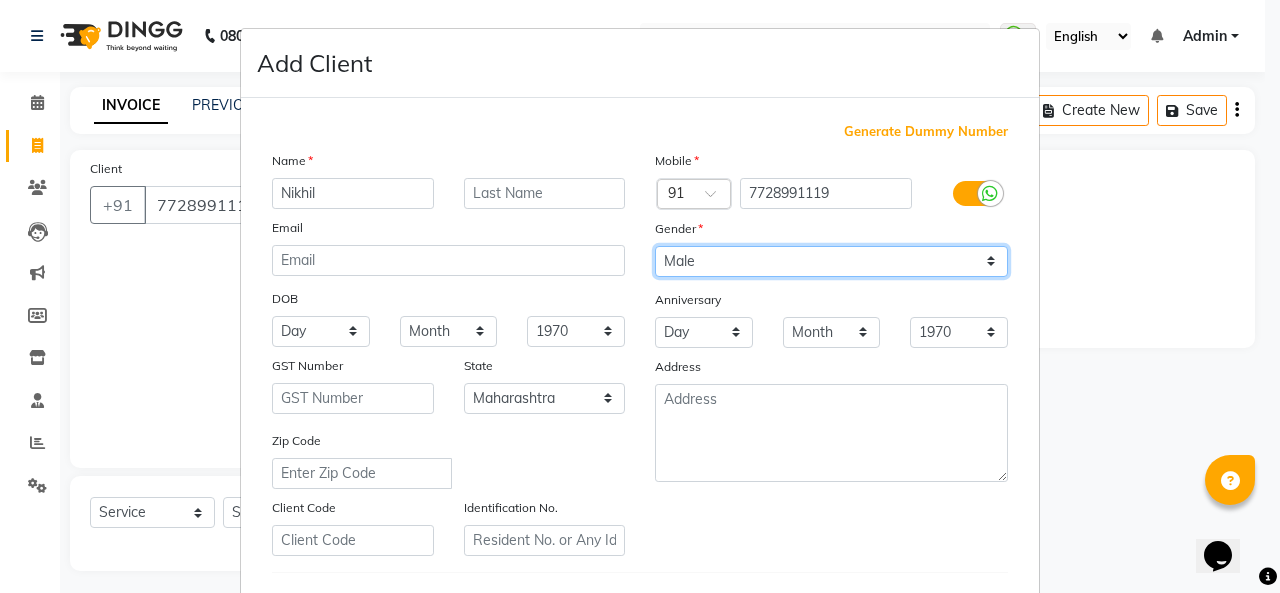 click on "Select Male Female Other Prefer Not To Say" at bounding box center [831, 261] 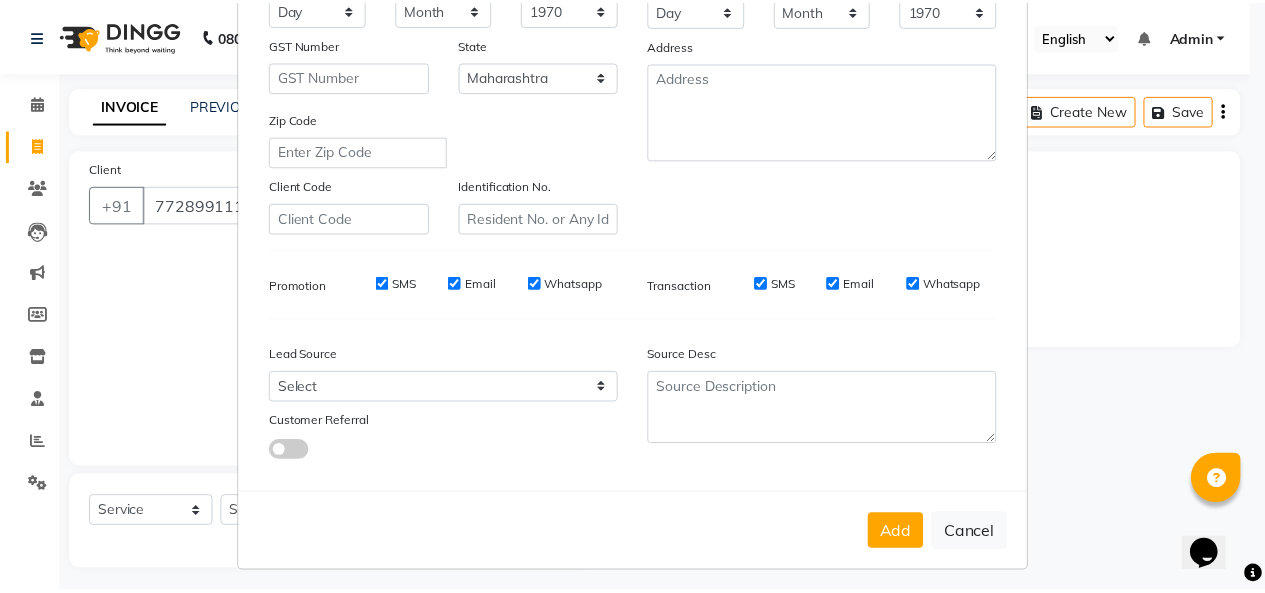 scroll, scrollTop: 326, scrollLeft: 0, axis: vertical 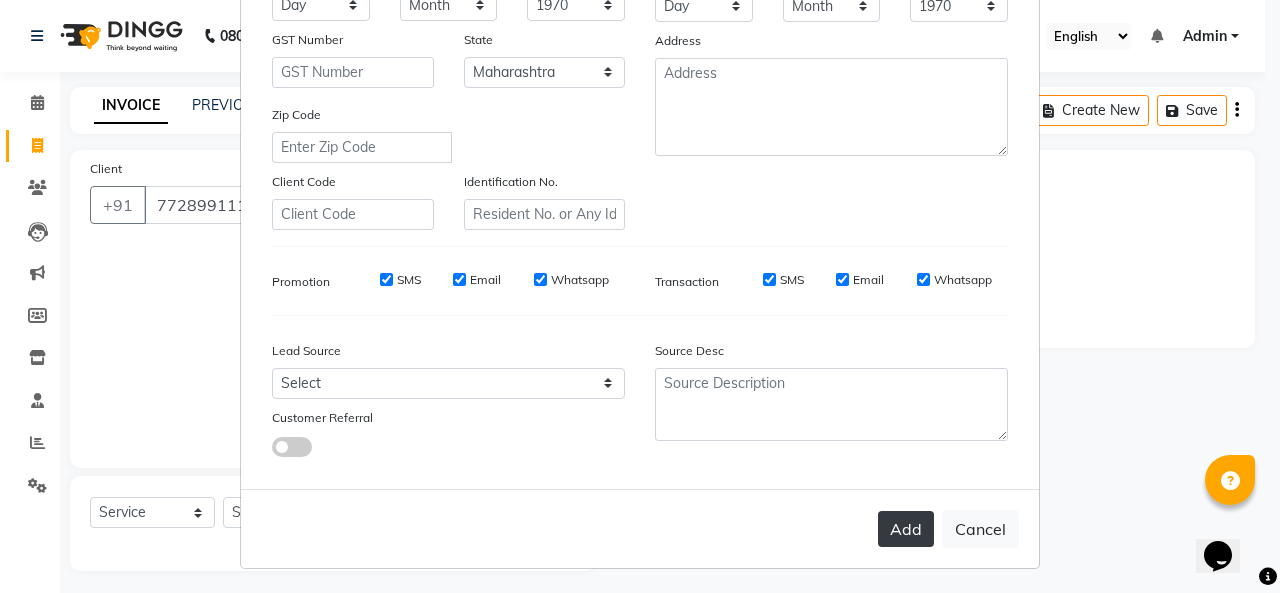 drag, startPoint x: 920, startPoint y: 521, endPoint x: 770, endPoint y: 493, distance: 152.59096 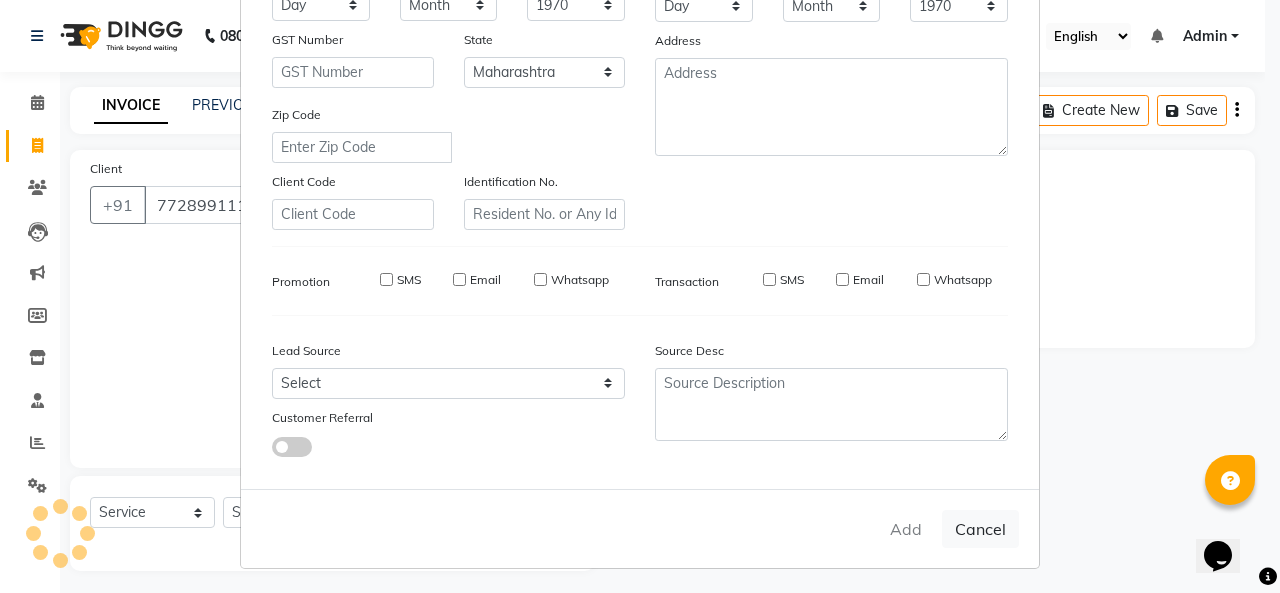 type 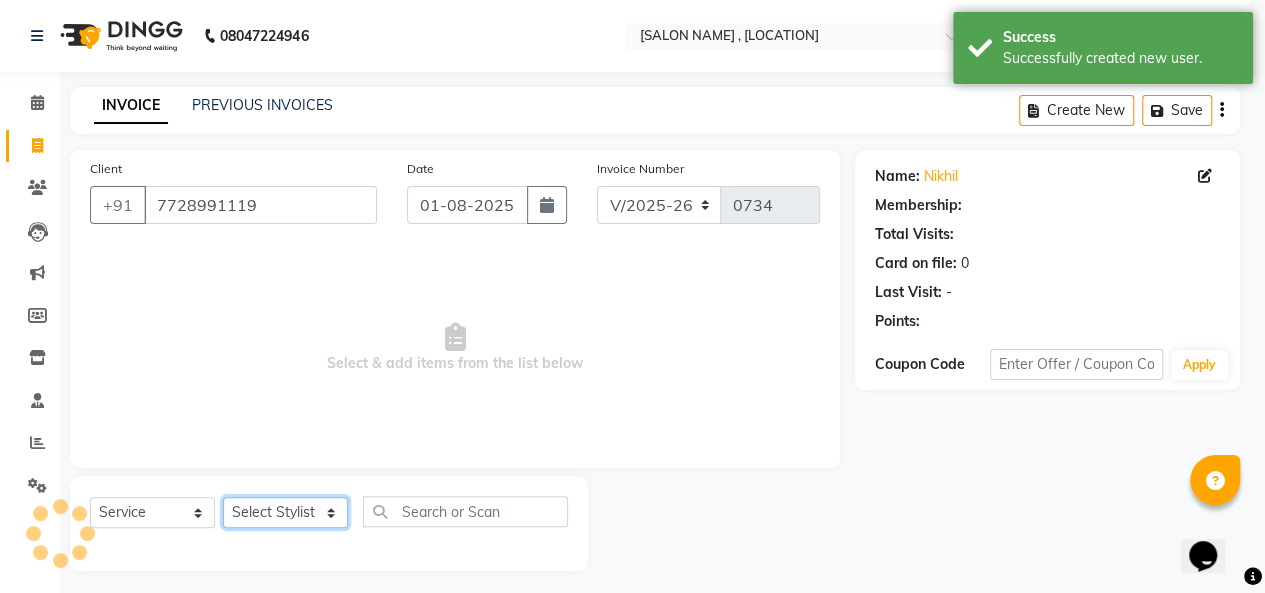 select on "1: Object" 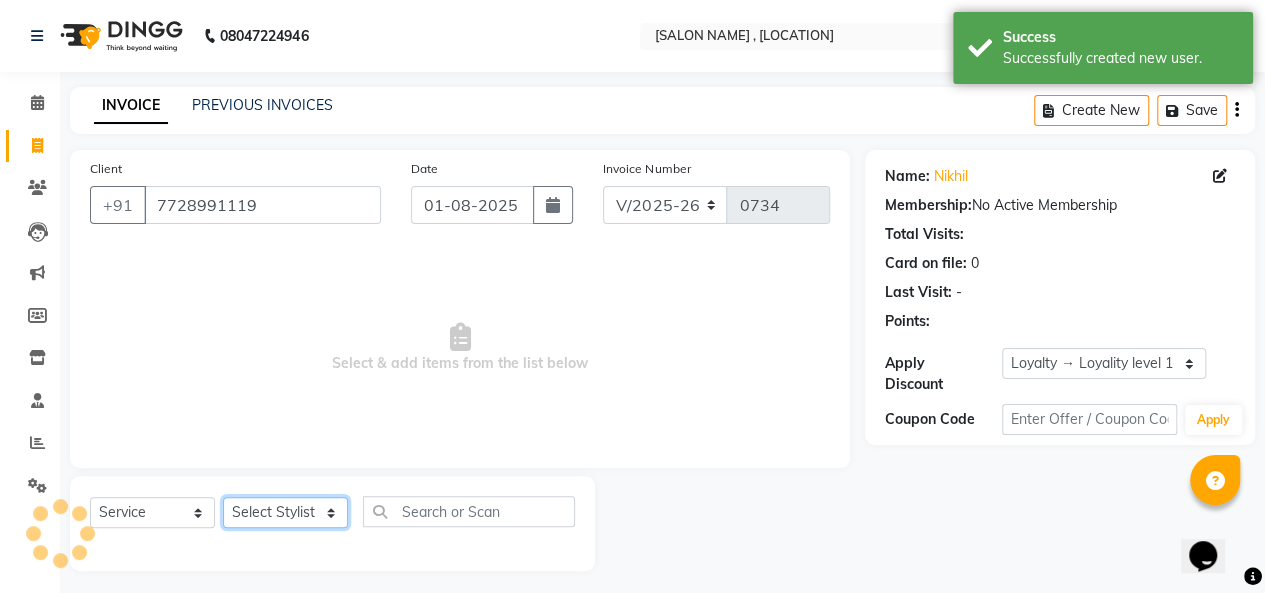 click on "Select Stylist [FIRST] [LAST] [FIRST] [LAST] [FIRST] [LAST] [FIRST] [LAST] [FIRST] [LAST] [FIRST] [LAST] [FIRST] [LAST]" 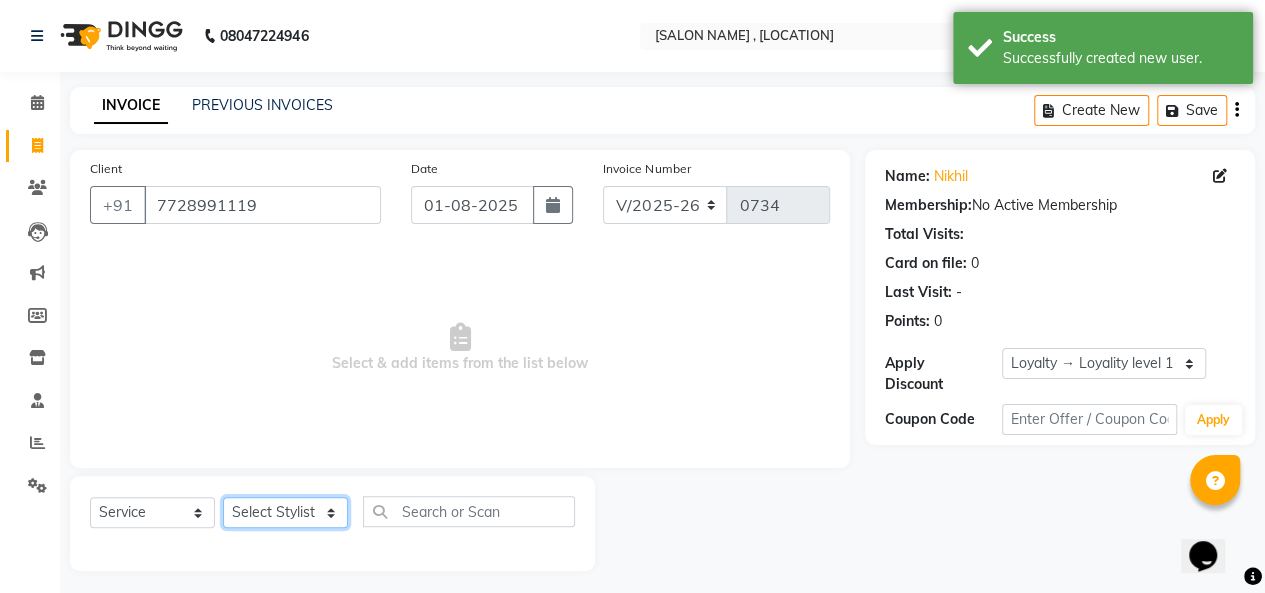 select on "43907" 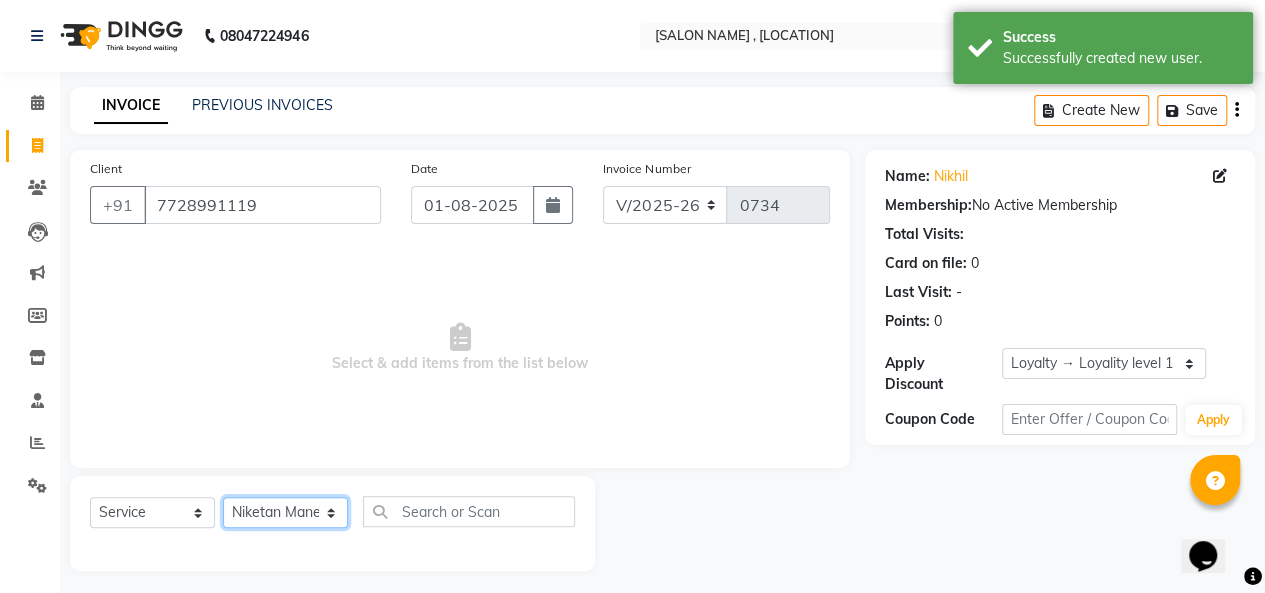 click on "Select Stylist [FIRST] [LAST] [FIRST] [LAST] [FIRST] [LAST] [FIRST] [LAST] [FIRST] [LAST] [FIRST] [LAST] [FIRST] [LAST]" 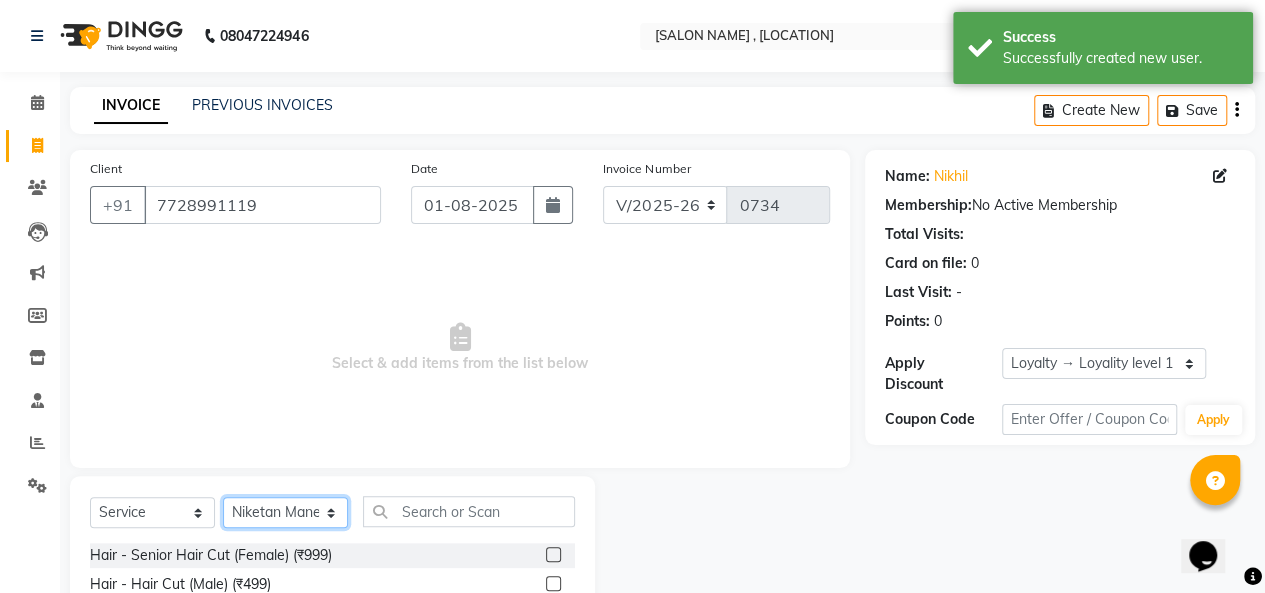 scroll, scrollTop: 200, scrollLeft: 0, axis: vertical 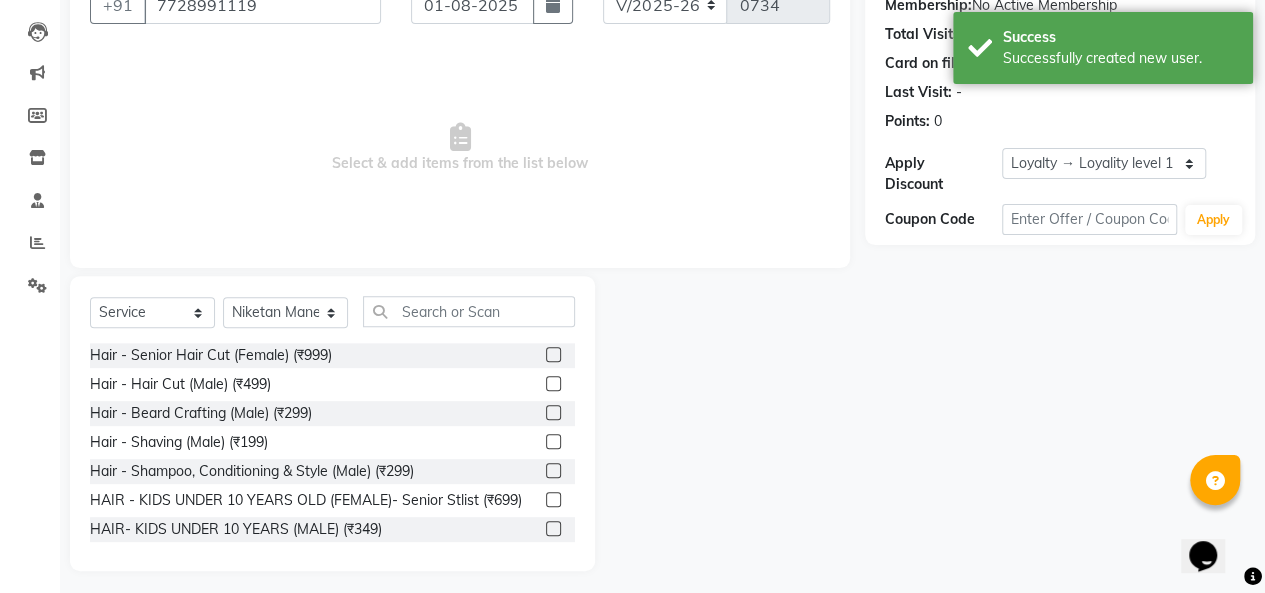 click 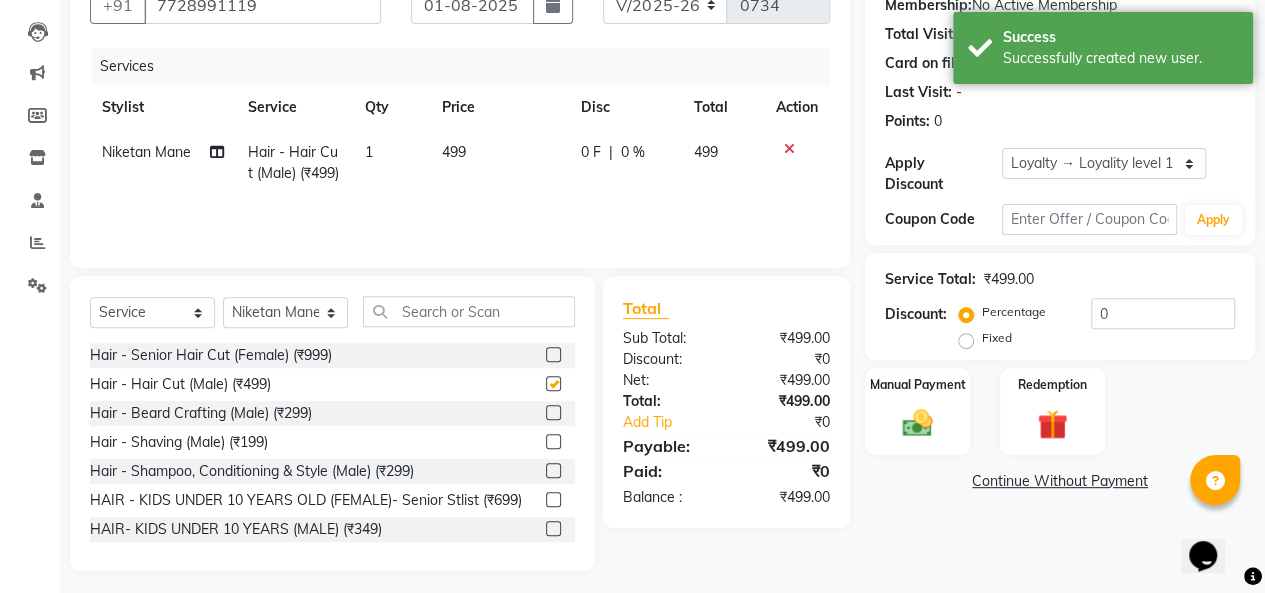 checkbox on "false" 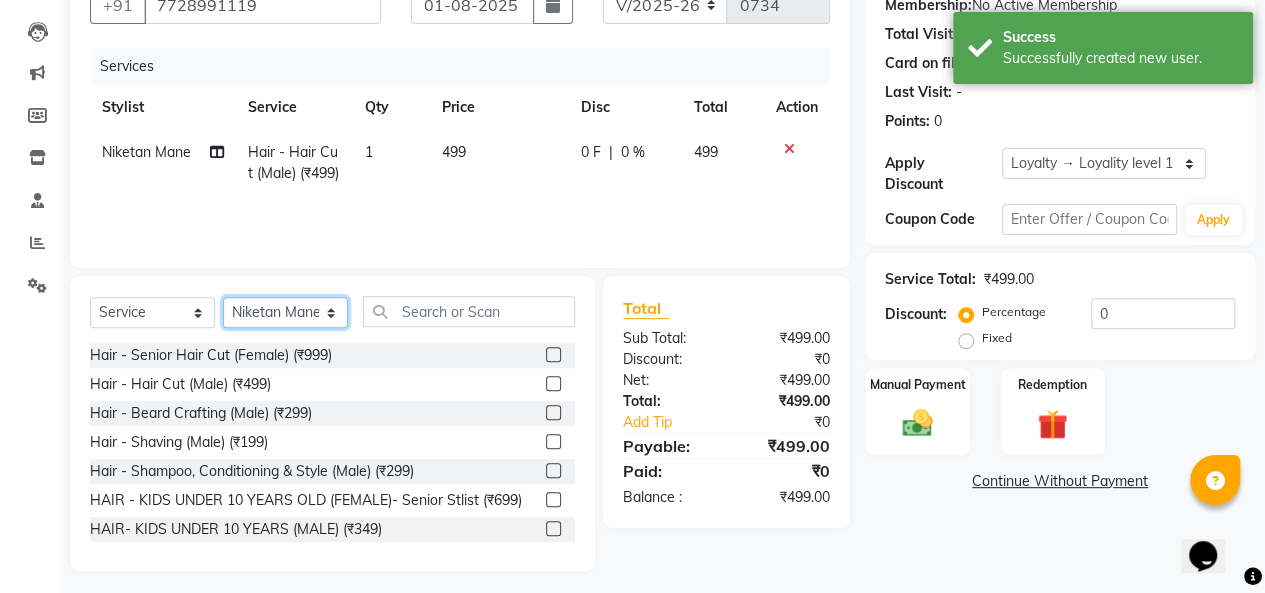 click on "Select Stylist [FIRST] [LAST] [FIRST] [LAST] [FIRST] [LAST] [FIRST] [LAST] [FIRST] [LAST] [FIRST] [LAST] [FIRST] [LAST]" 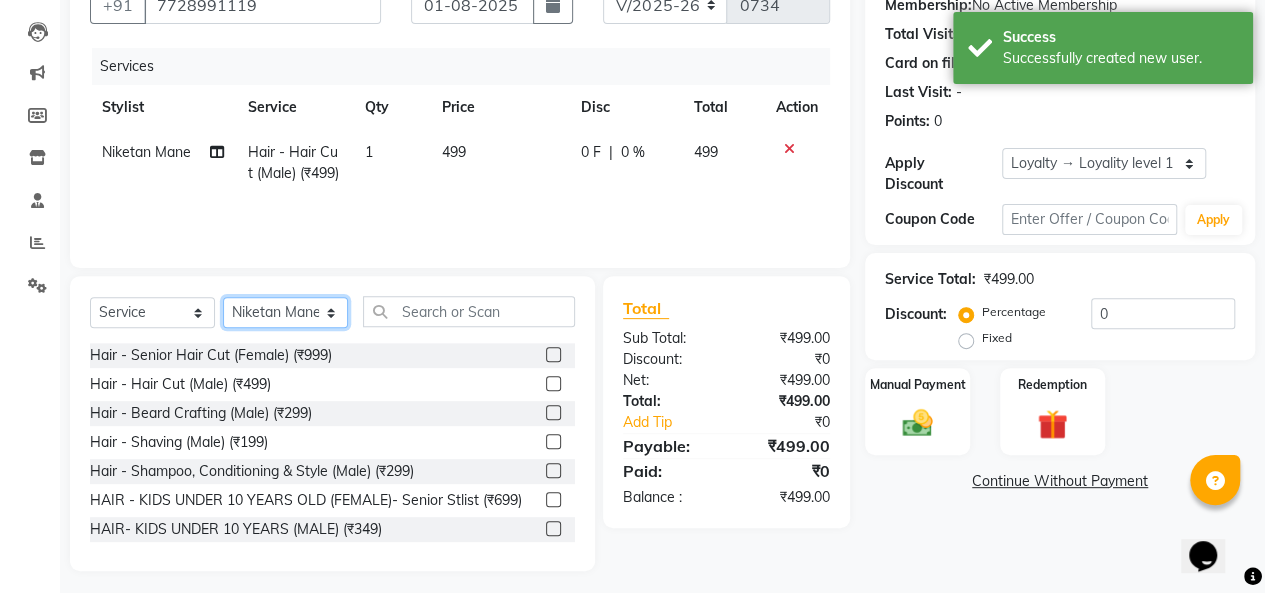 select on "65488" 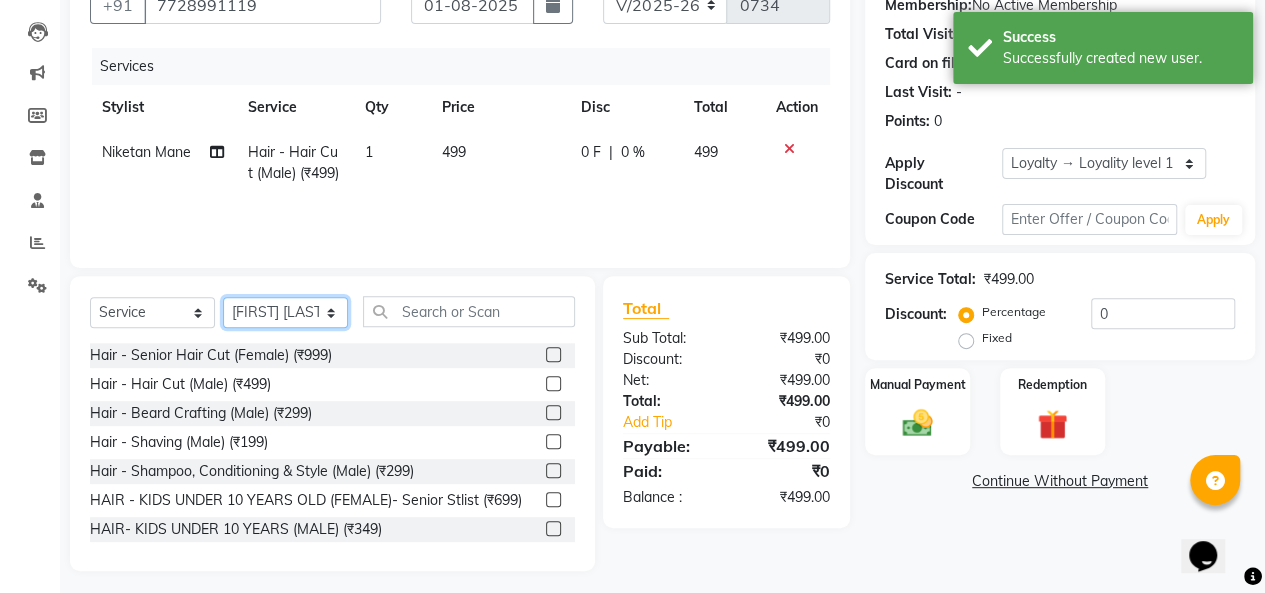 click on "Select Stylist [FIRST] [LAST] [FIRST] [LAST] [FIRST] [LAST] [FIRST] [LAST] [FIRST] [LAST] [FIRST] [LAST] [FIRST] [LAST]" 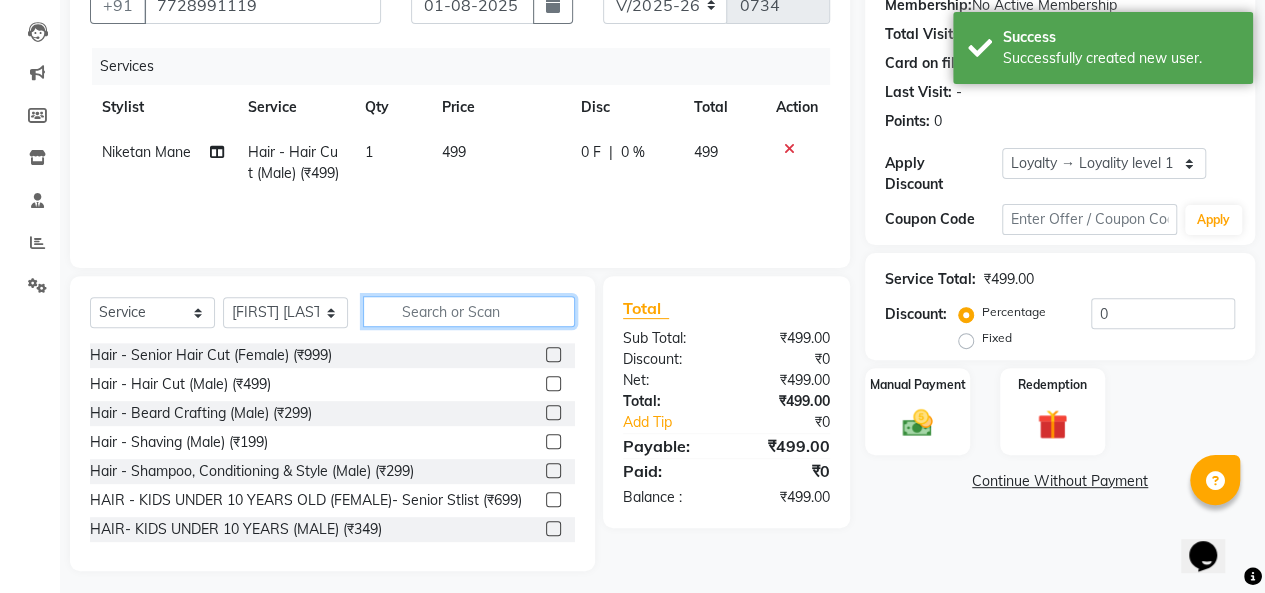 click 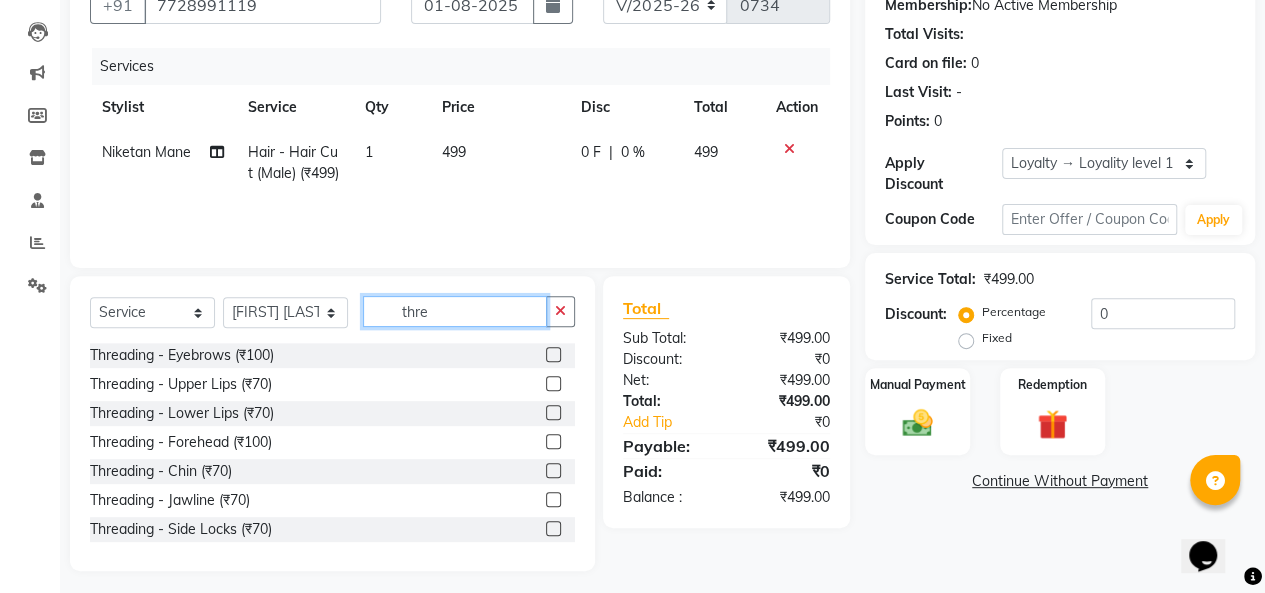type on "thre" 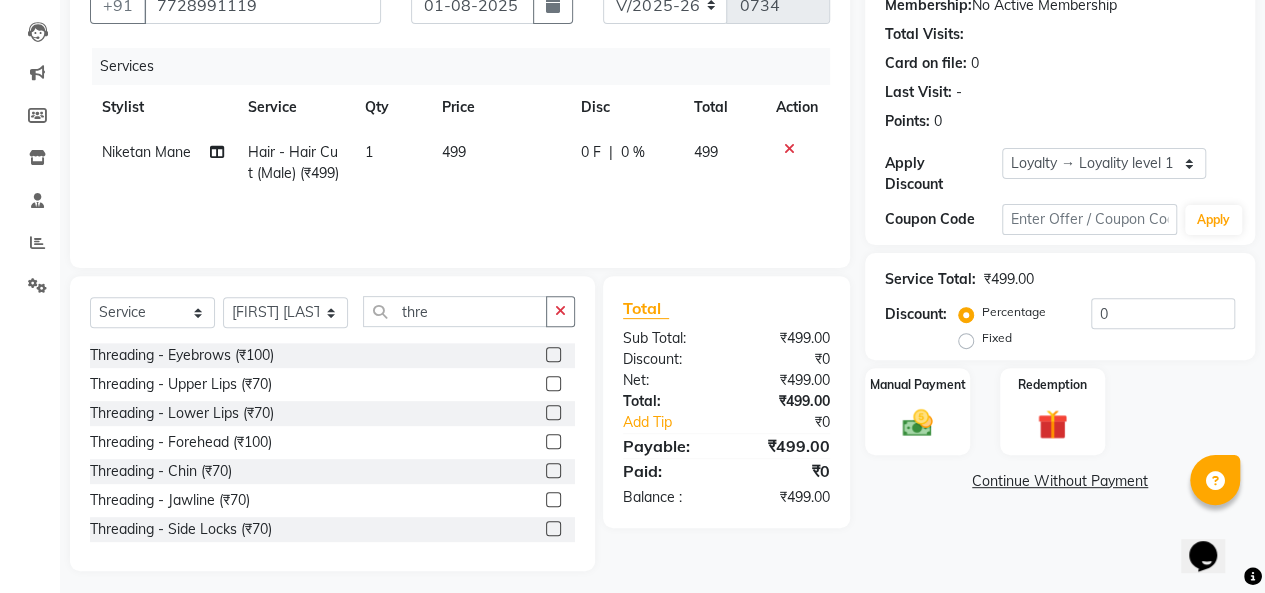 click 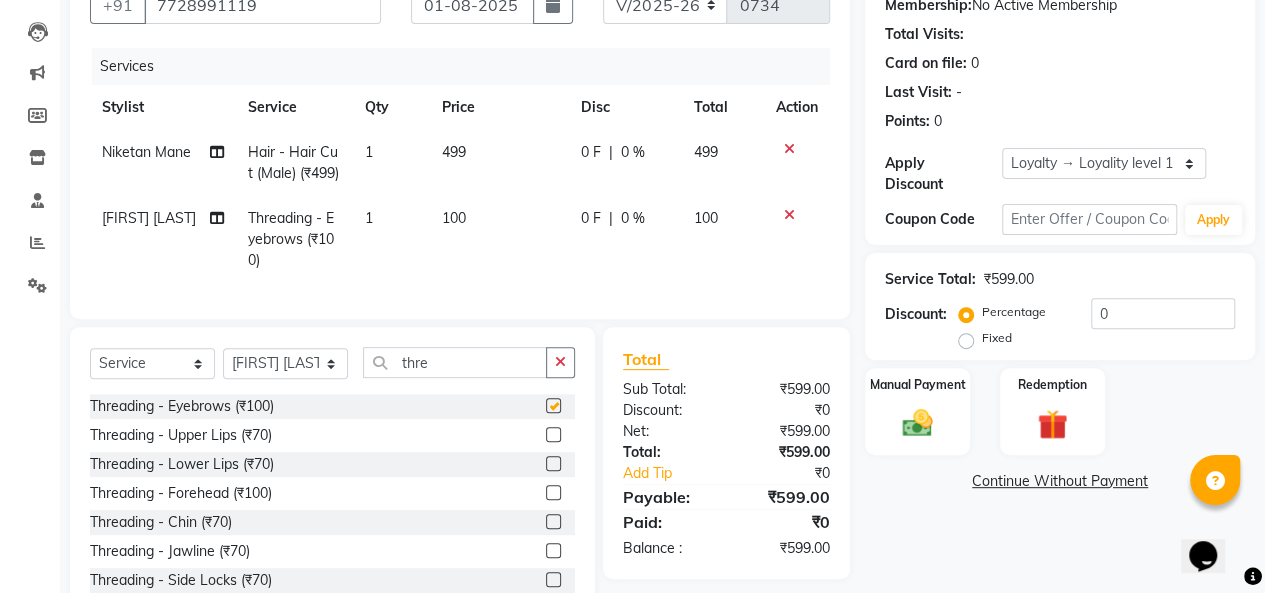 checkbox on "false" 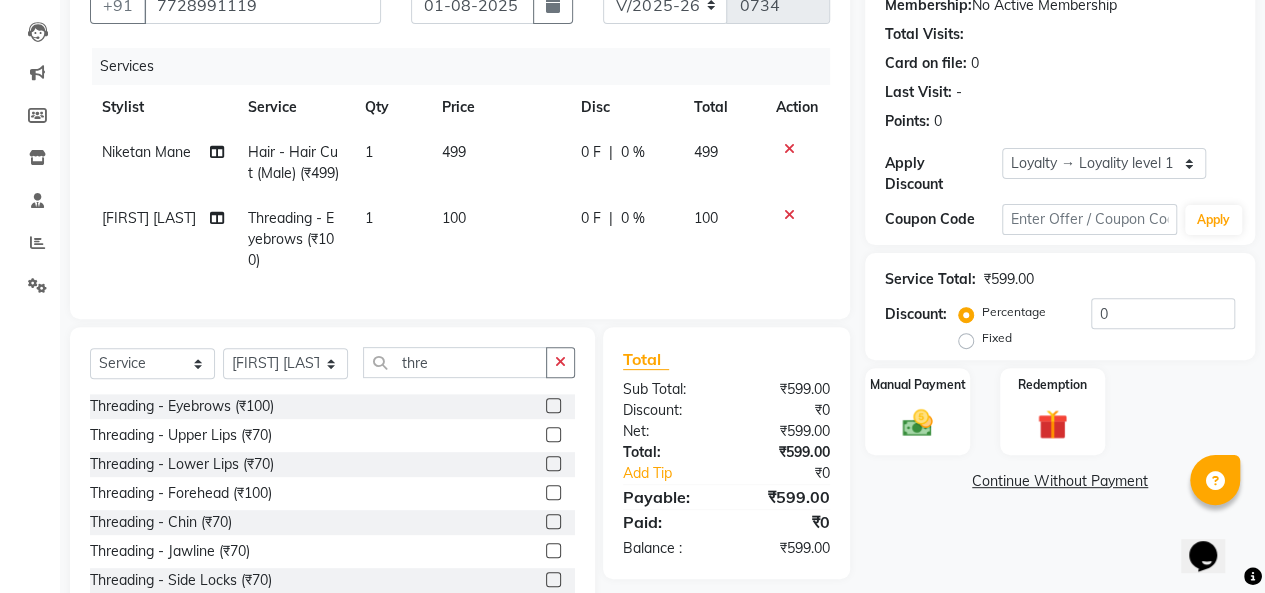 click 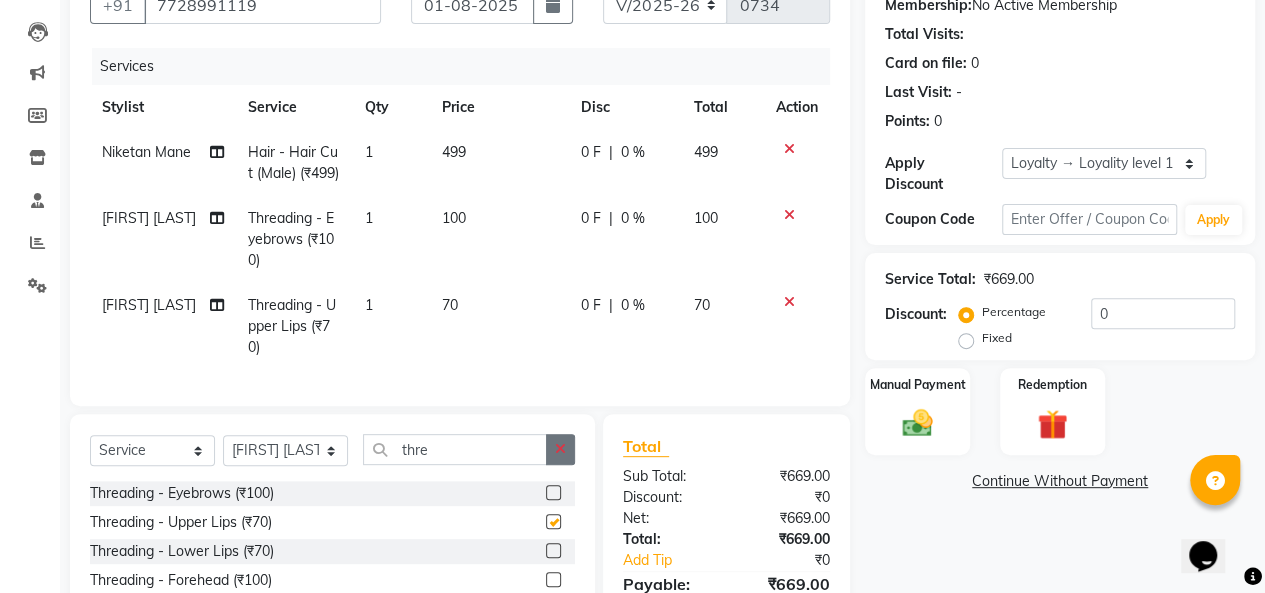 checkbox on "false" 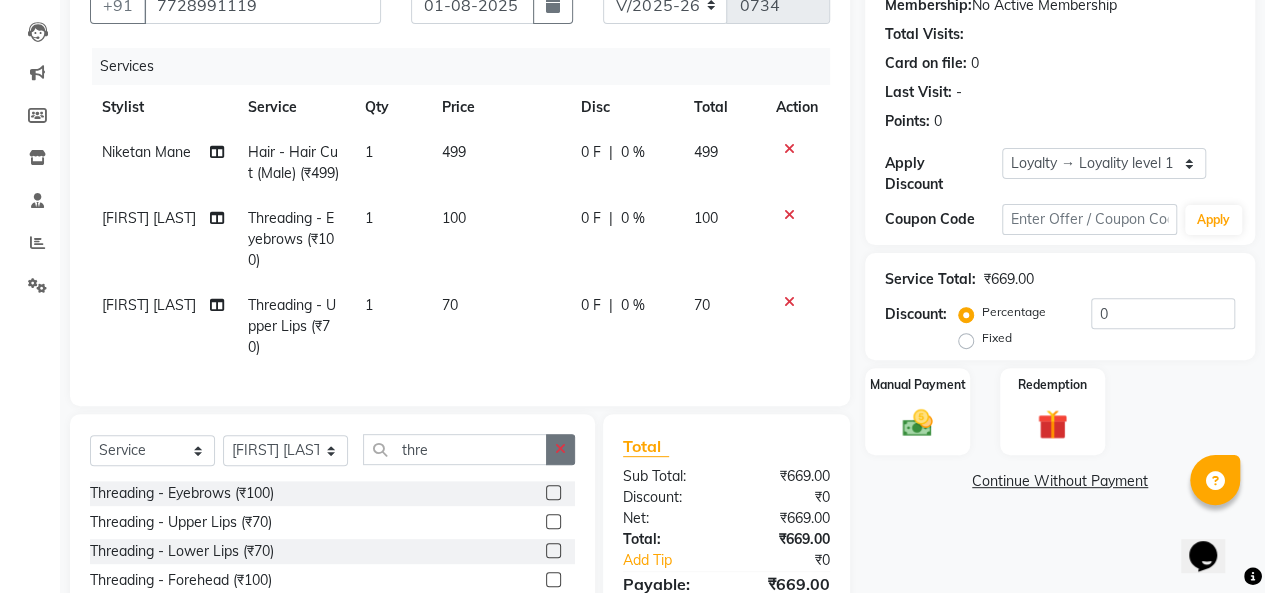 click 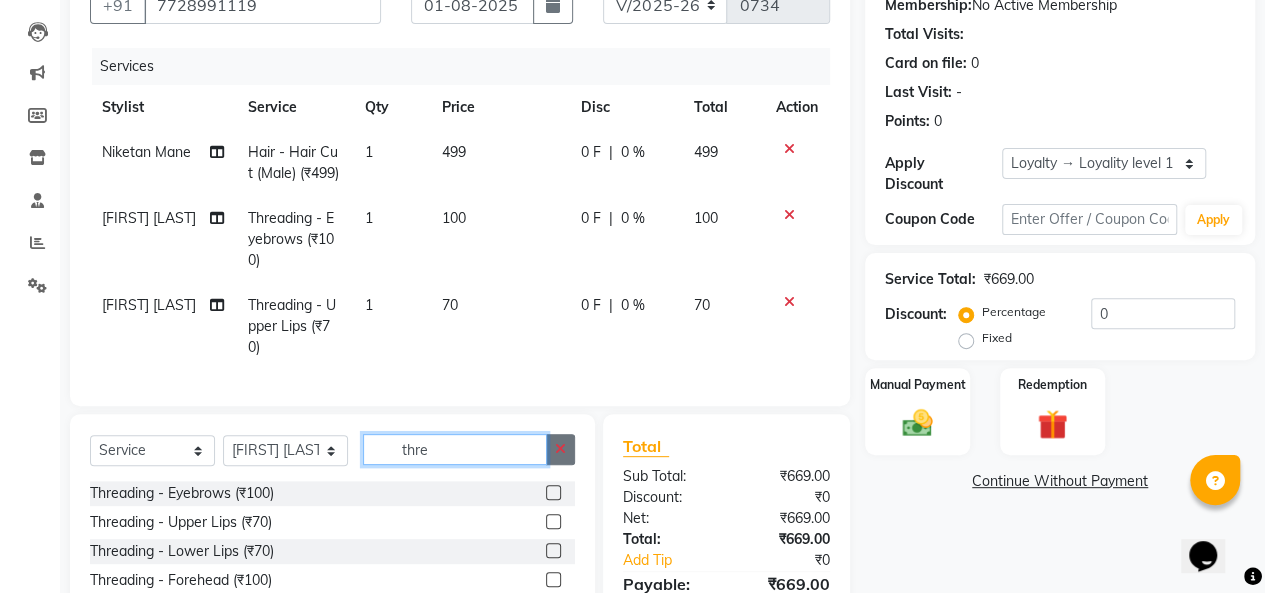 type 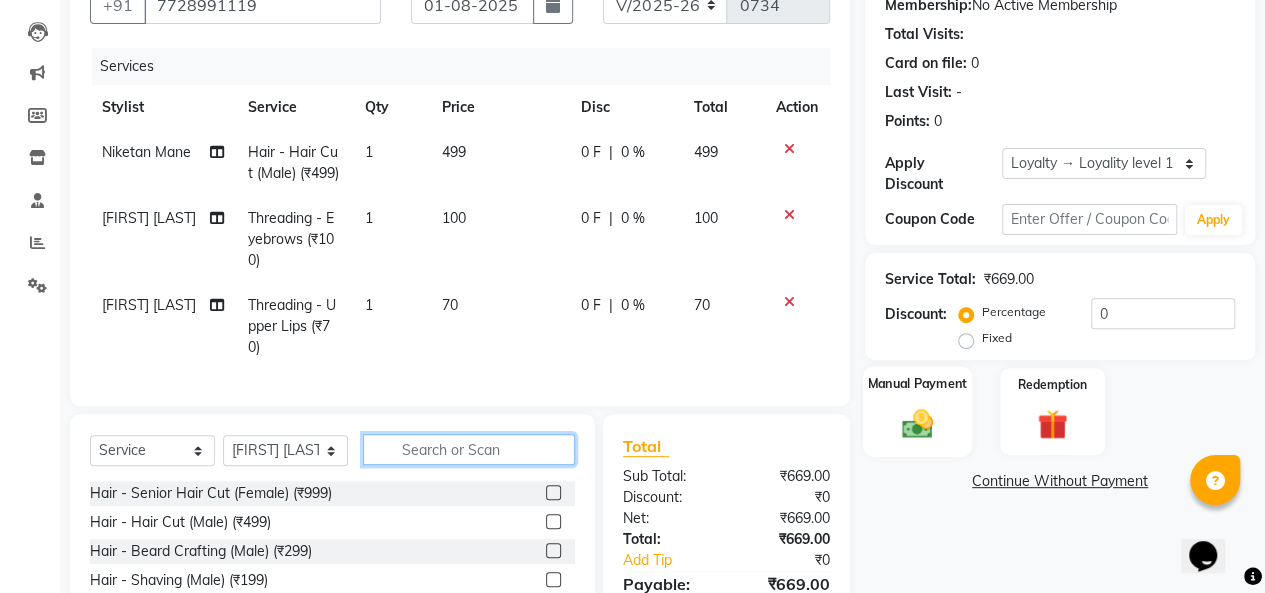 scroll, scrollTop: 300, scrollLeft: 0, axis: vertical 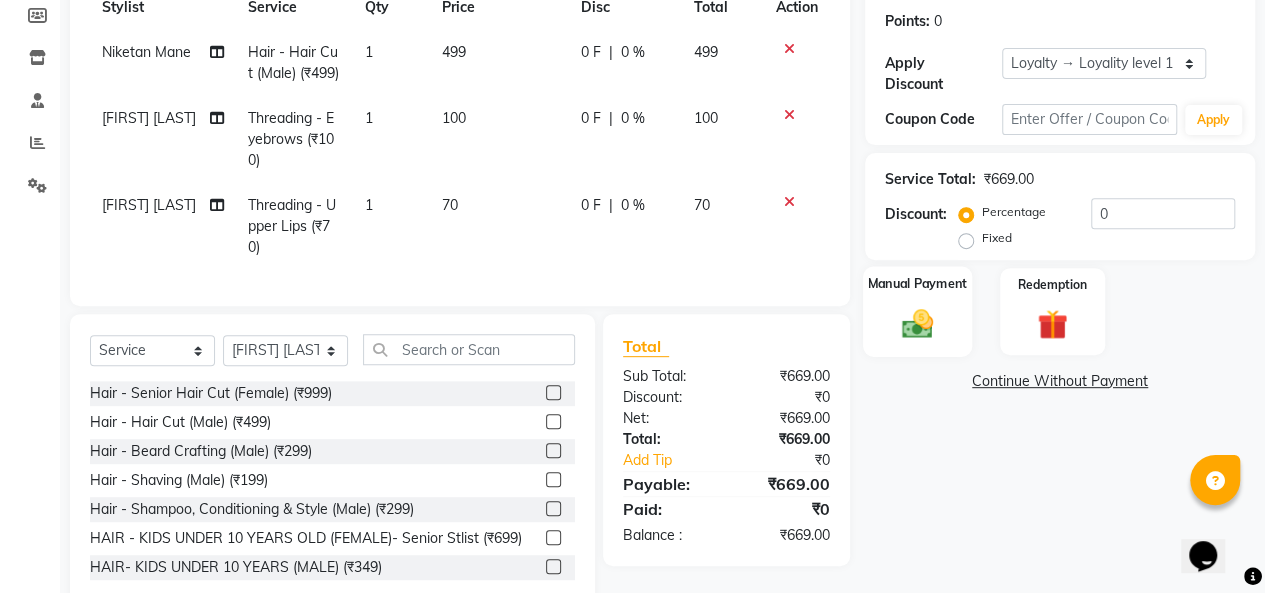 click on "Manual Payment" 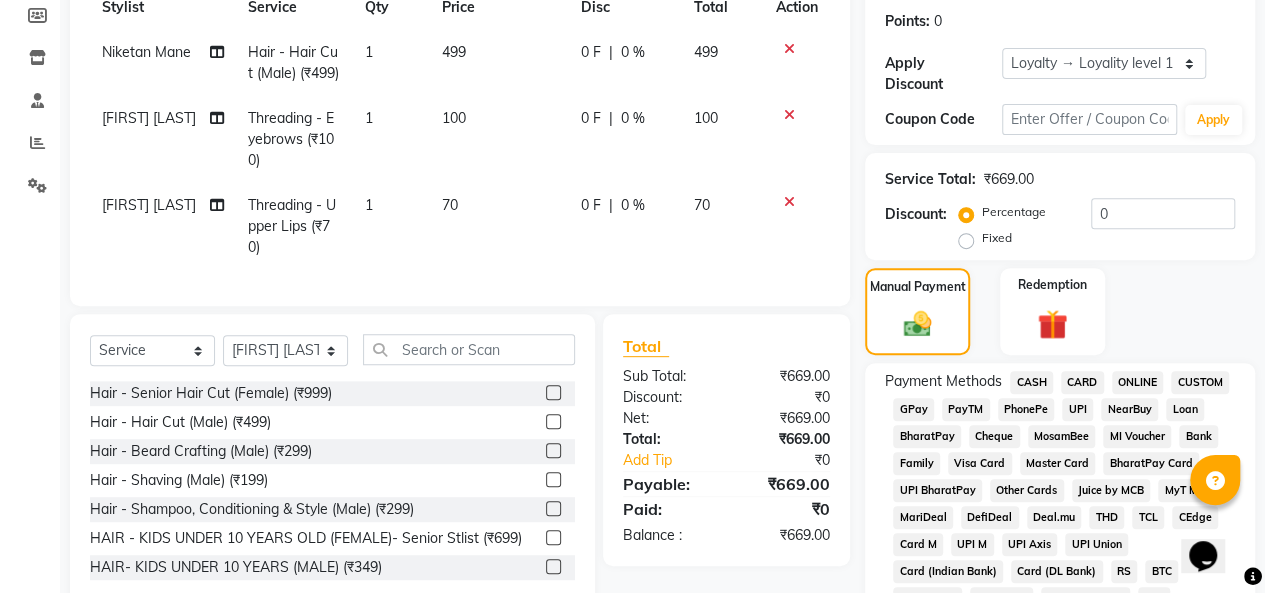 scroll, scrollTop: 400, scrollLeft: 0, axis: vertical 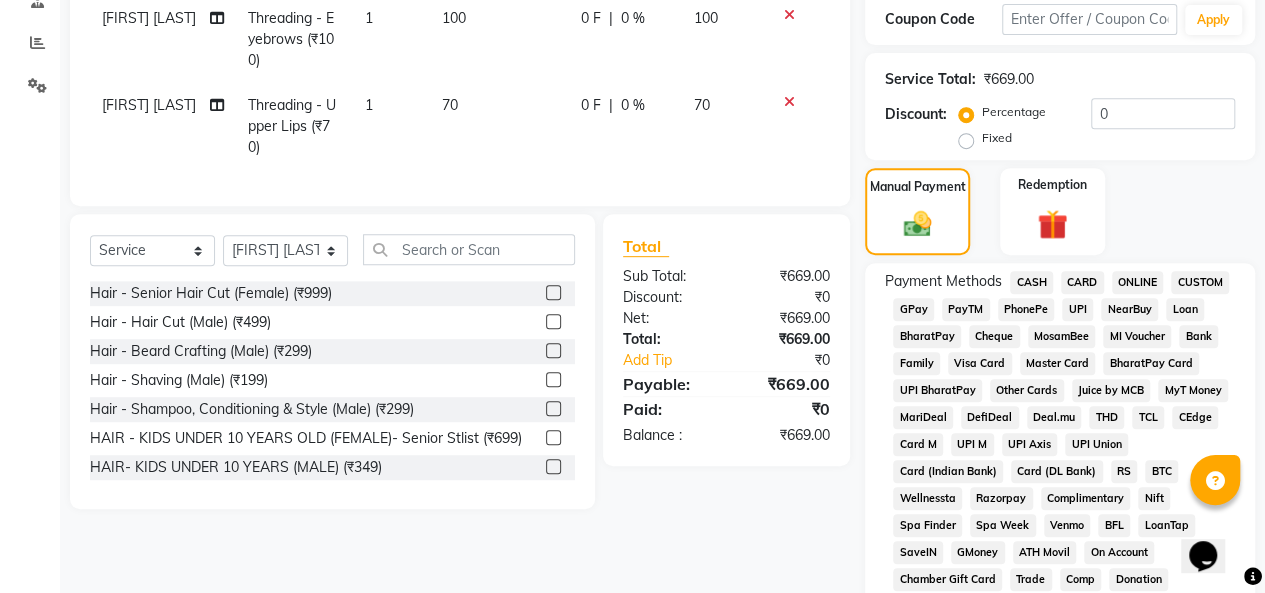 click on "UPI" 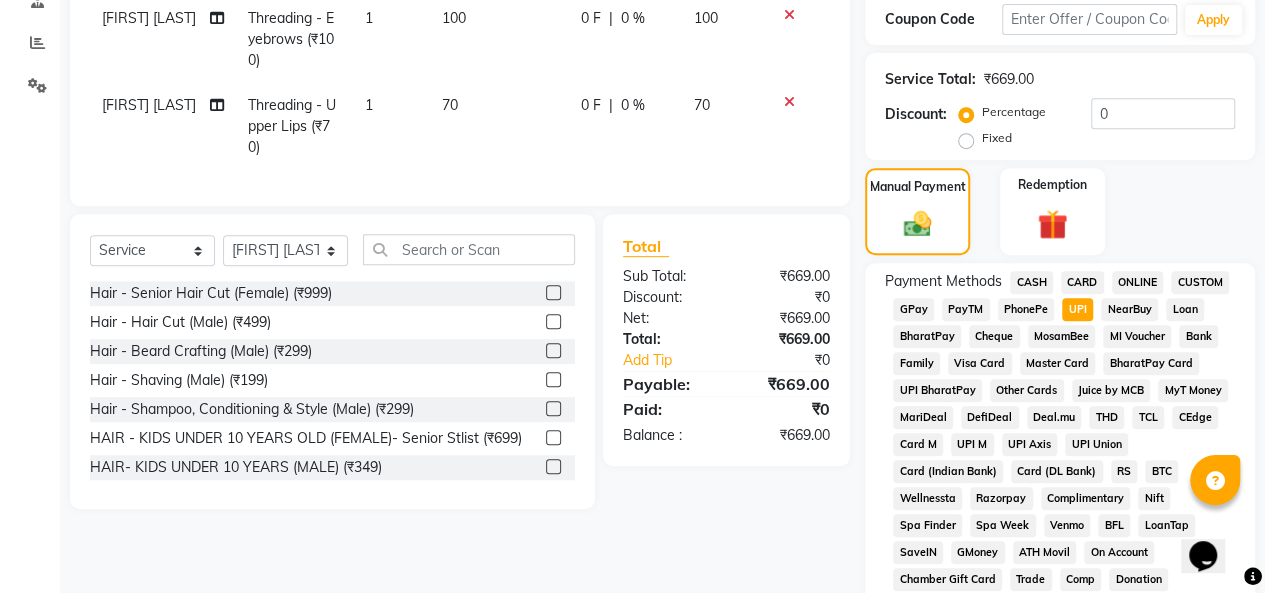scroll, scrollTop: 1046, scrollLeft: 0, axis: vertical 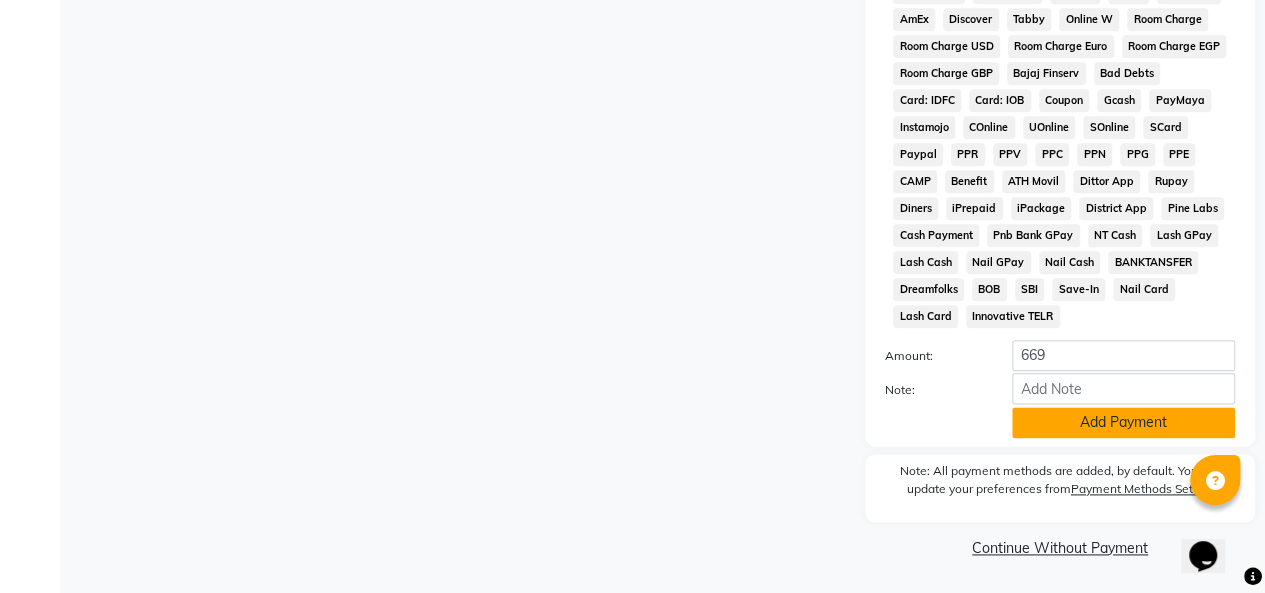 click on "Add Payment" 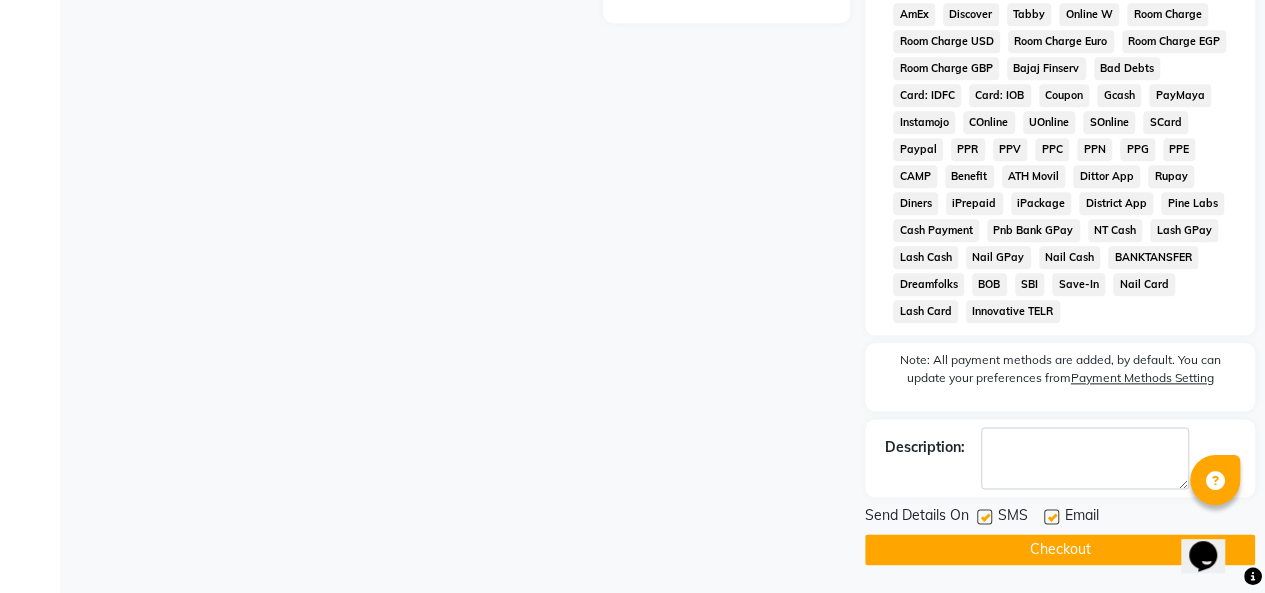 click on "Checkout" 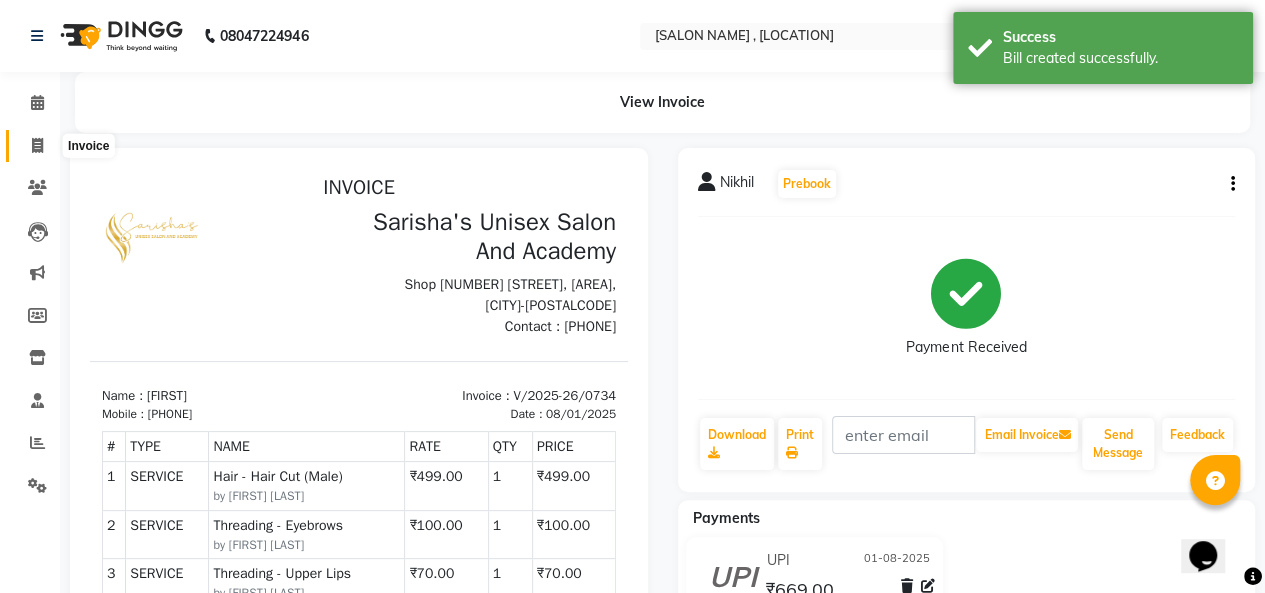 scroll, scrollTop: 0, scrollLeft: 0, axis: both 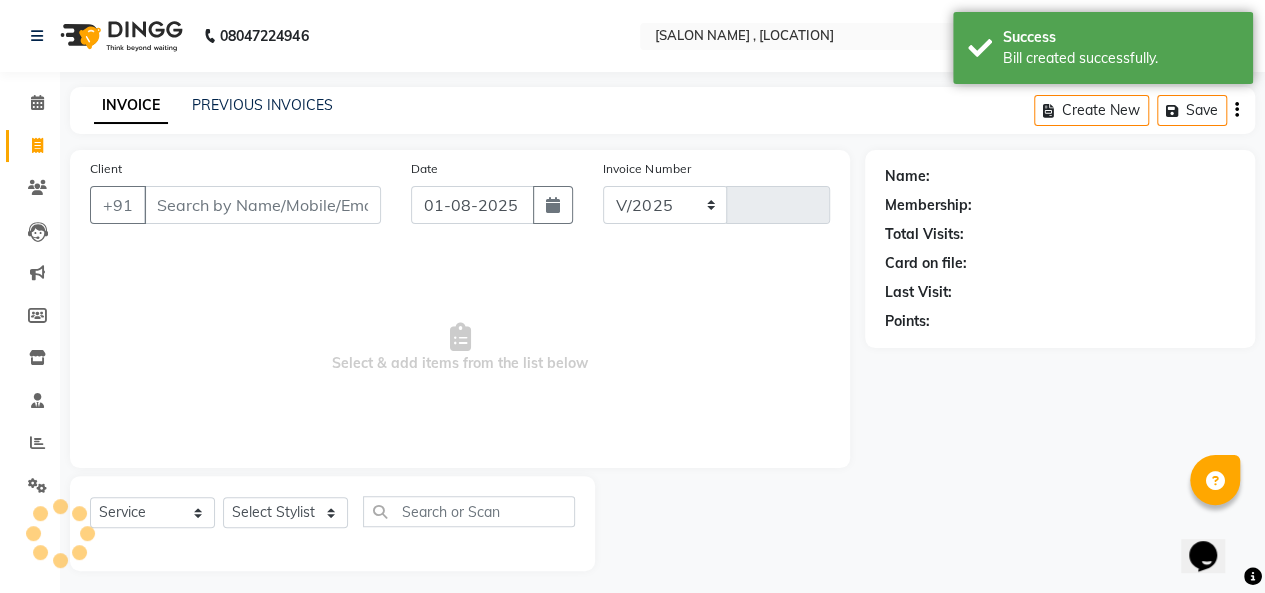 select on "665" 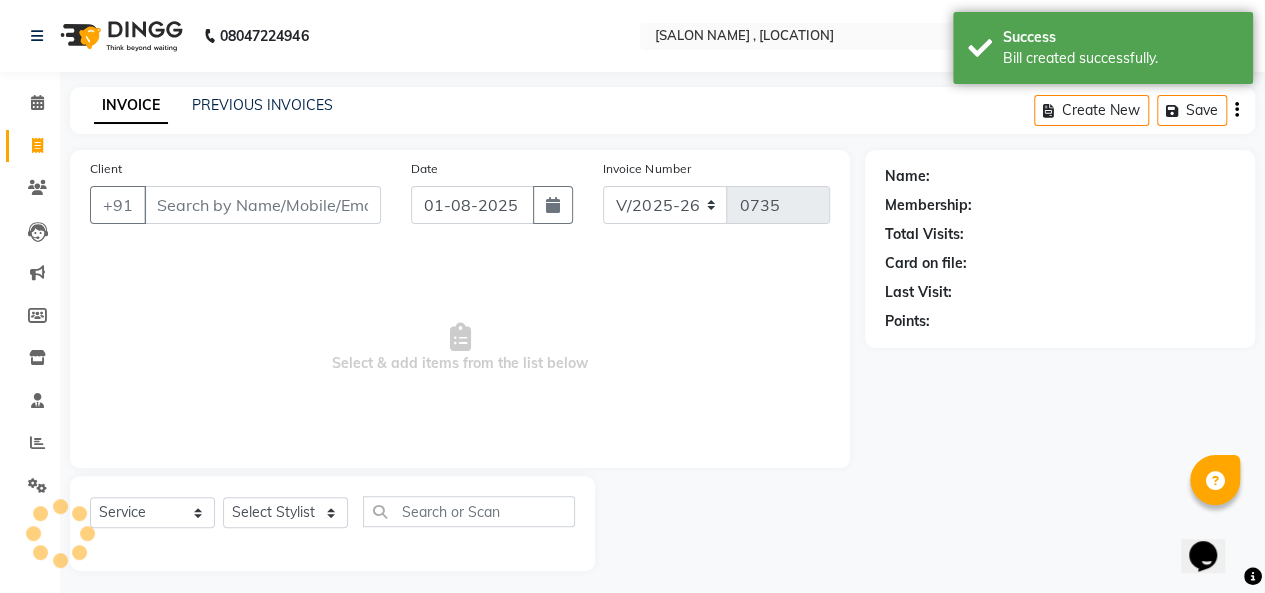 scroll, scrollTop: 7, scrollLeft: 0, axis: vertical 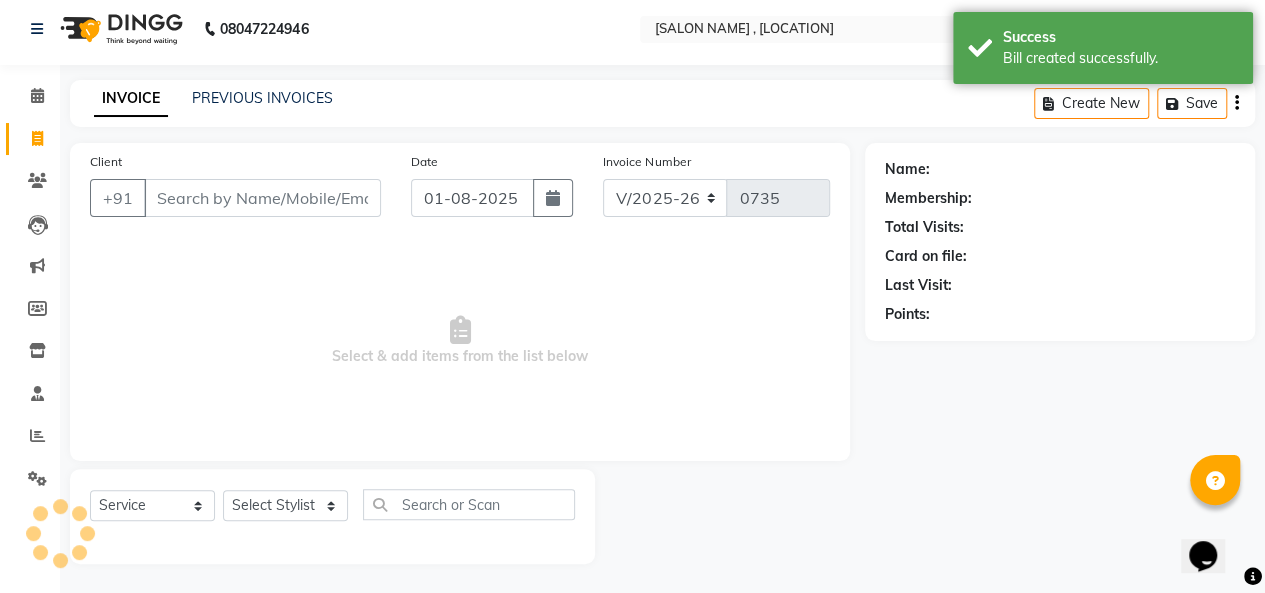 click on "Client" at bounding box center (262, 198) 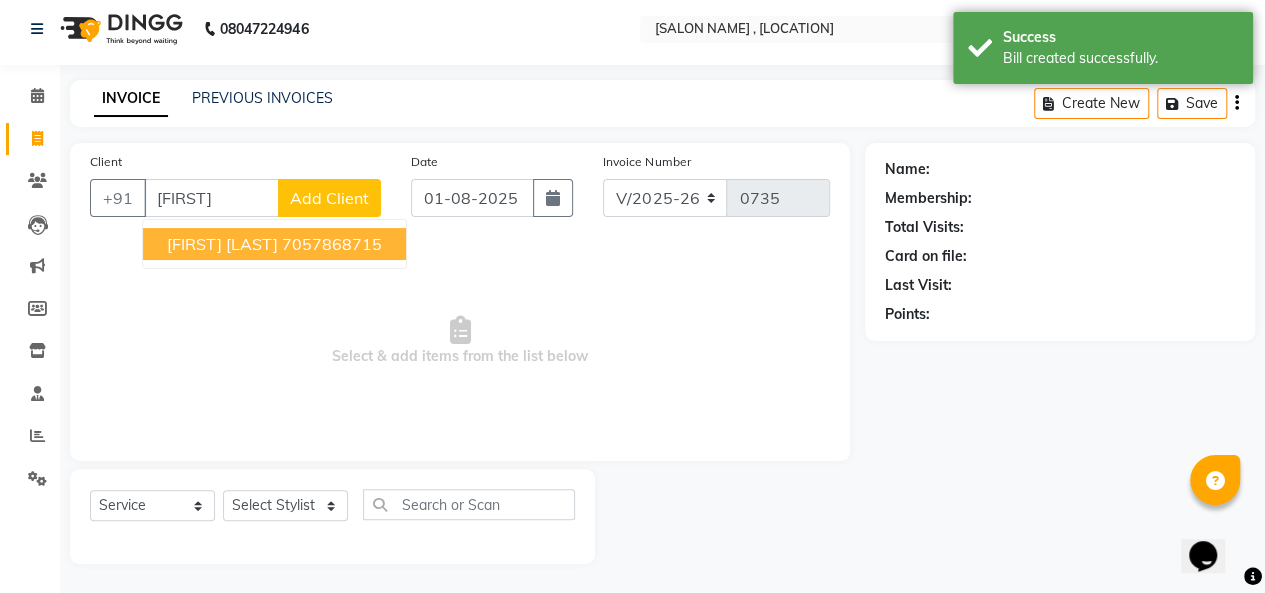 click on "[FIRST] [LAST] [PHONE]" at bounding box center (274, 244) 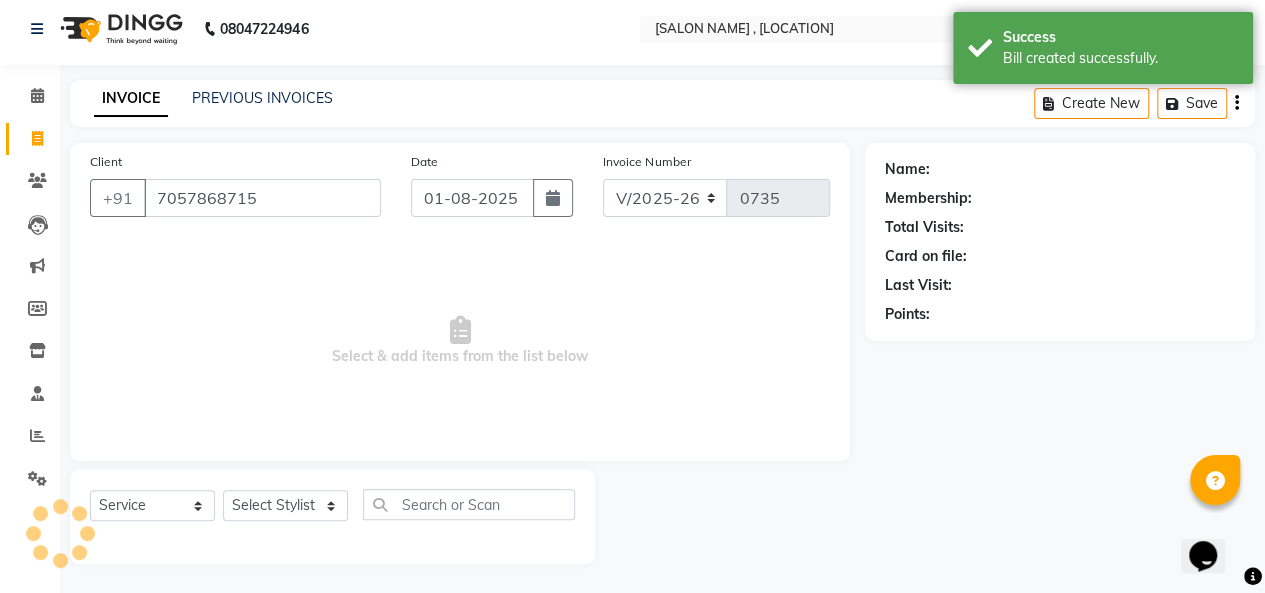 type on "7057868715" 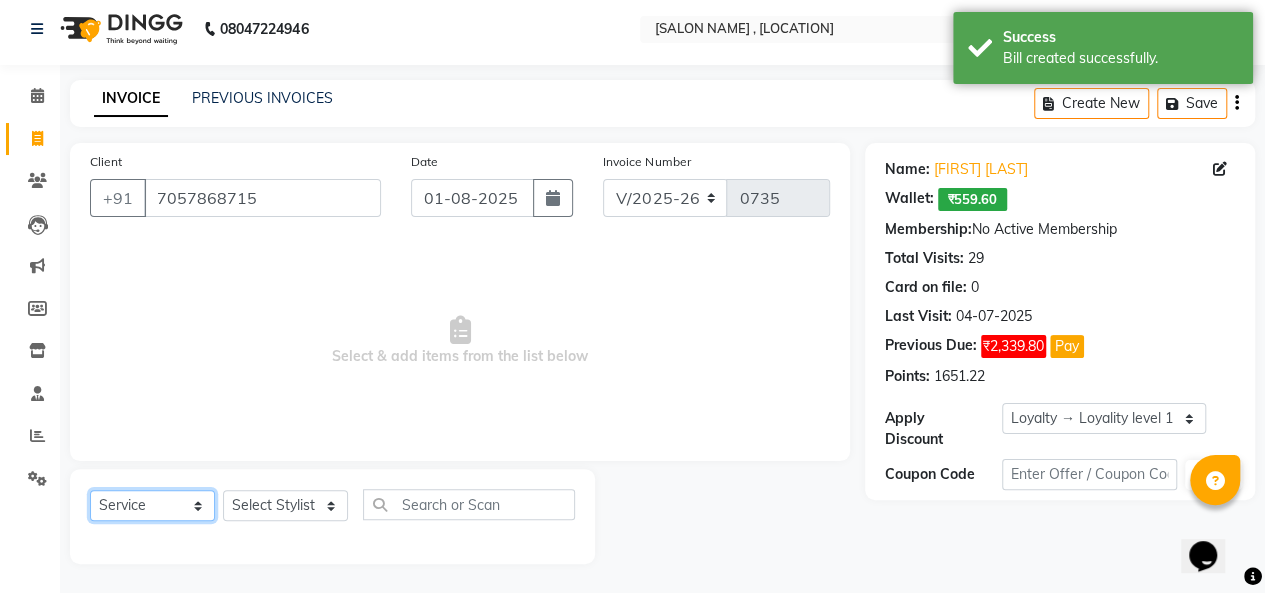 click on "Select  Service  Product  Membership  Package Voucher Prepaid Gift Card" 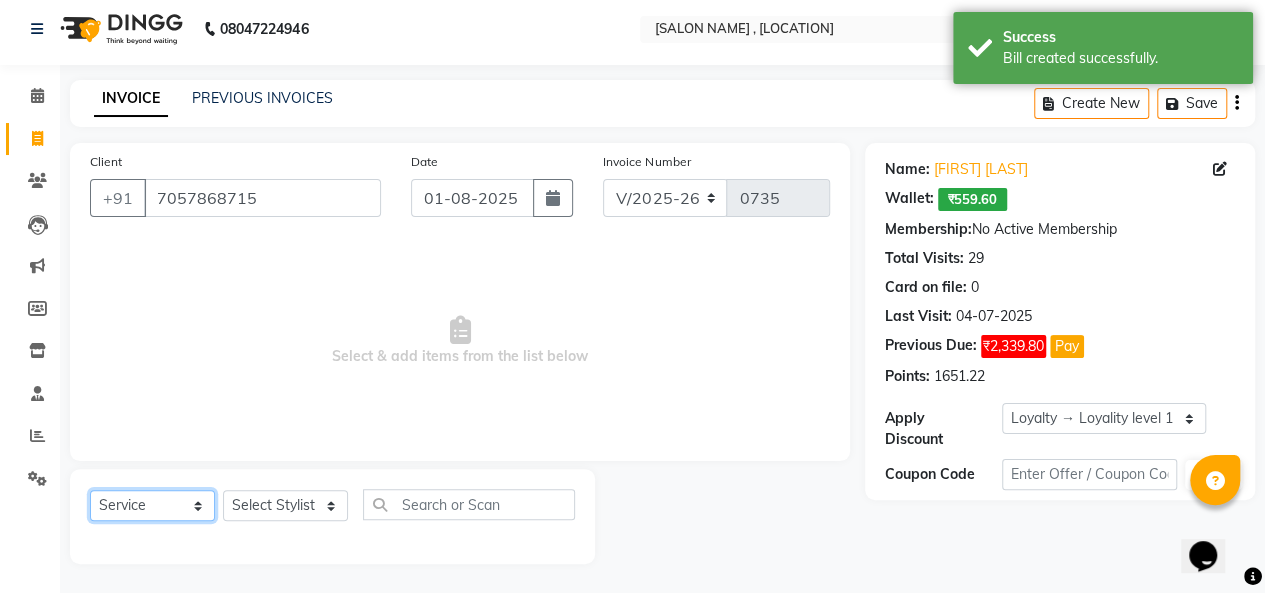 select on "membership" 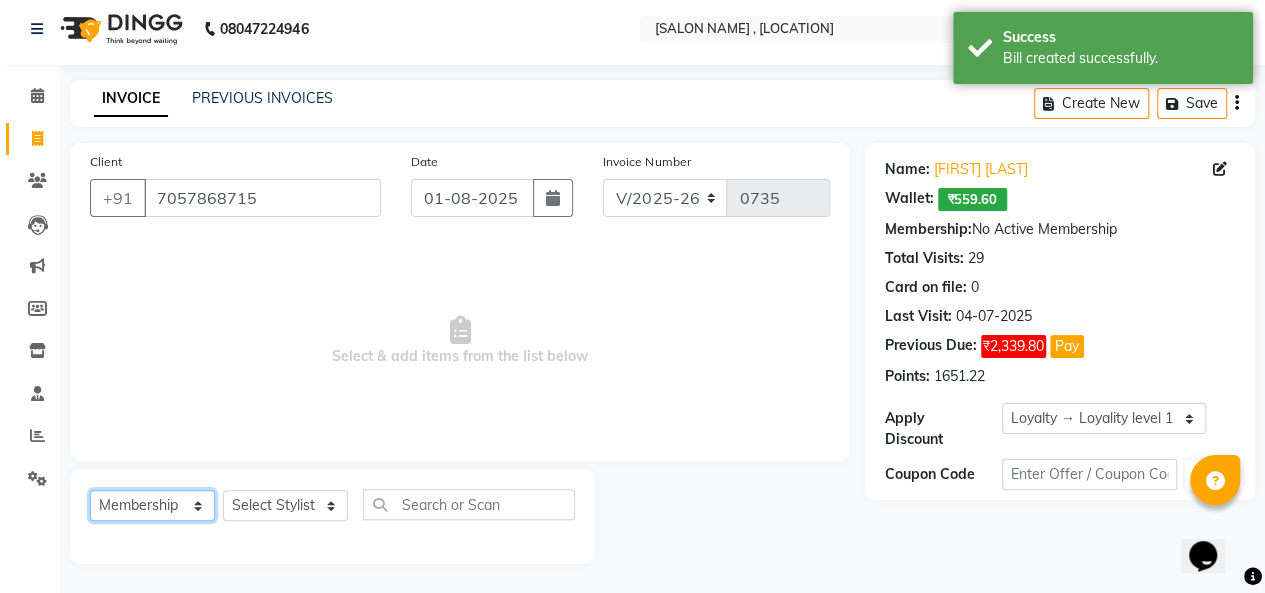 click on "Select  Service  Product  Membership  Package Voucher Prepaid Gift Card" 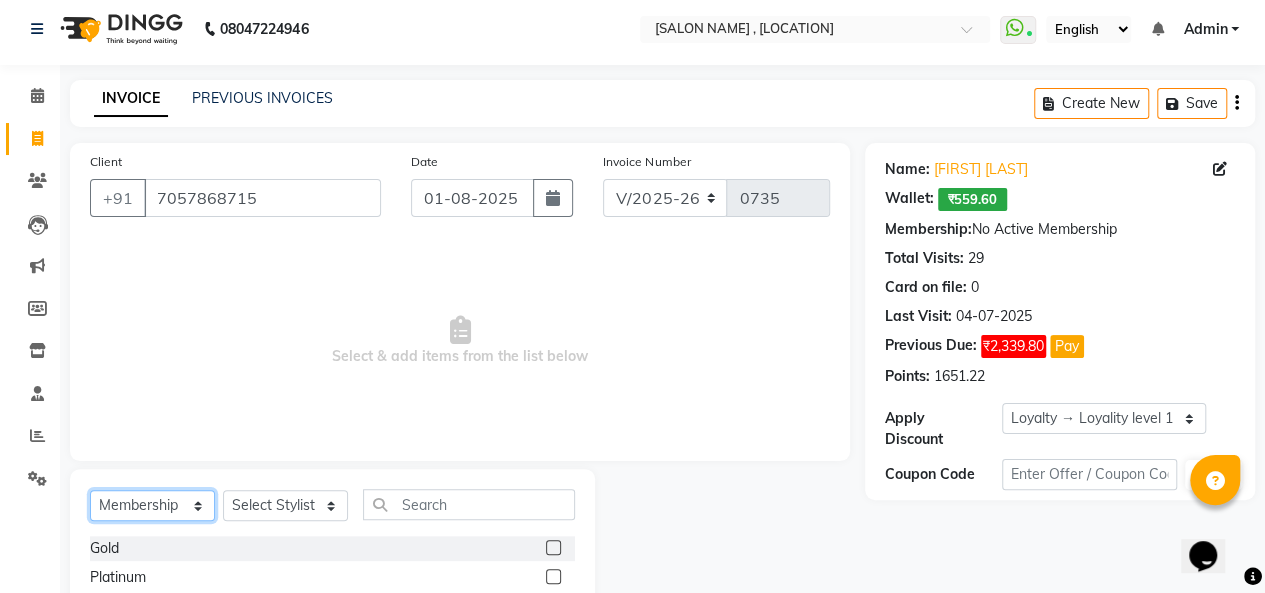 scroll, scrollTop: 107, scrollLeft: 0, axis: vertical 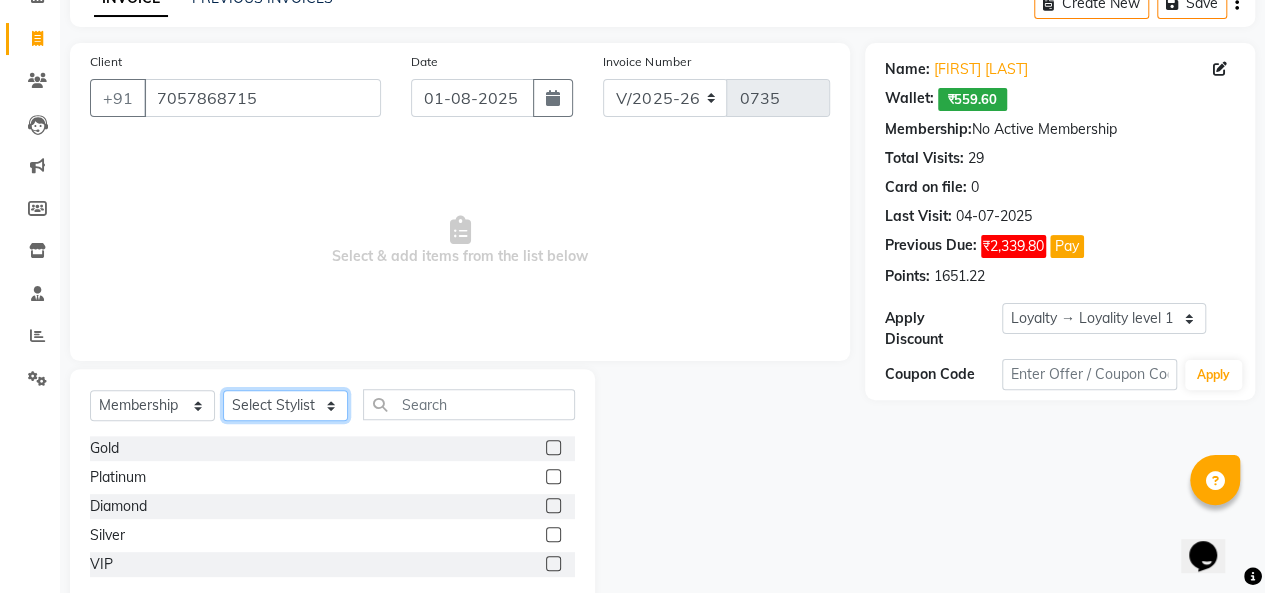 click on "Select Stylist [FIRST] [LAST] [FIRST] [LAST] [FIRST] [LAST] [FIRST] [LAST] [FIRST] [LAST] [FIRST] [LAST] [FIRST] [LAST]" 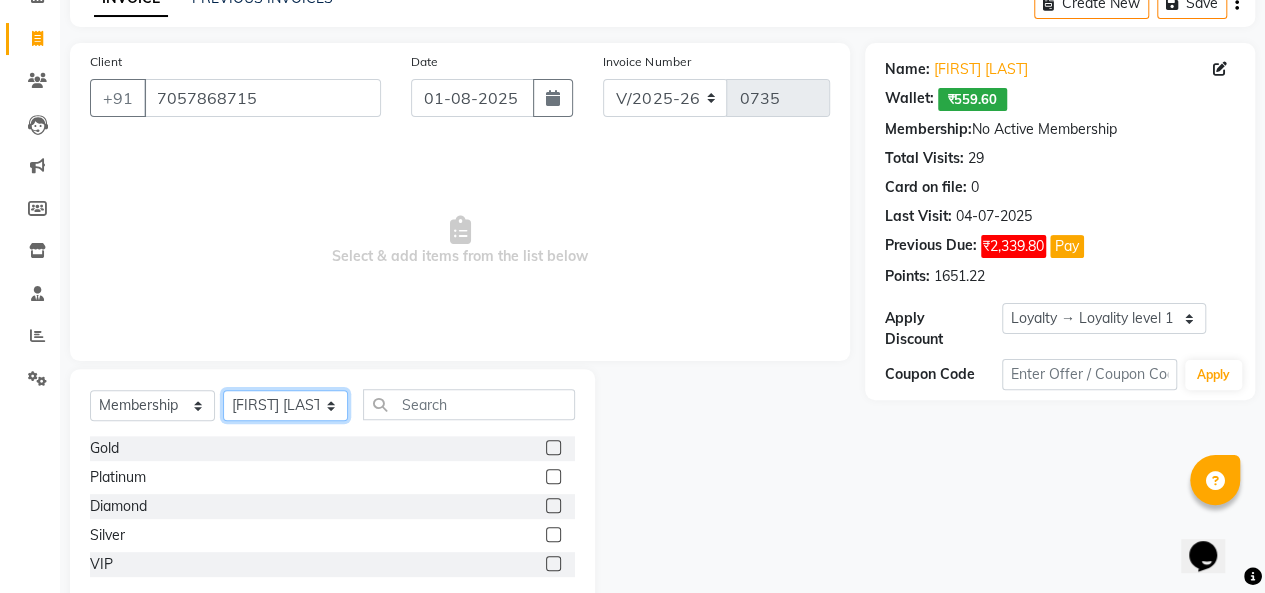 click on "Select Stylist [FIRST] [LAST] [FIRST] [LAST] [FIRST] [LAST] [FIRST] [LAST] [FIRST] [LAST] [FIRST] [LAST] [FIRST] [LAST]" 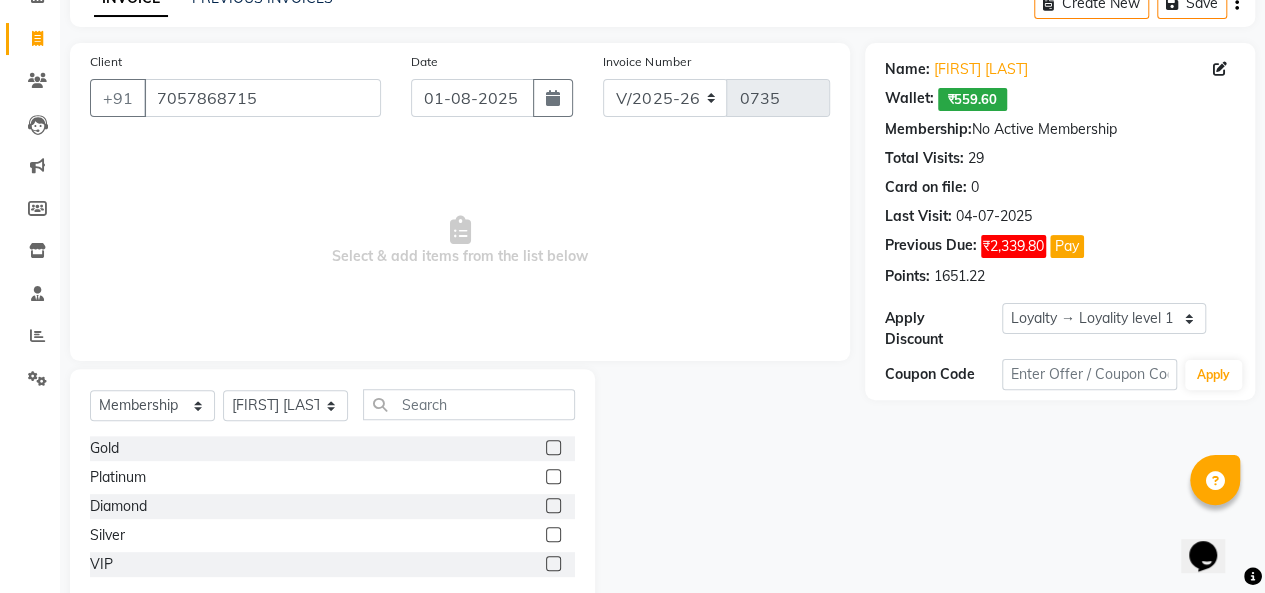 click 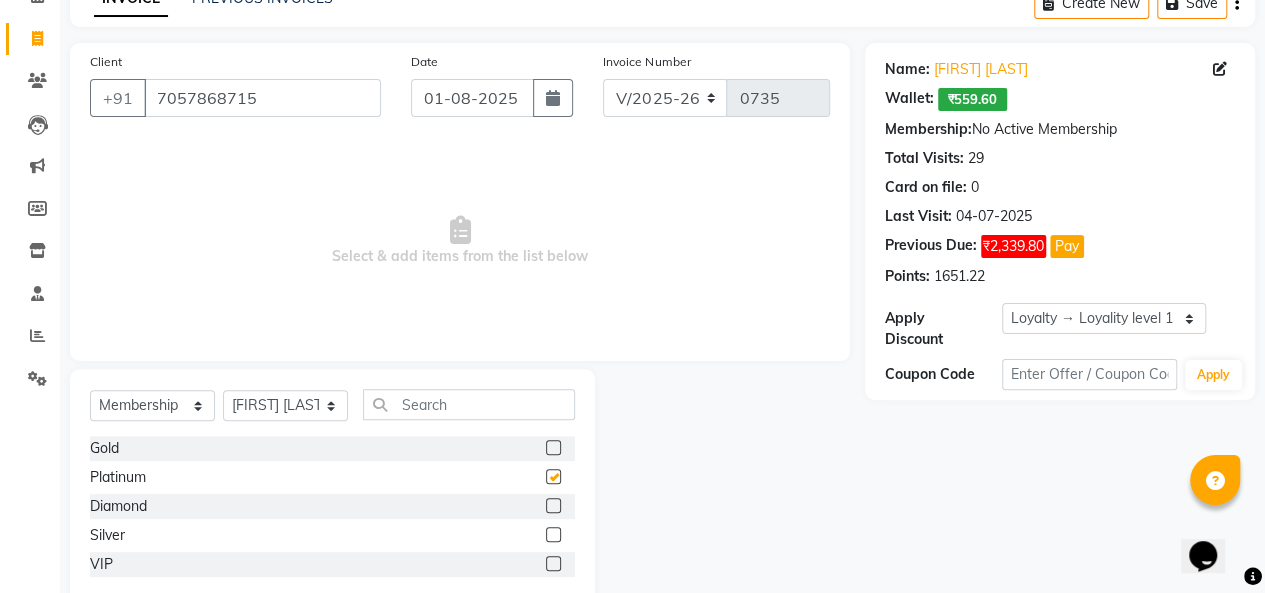 select on "select" 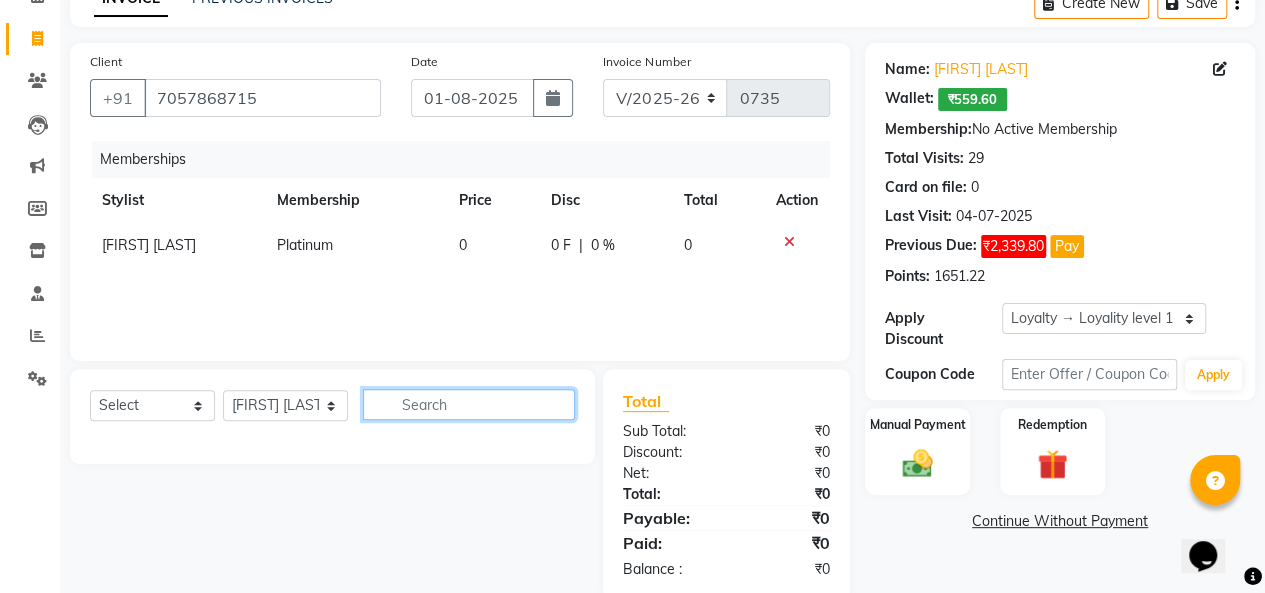 click 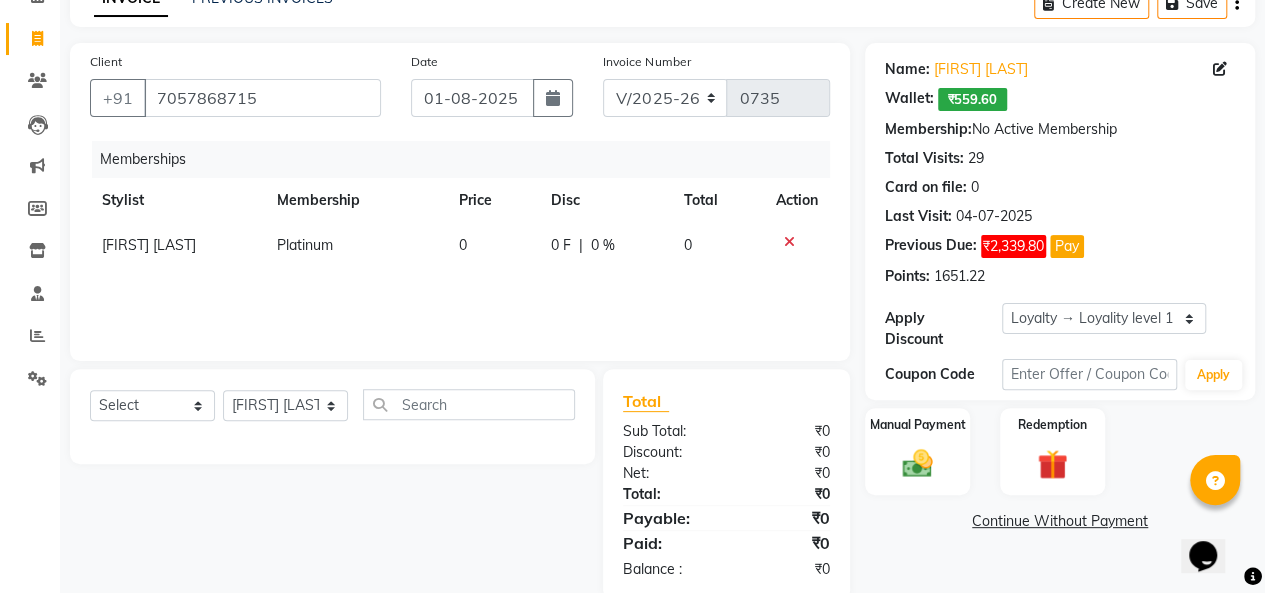 click on "0" 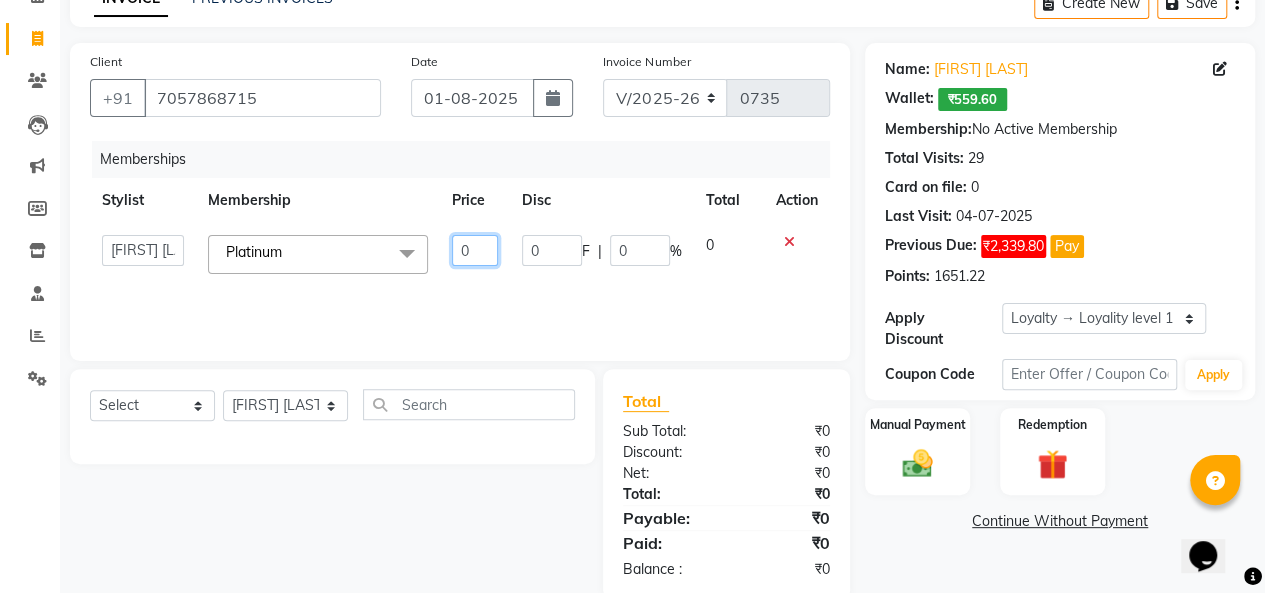 click on "0" 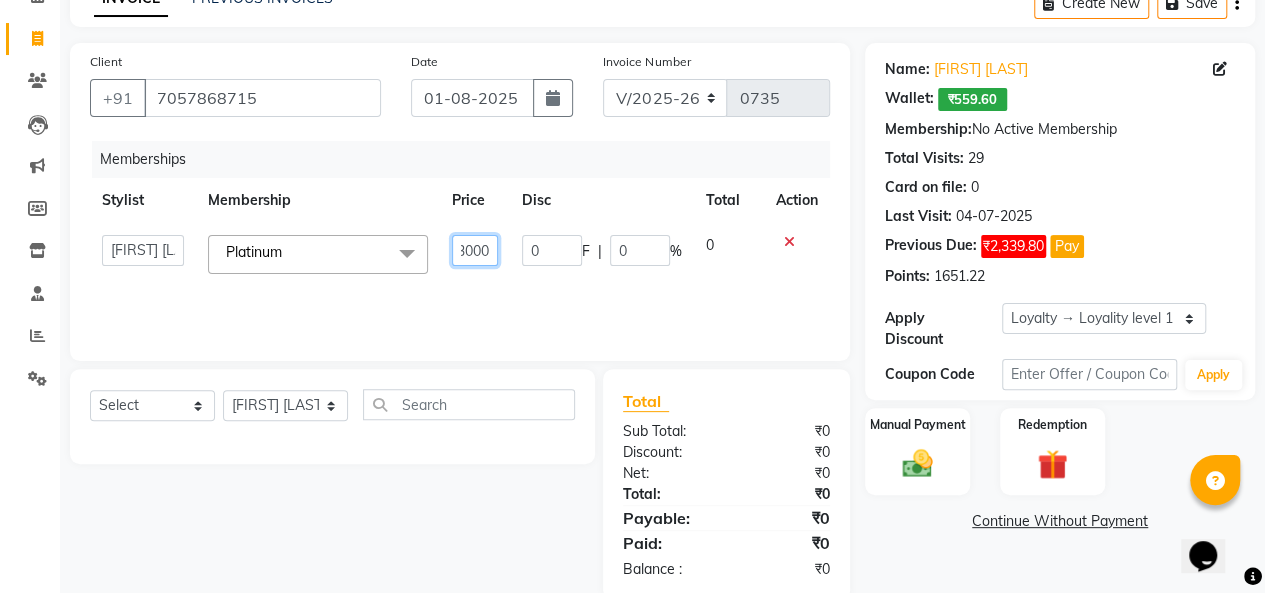 type on "30000" 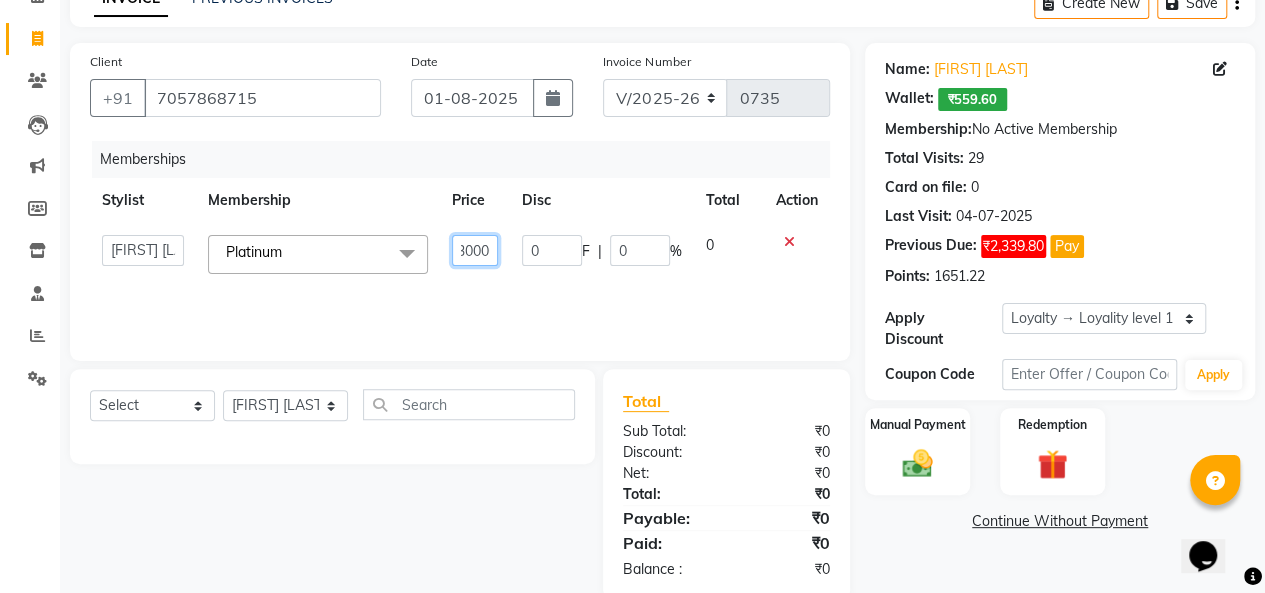 scroll, scrollTop: 0, scrollLeft: 13, axis: horizontal 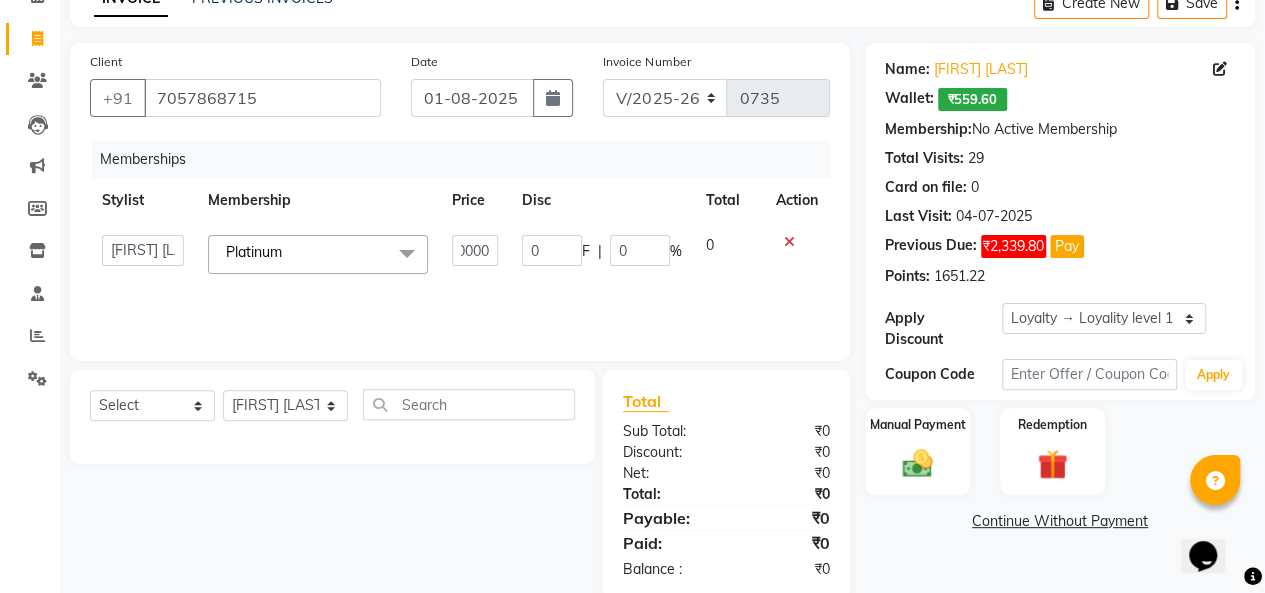 click on "Memberships Stylist Membership Price Disc Total Action [FIRST] [LAST] [FIRST] [LAST] [FIRST] [LAST] [FIRST] [LAST] [FIRST] [LAST] Platinum x Gold Platinum Diamond Silver VIP 30000 0 F | 0 % 0" 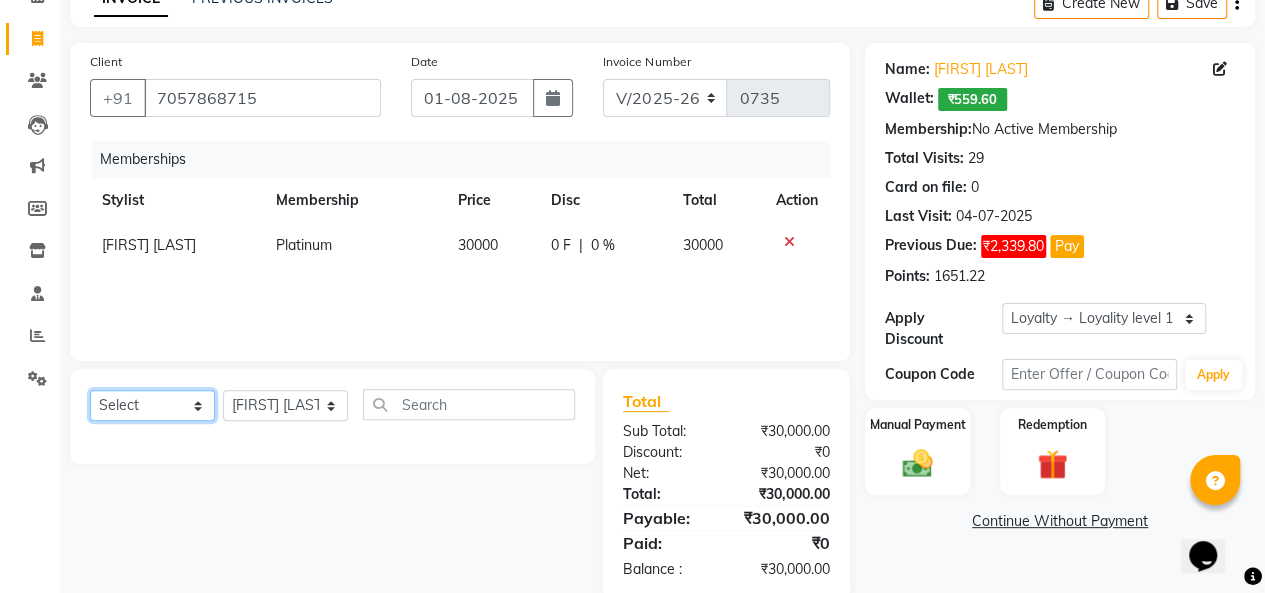 click on "Select  Service  Product  Package Voucher Prepaid Gift Card" 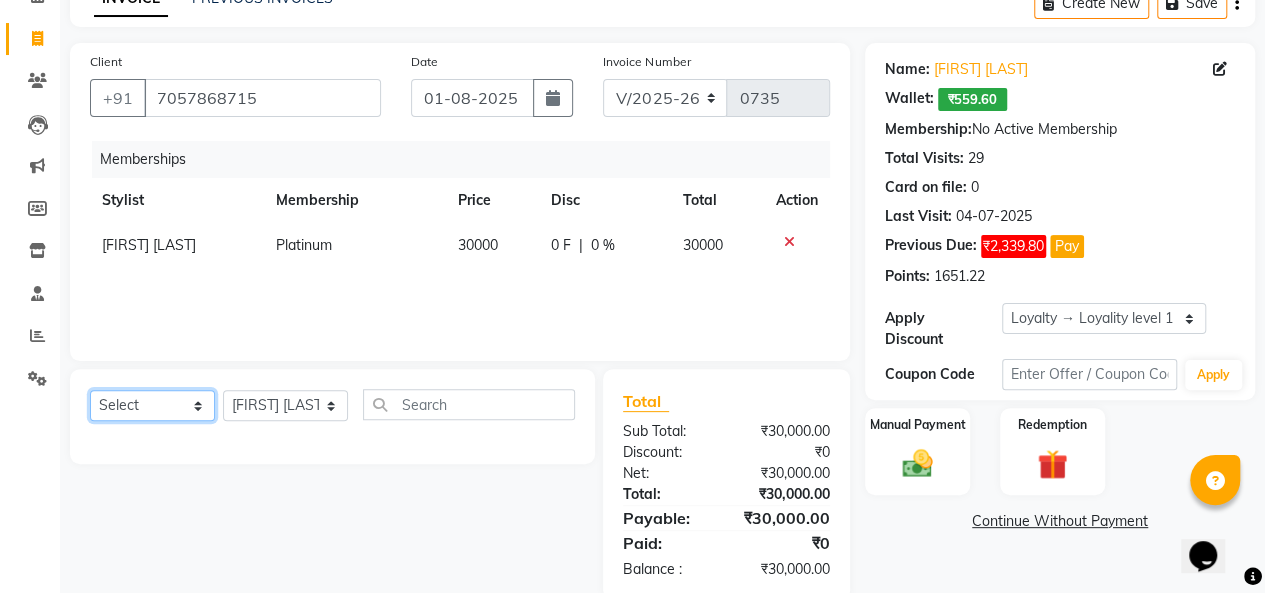select on "V" 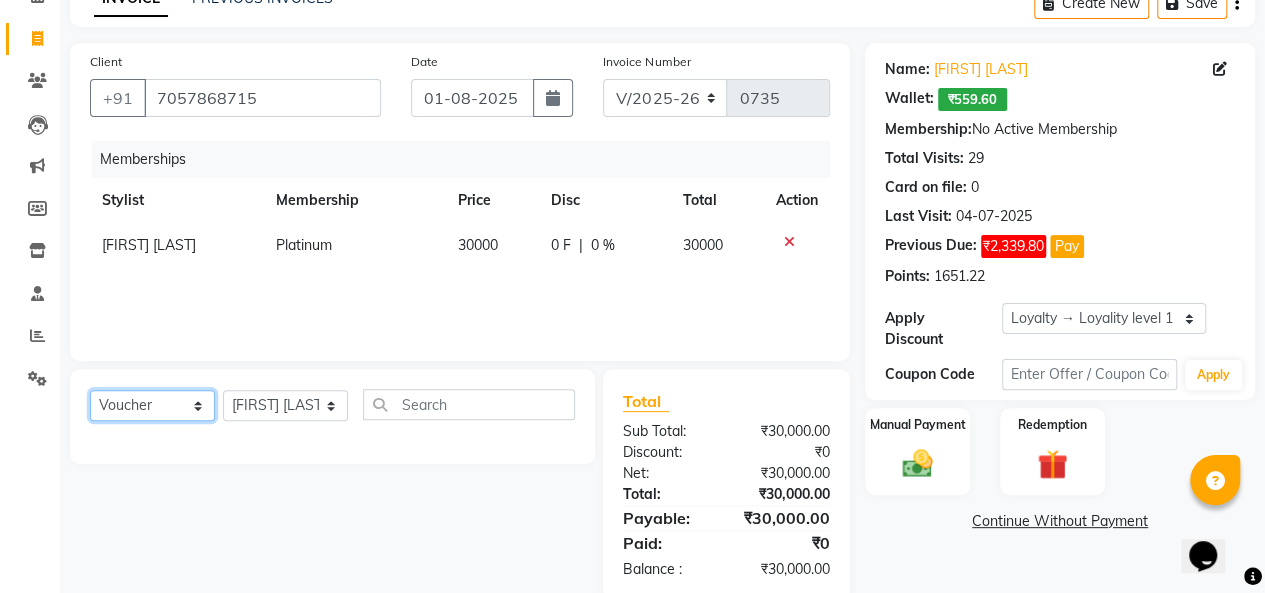 click on "Select  Service  Product  Package Voucher Prepaid Gift Card" 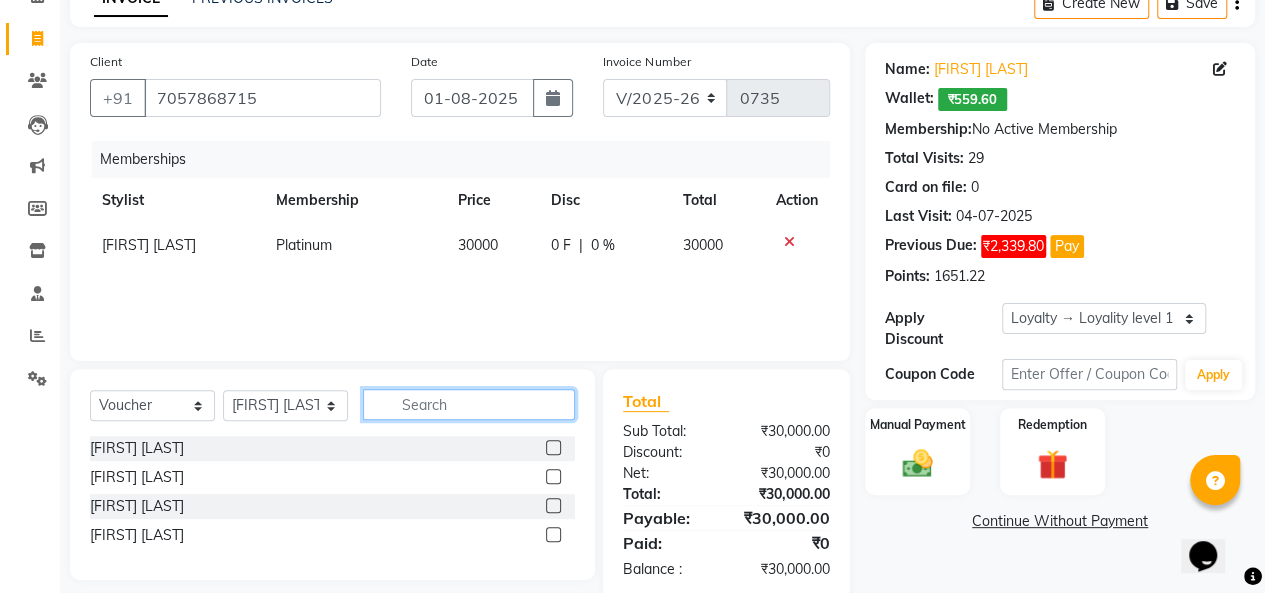 click 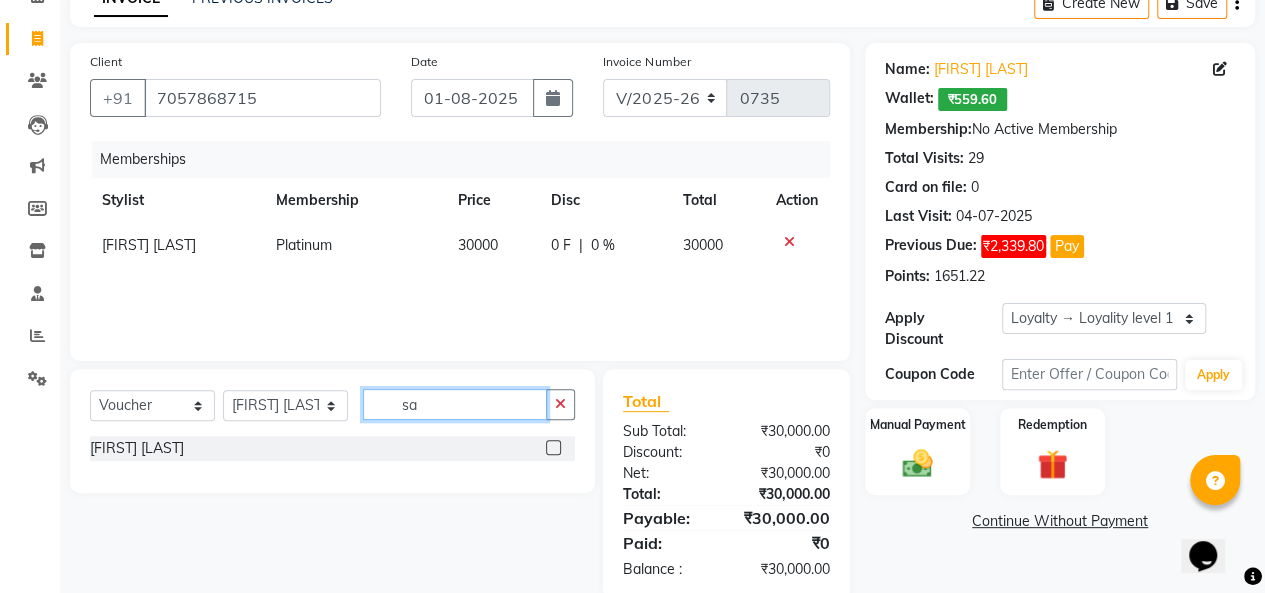 type on "s" 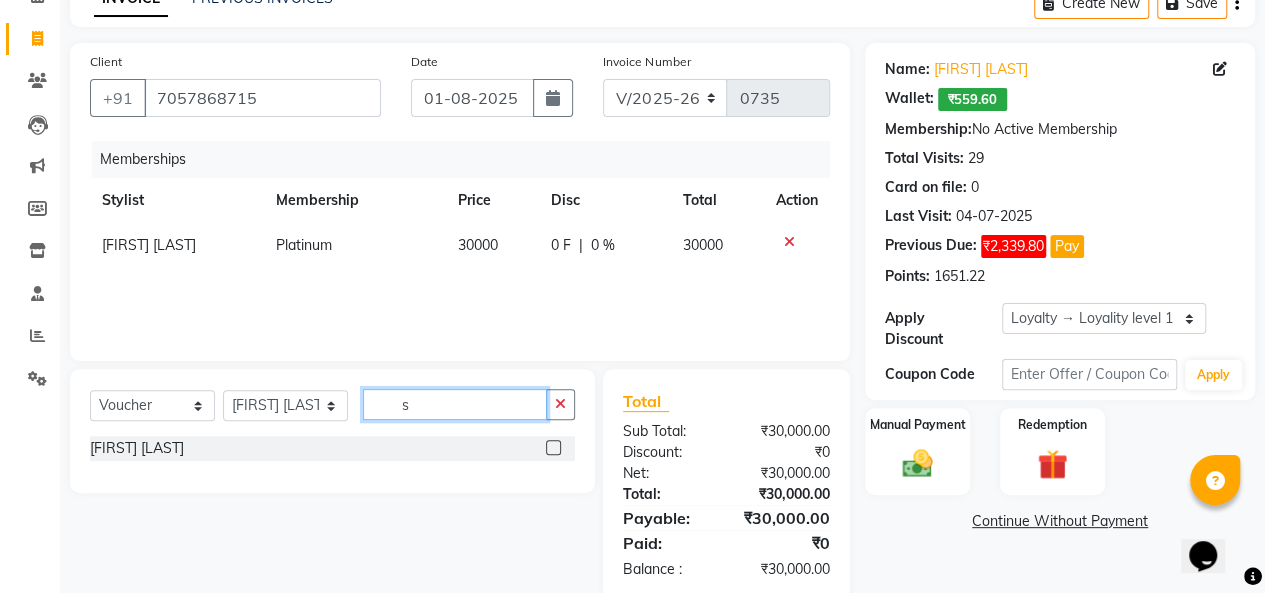 type 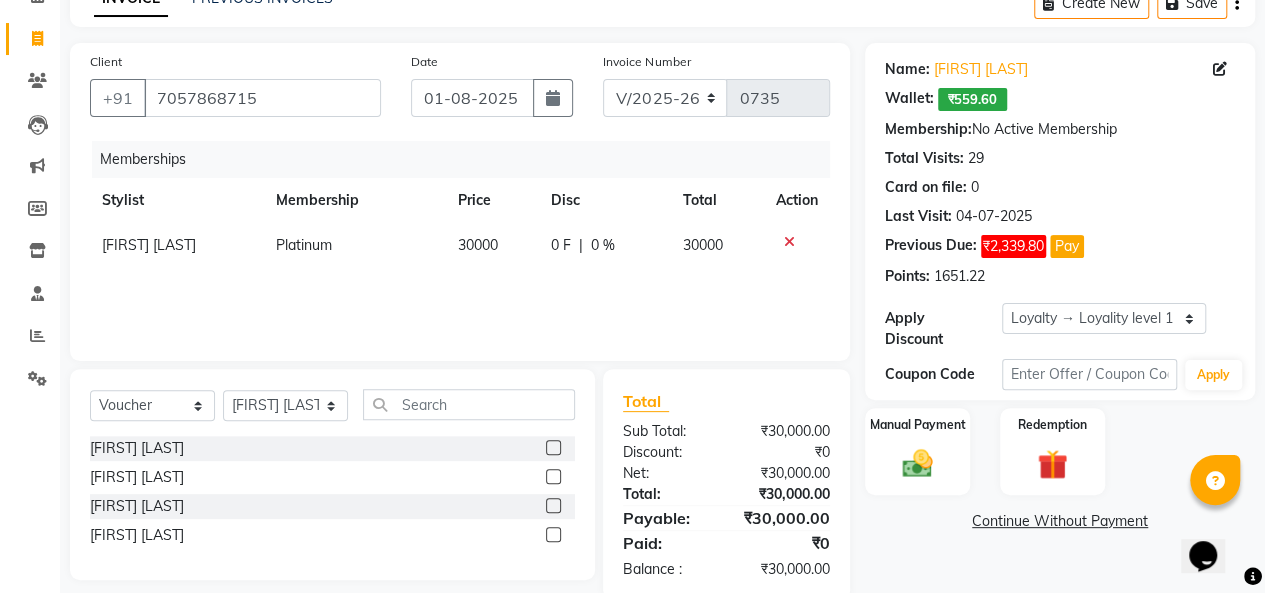 click 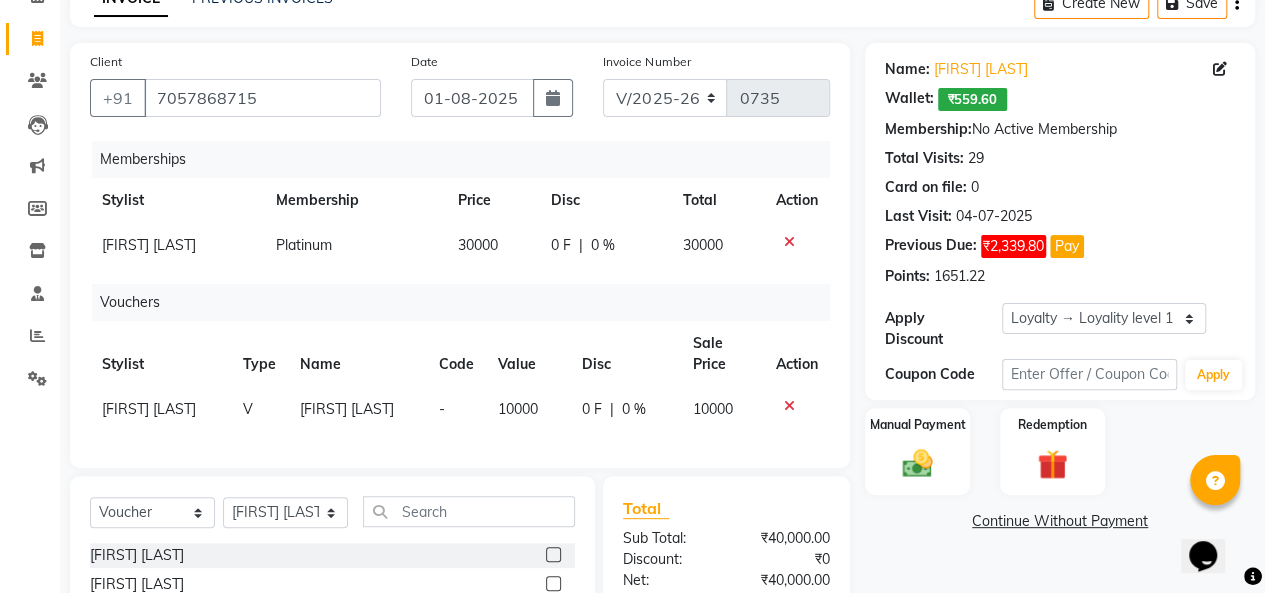 checkbox on "false" 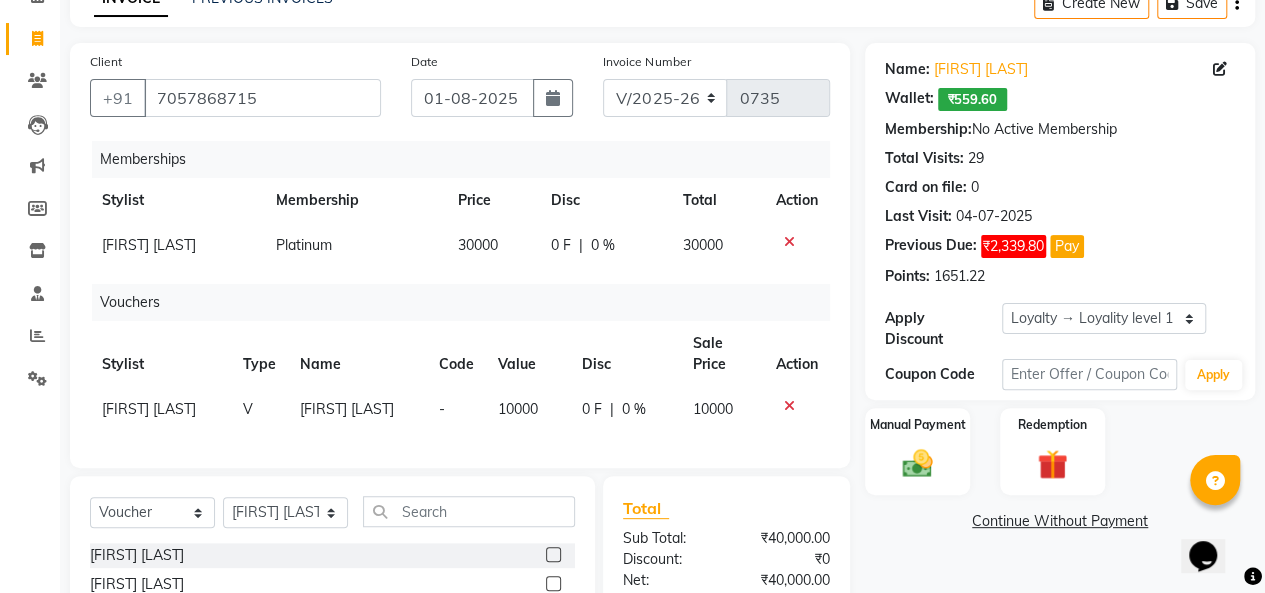 click on "10000" 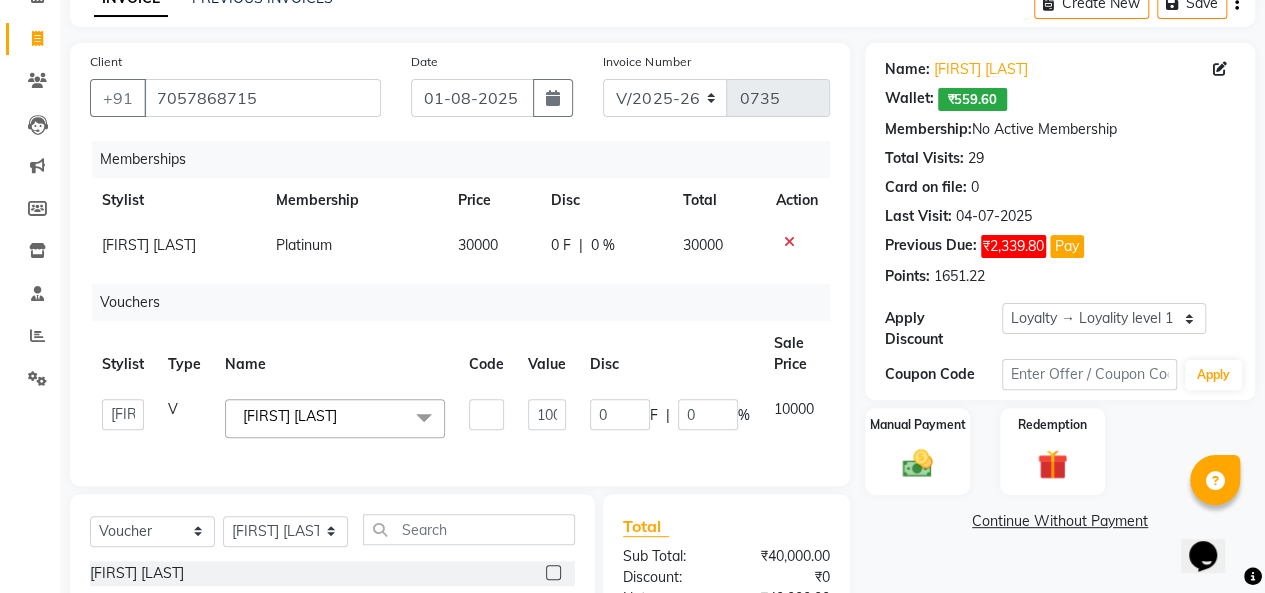 click on "10000" 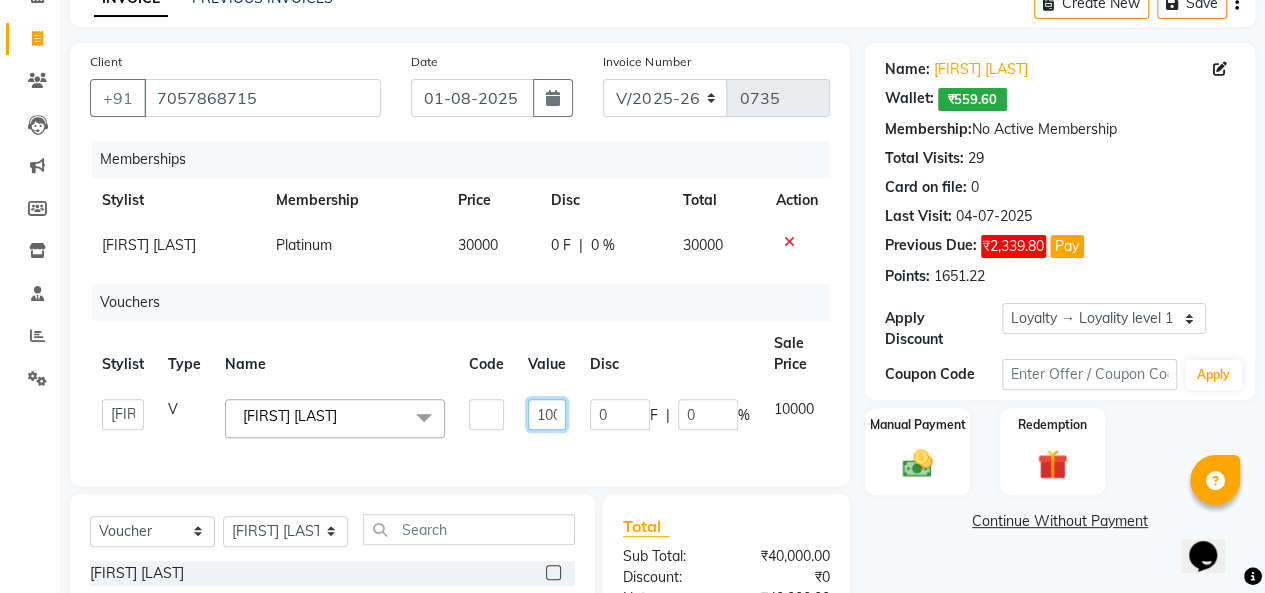 click on "10000" 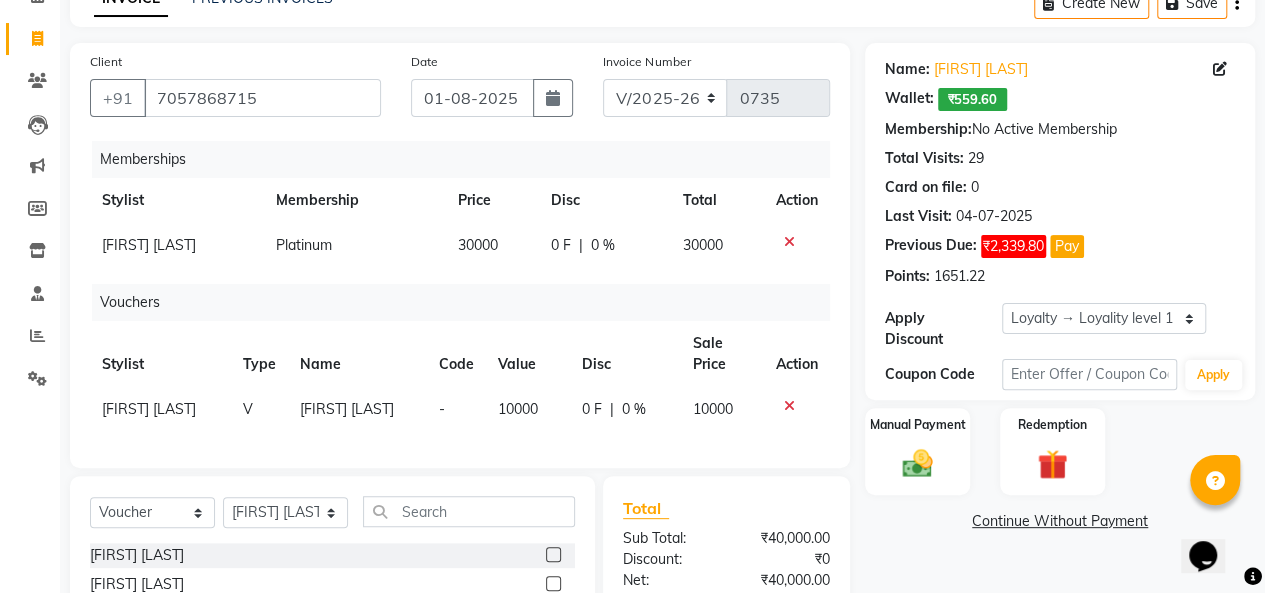 click on "[FIRST] [LAST]" 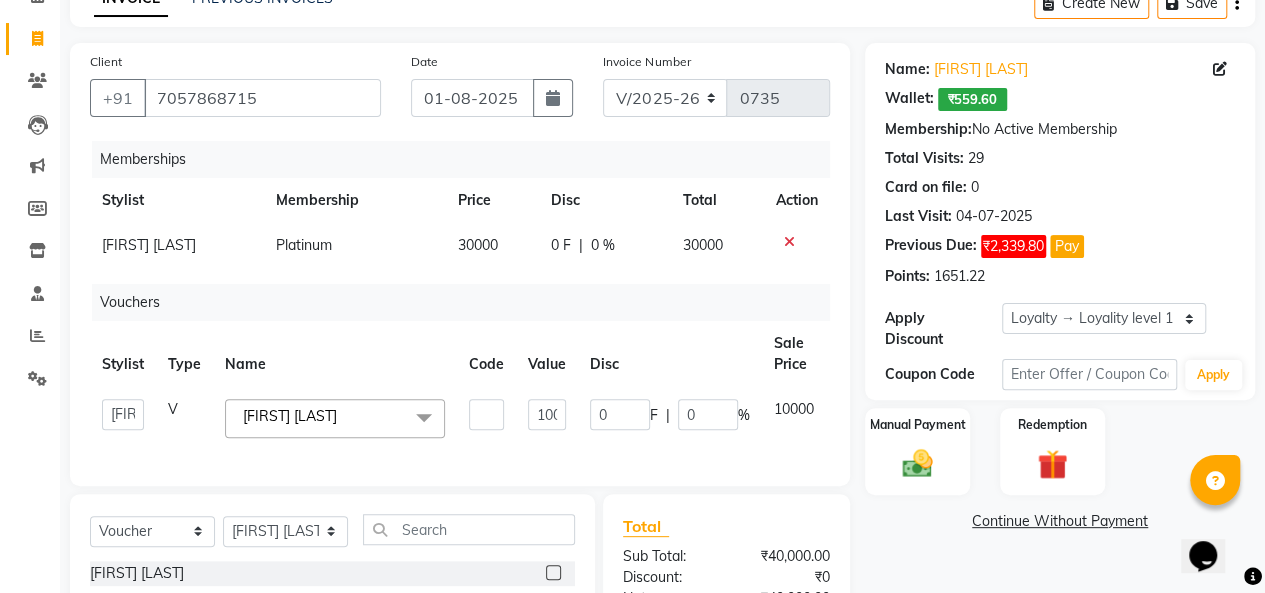 click 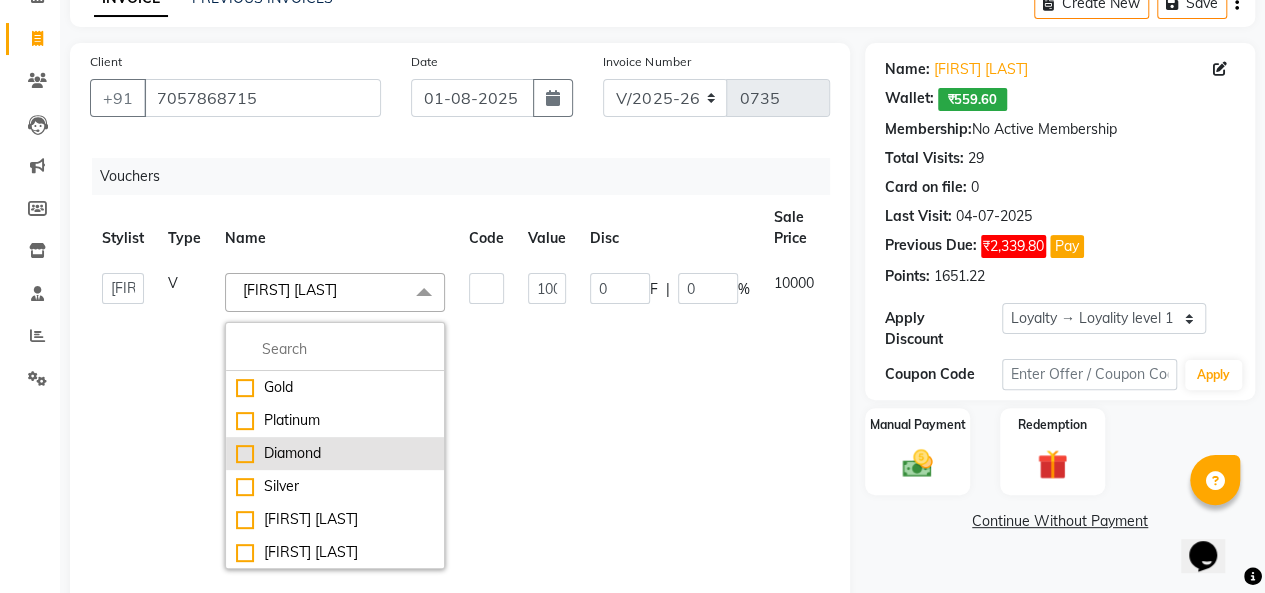 scroll, scrollTop: 140, scrollLeft: 0, axis: vertical 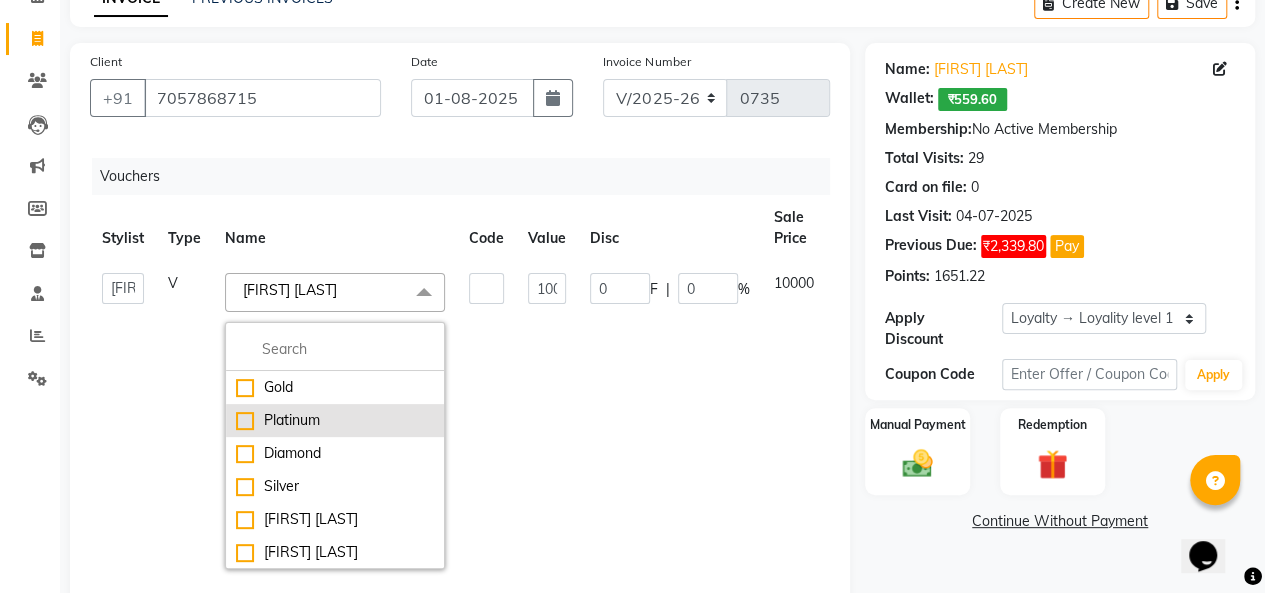 click on "Platinum" 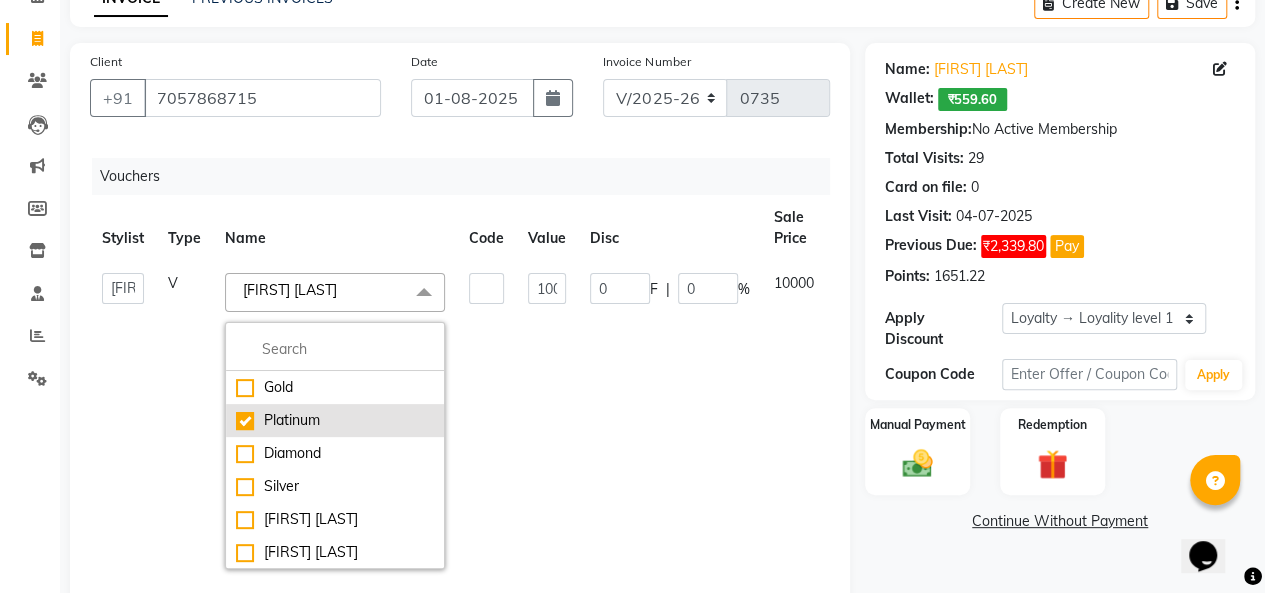 checkbox on "true" 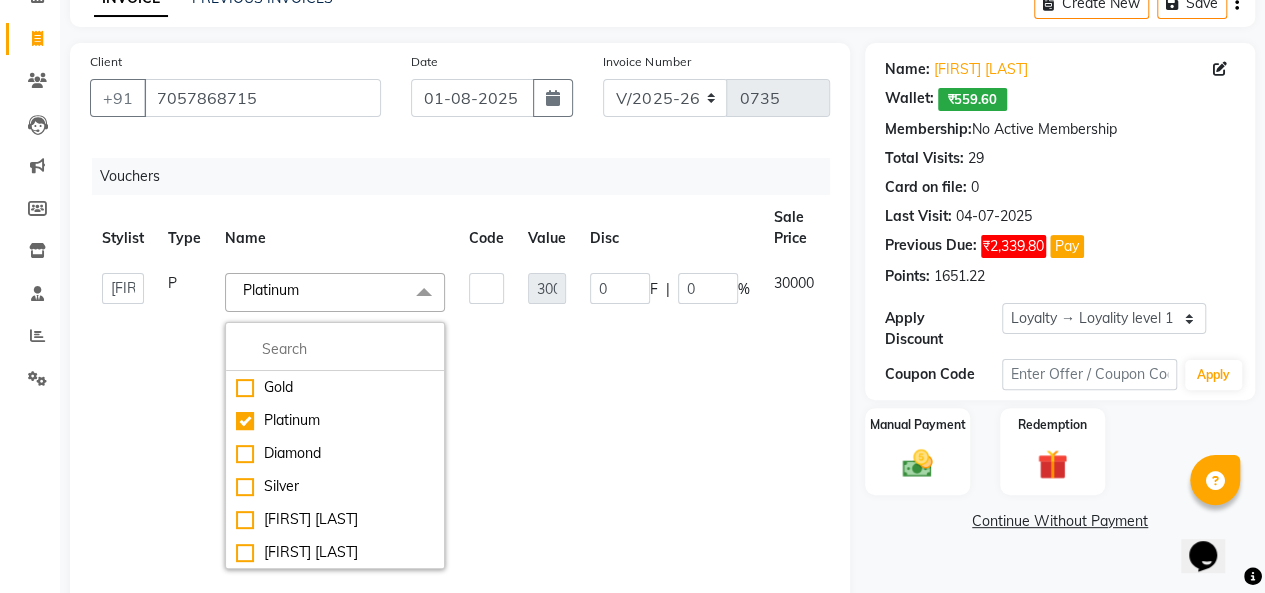 click on "30000" 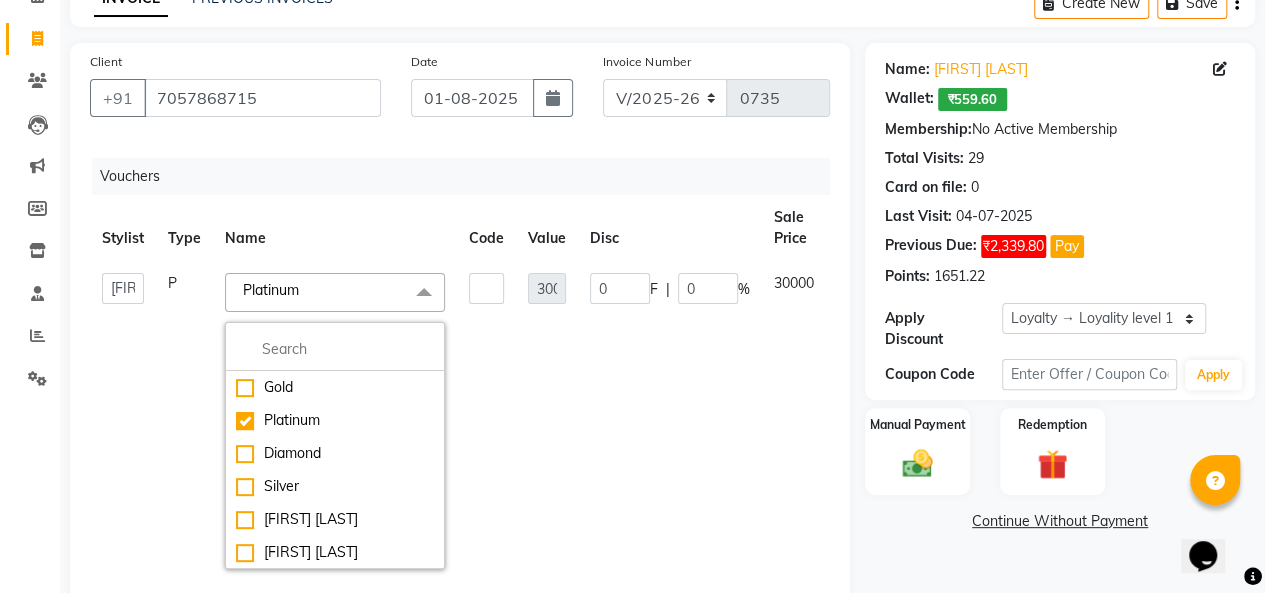 scroll, scrollTop: 0, scrollLeft: 0, axis: both 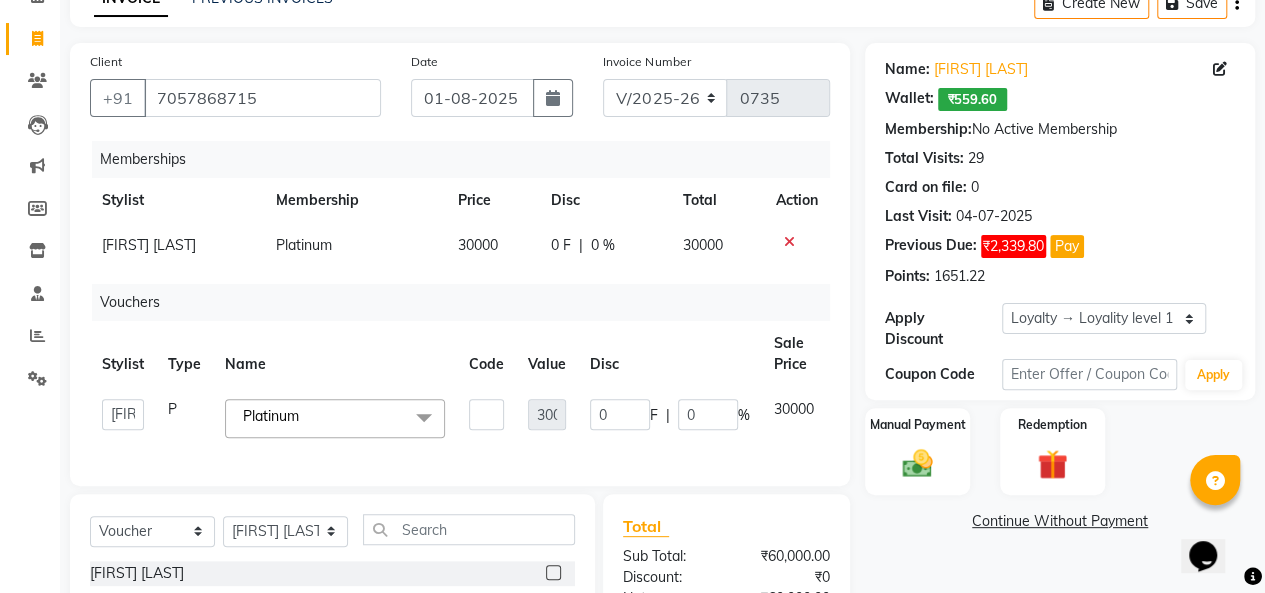 click on "Platinum  x" 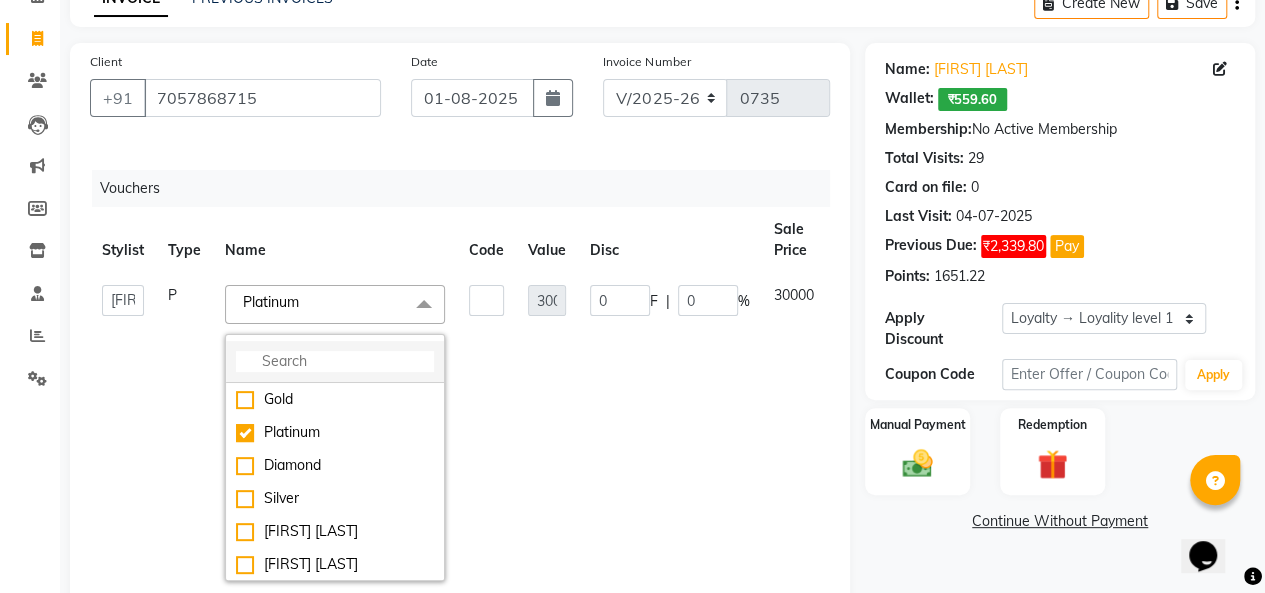 scroll, scrollTop: 140, scrollLeft: 0, axis: vertical 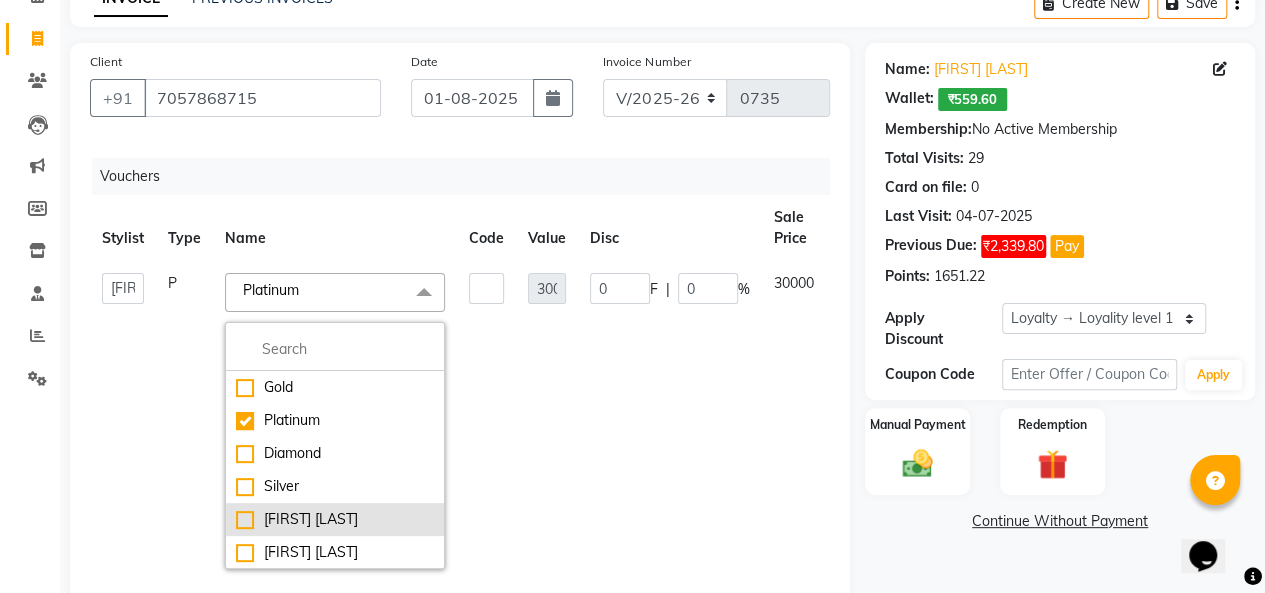 click on "[FIRST] [LAST]" 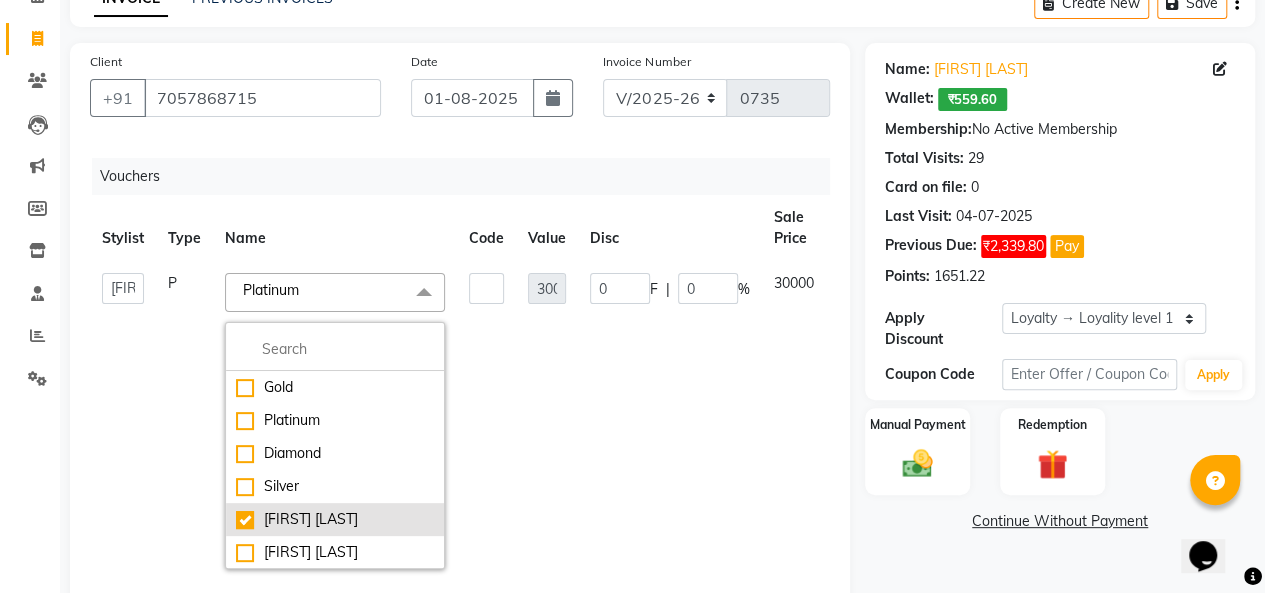 checkbox on "false" 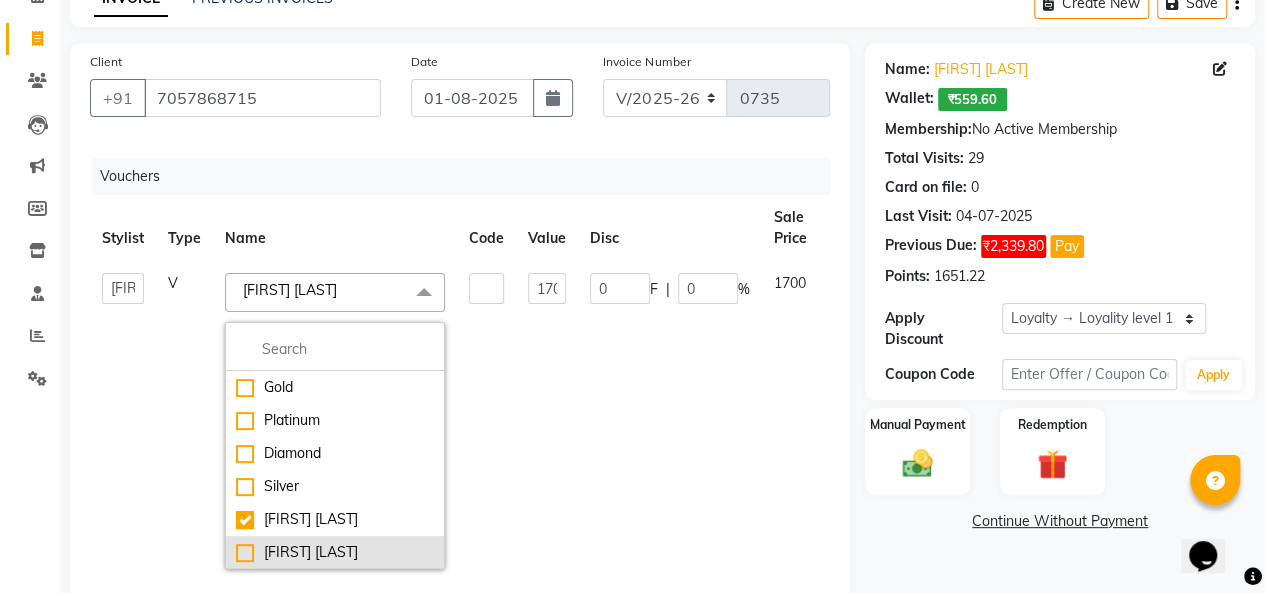 click on "[FIRST] [LAST]" 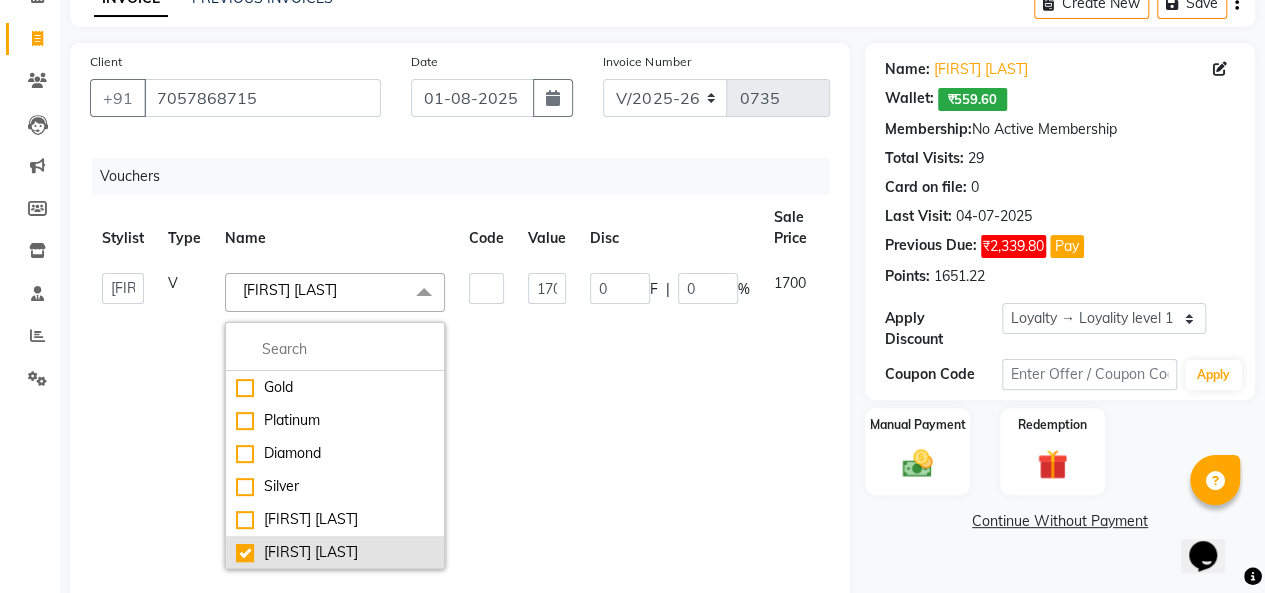 checkbox on "false" 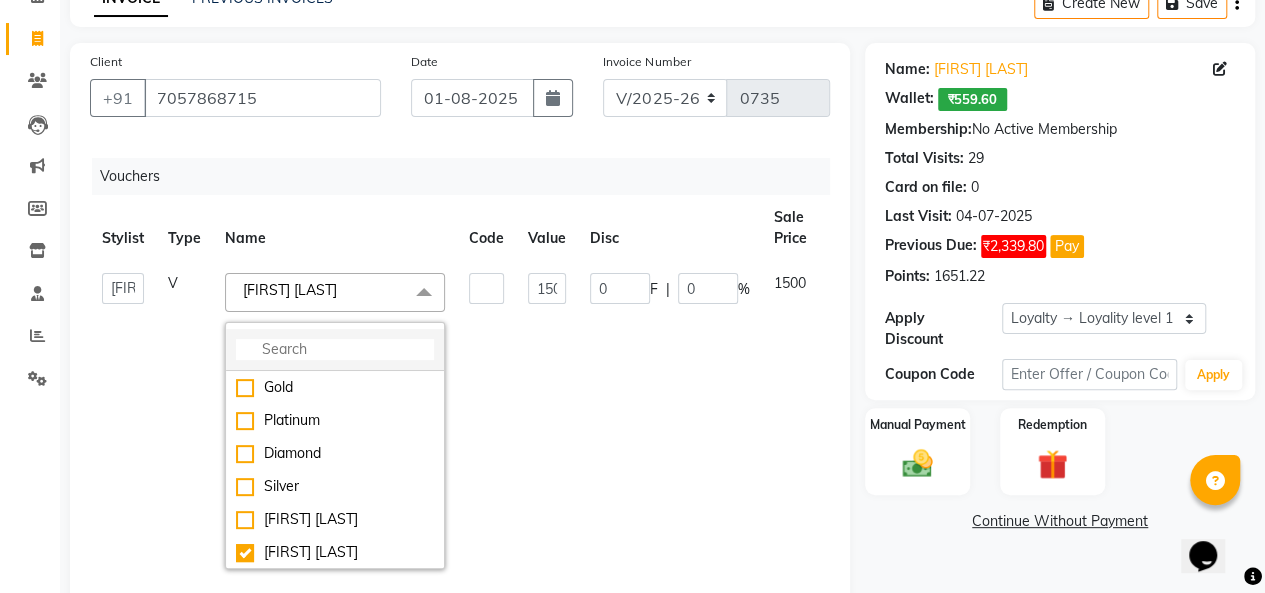 click 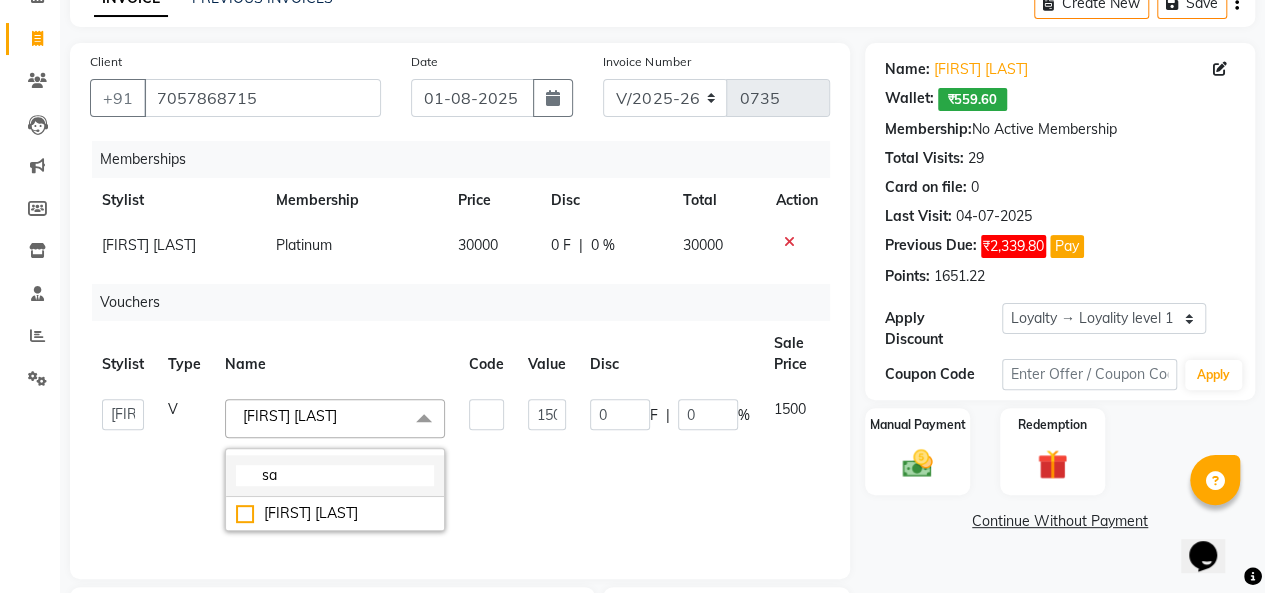 scroll, scrollTop: 0, scrollLeft: 0, axis: both 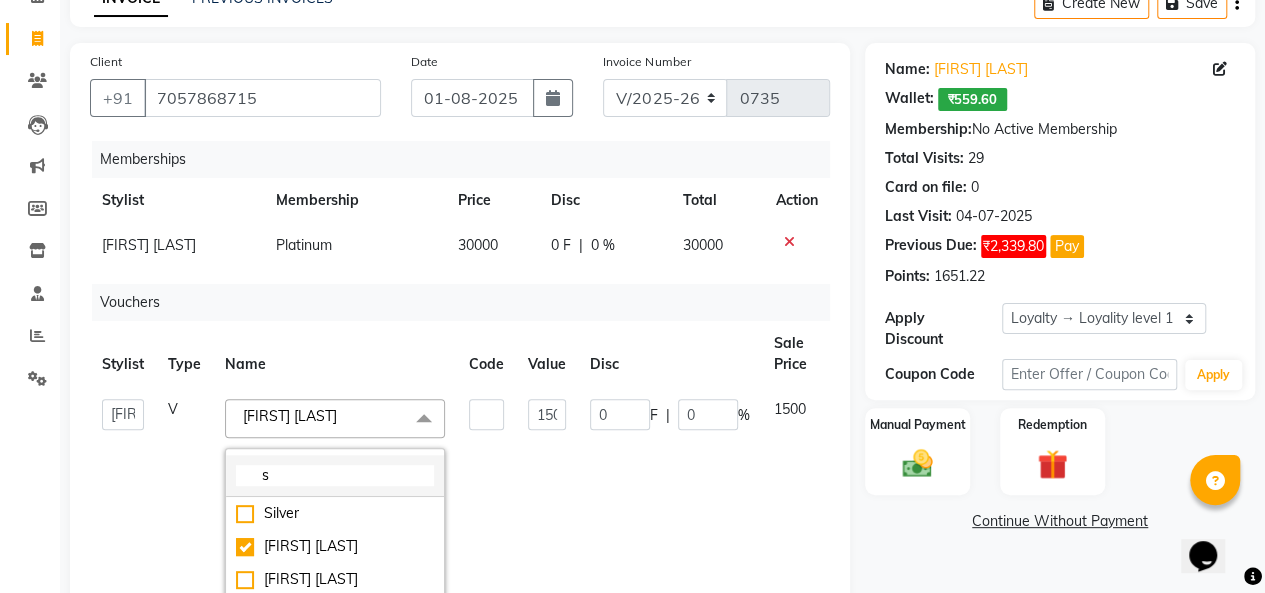type 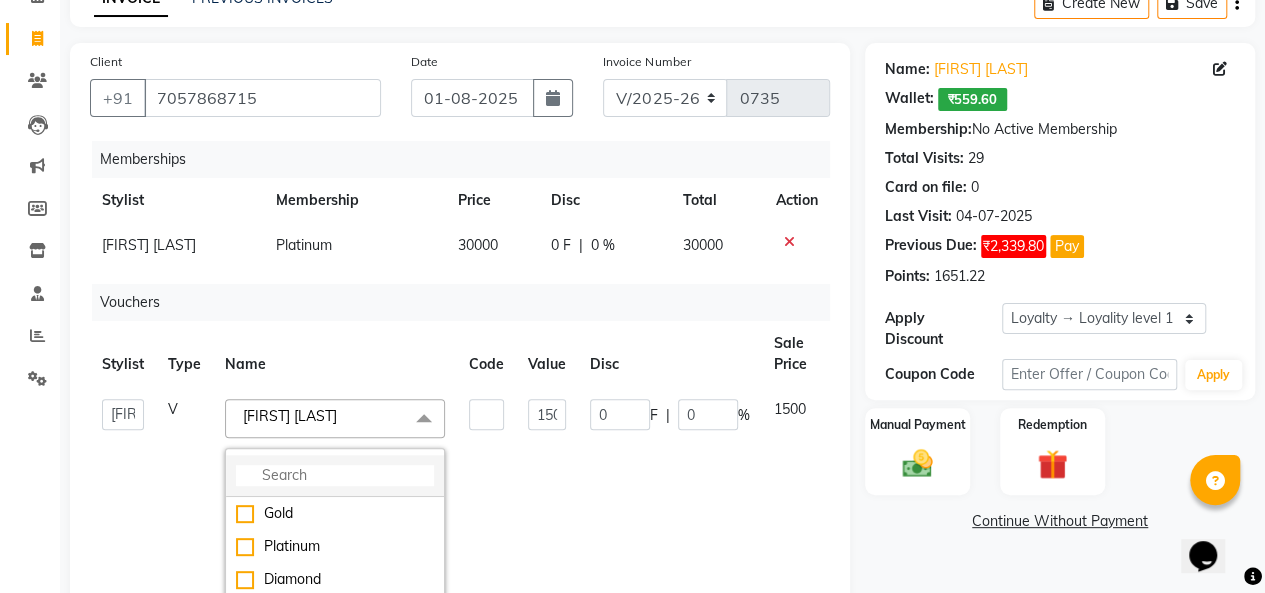 scroll, scrollTop: 140, scrollLeft: 0, axis: vertical 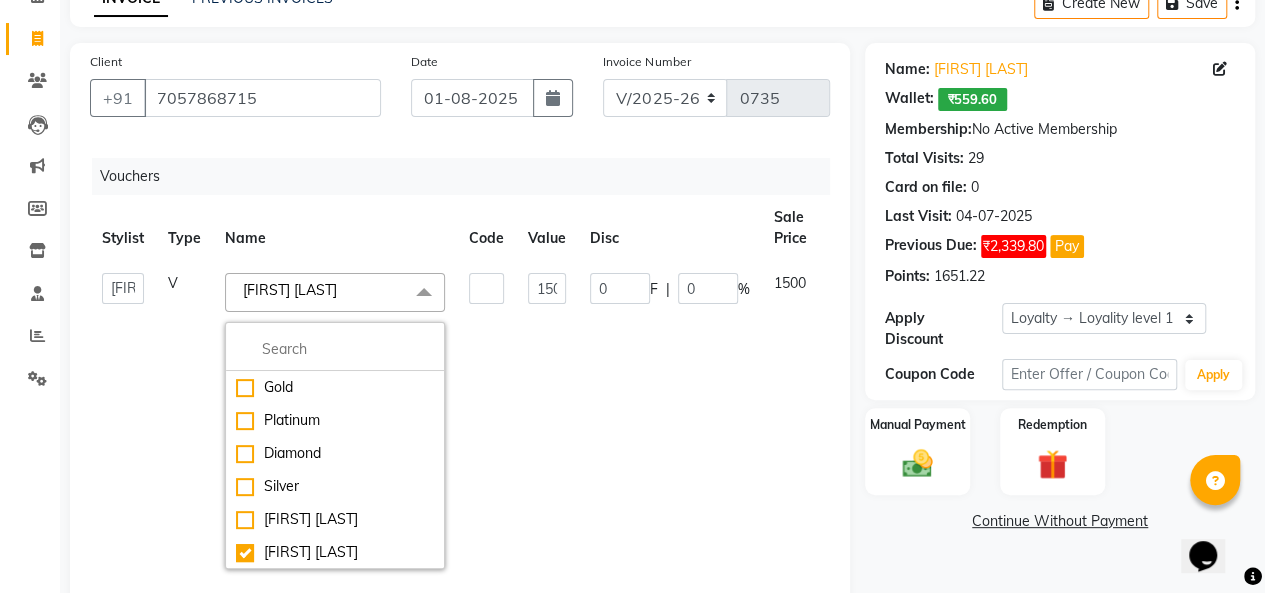 click on "0 F | 0 %" 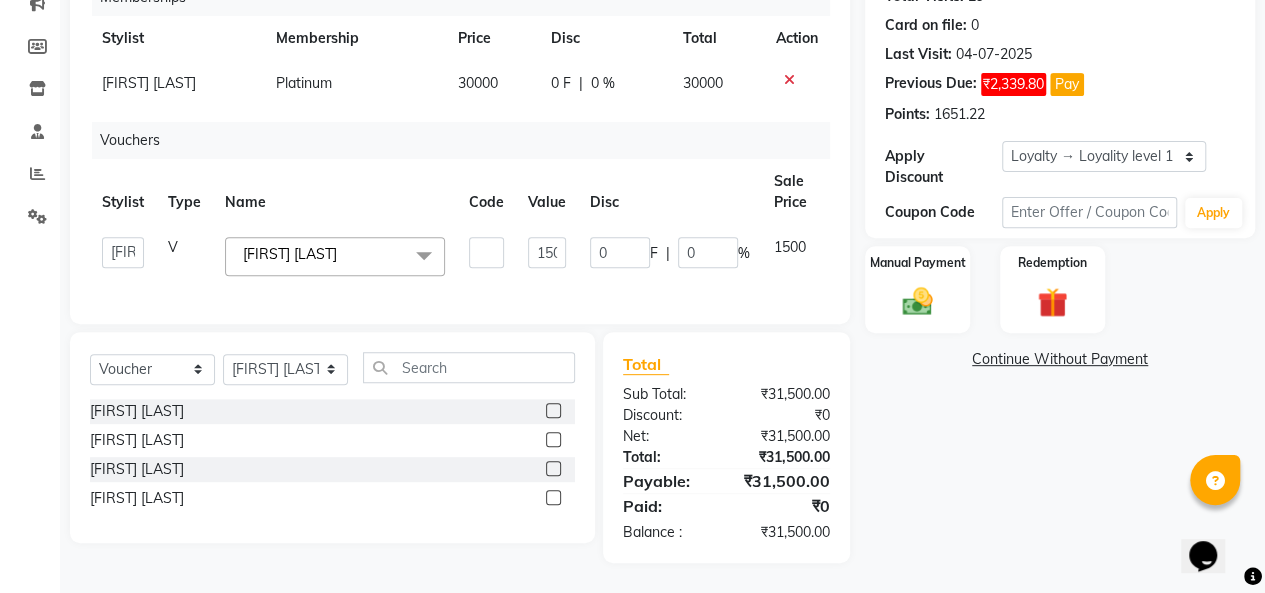 scroll, scrollTop: 0, scrollLeft: 0, axis: both 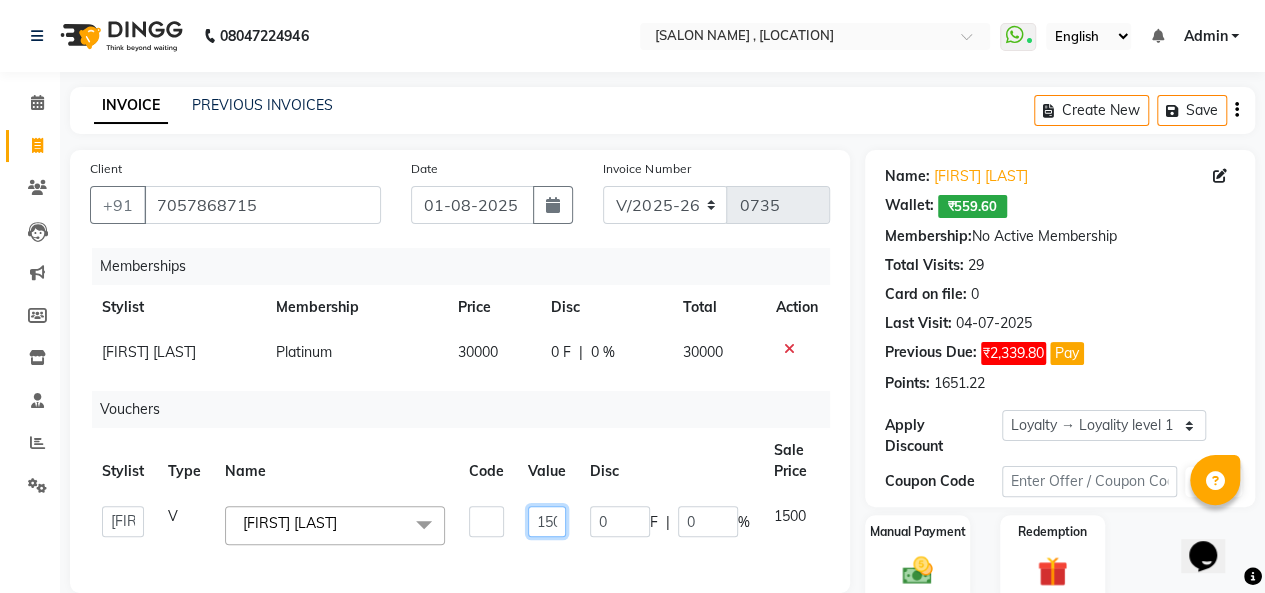 click on "1500" 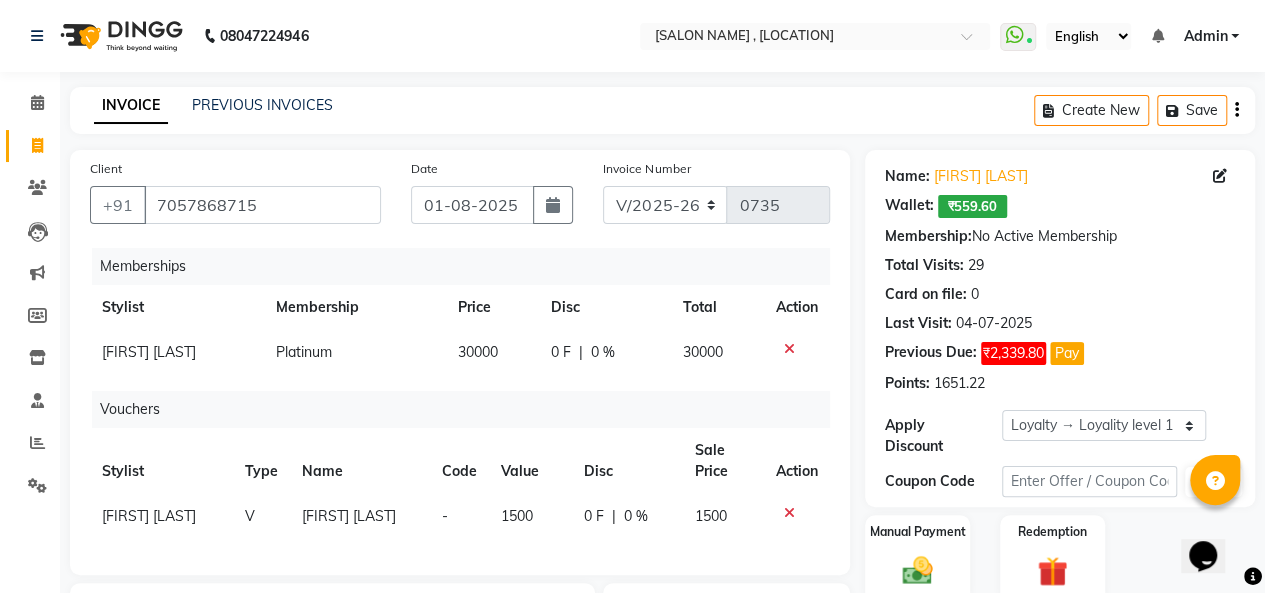 click on "1500" 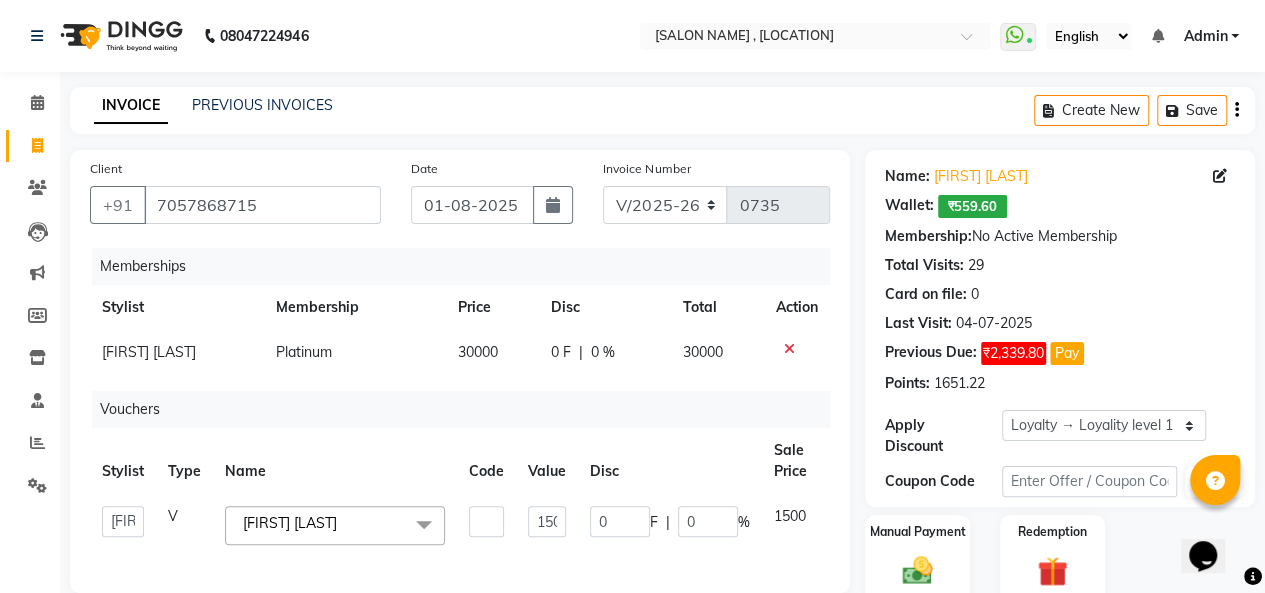 click on "1500" 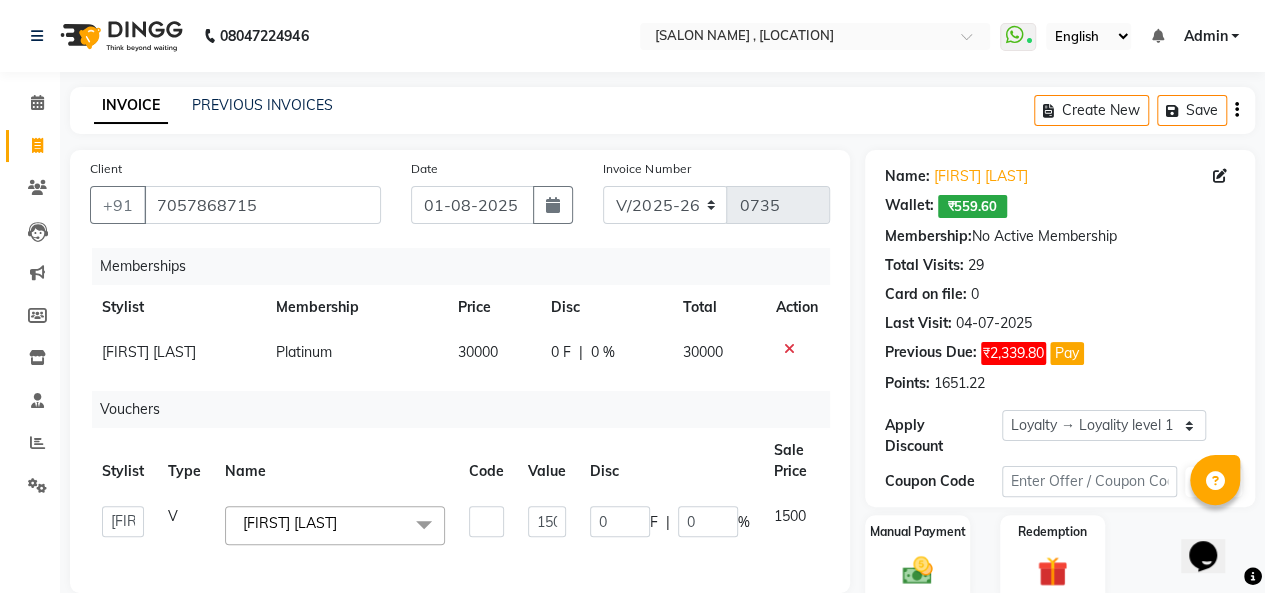 click on "1500" 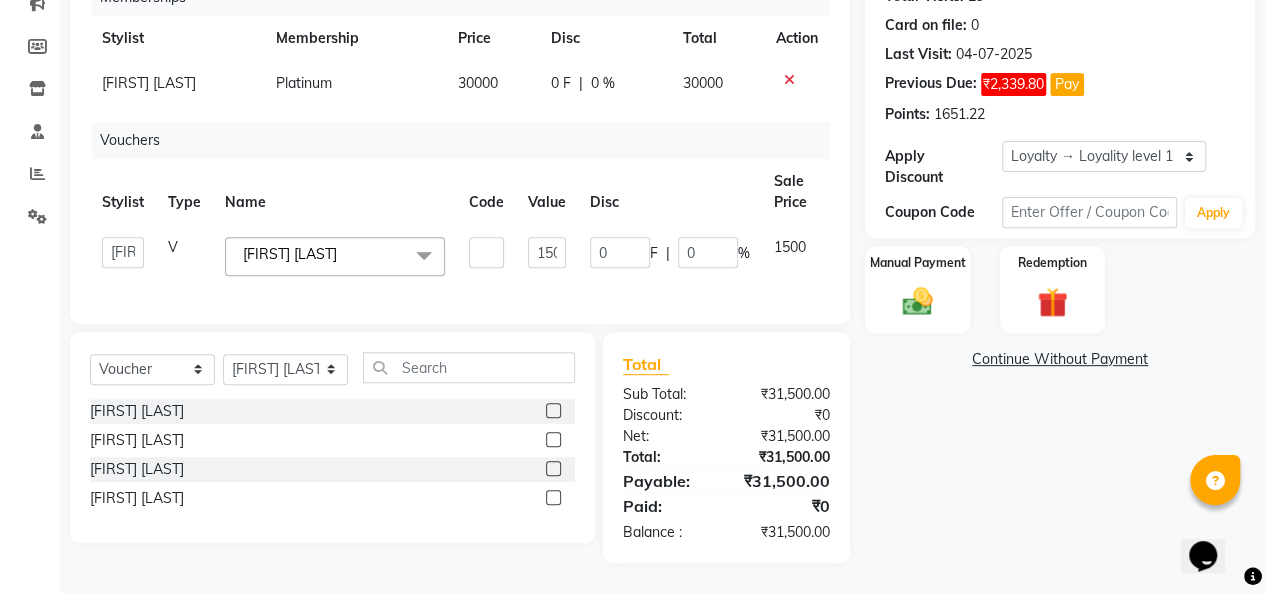click 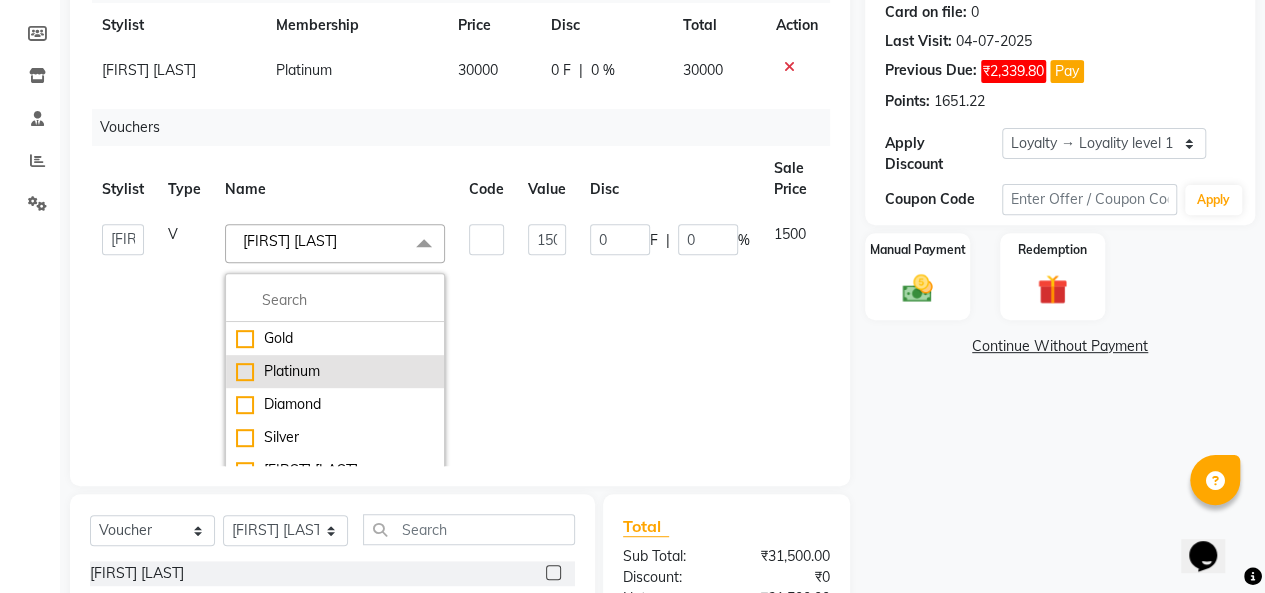 click on "Platinum" 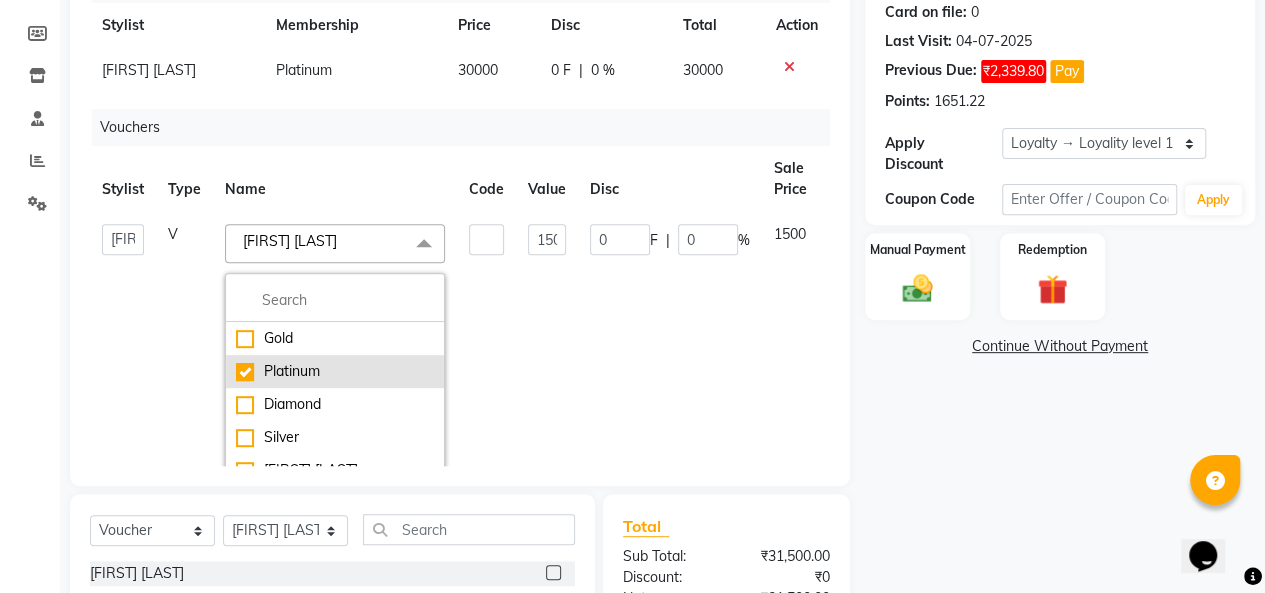 checkbox on "true" 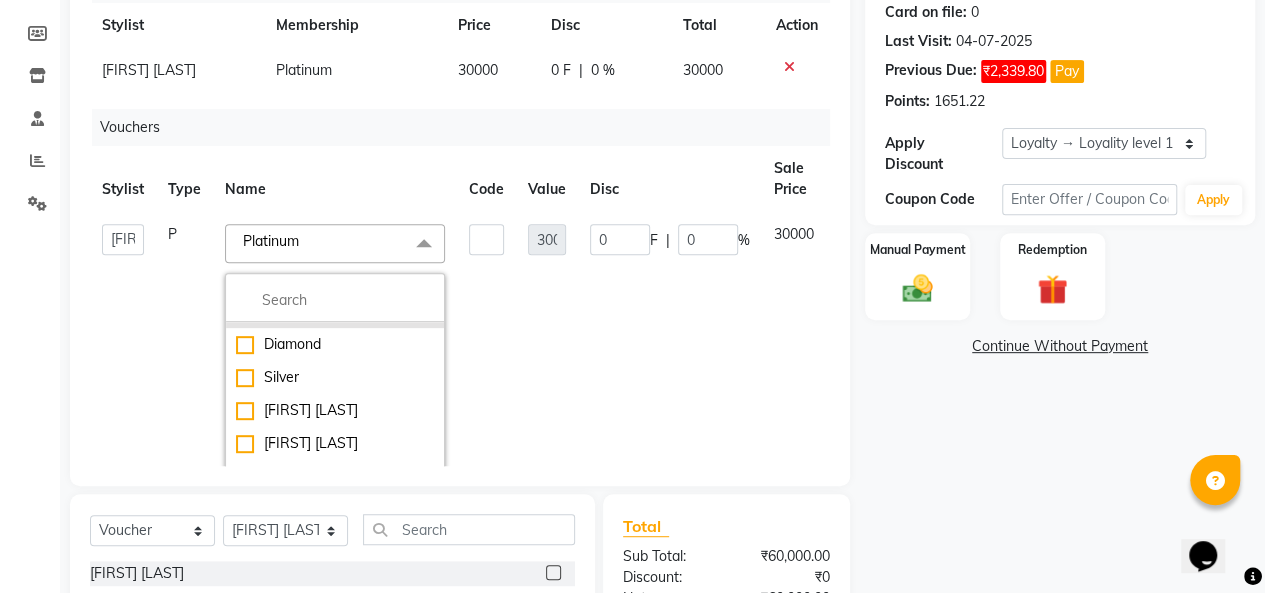 scroll, scrollTop: 100, scrollLeft: 0, axis: vertical 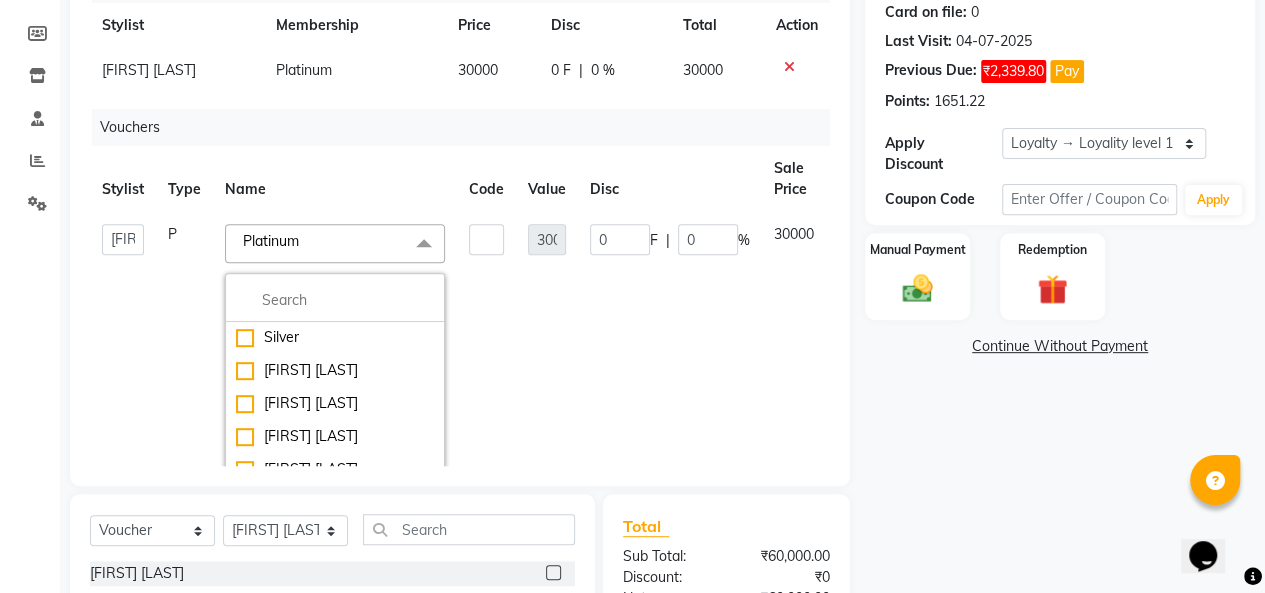 click on "0 F | 0 %" 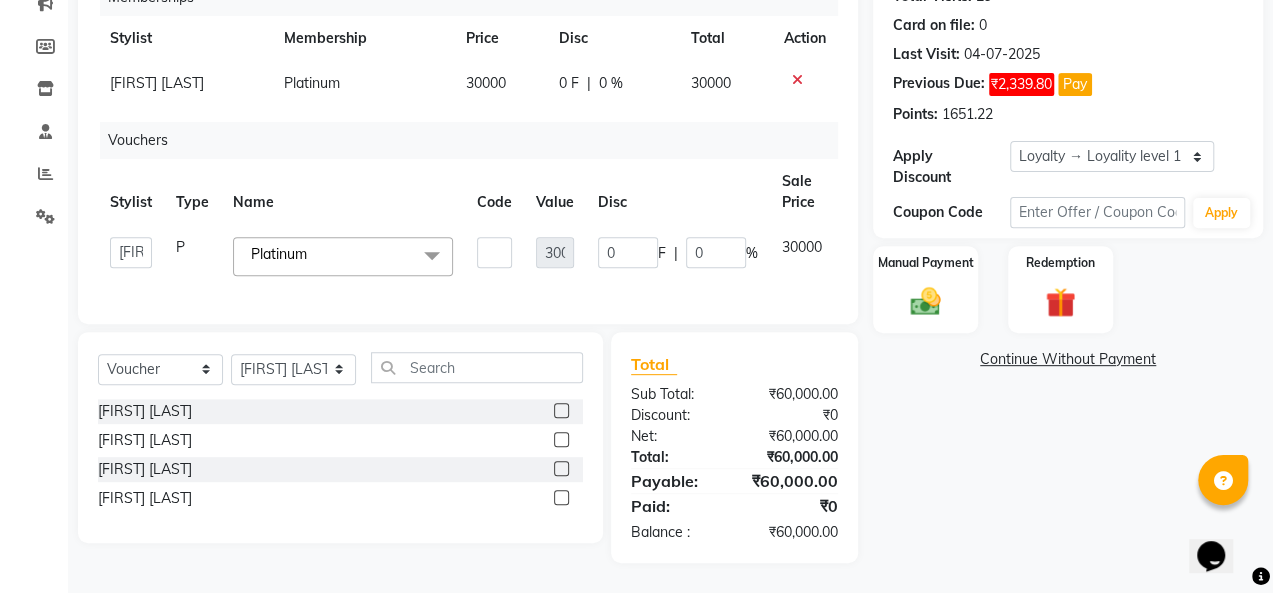 scroll, scrollTop: 0, scrollLeft: 0, axis: both 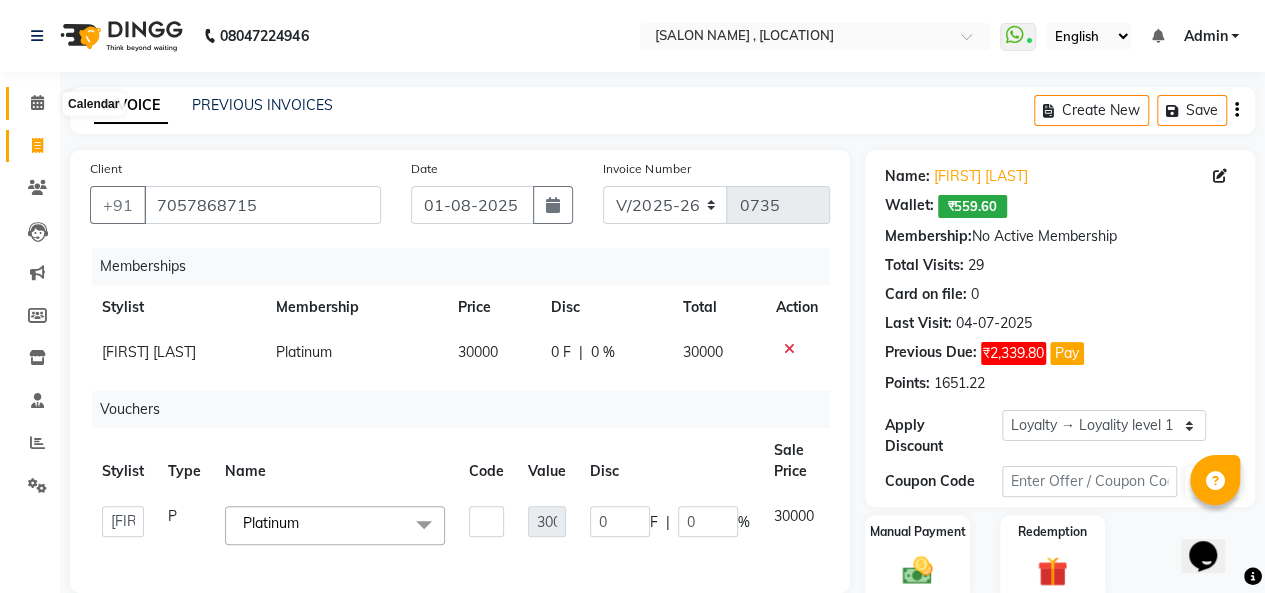 click 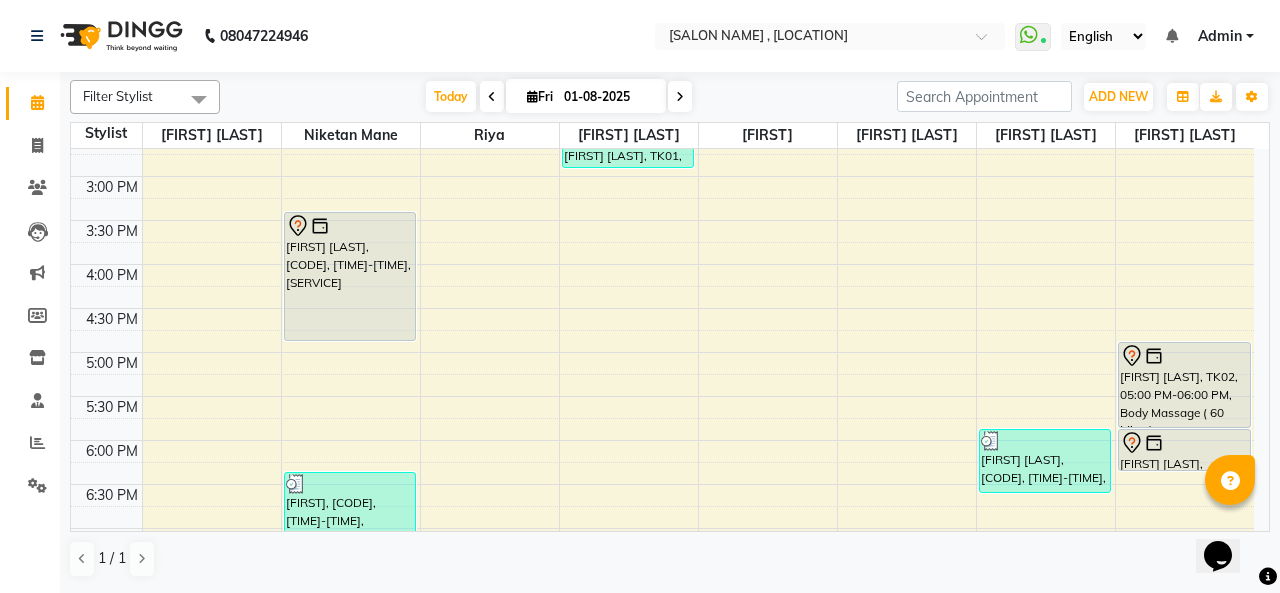 scroll, scrollTop: 830, scrollLeft: 0, axis: vertical 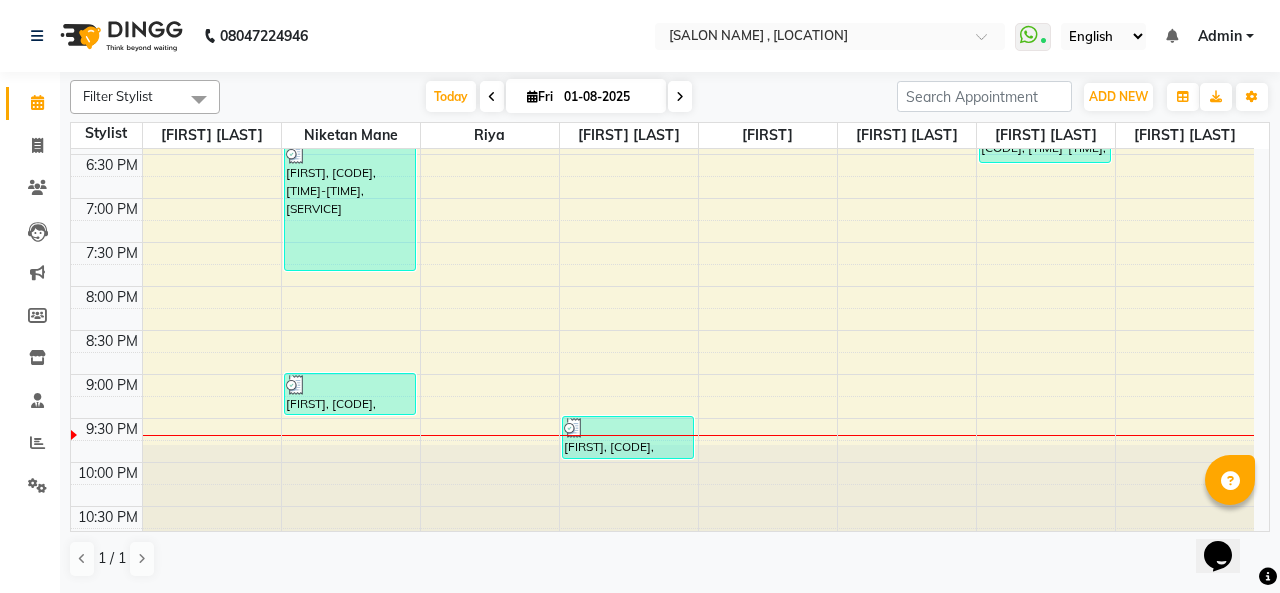 click on "[FIRST] [LAST], [CODE], [TIME]-[TIME],  [SERVICE]     [FIRST] [LAST], [CODE], [TIME]-[TIME], [SERVICE] ([PRICE])     [FIRST] [LAST], [CODE], [TIME]-[TIME], [SERVICE]             [FIRST]  [LAST], [CODE], [TIME]-[TIME], [SERVICE]     [FIRST], [CODE], [TIME]-[TIME], [SERVICE]     [FIRST], [CODE], [TIME]-[TIME], [SERVICE] ([PRICE])     [FIRST] [LAST], [CODE], [TIME]-[TIME], [SERVICE]     [FIRST] [LAST], [CODE], [TIME]-[TIME], [SERVICE] ([PRICE]),[SERVICE] ([PRICE])" at bounding box center [662, -66] 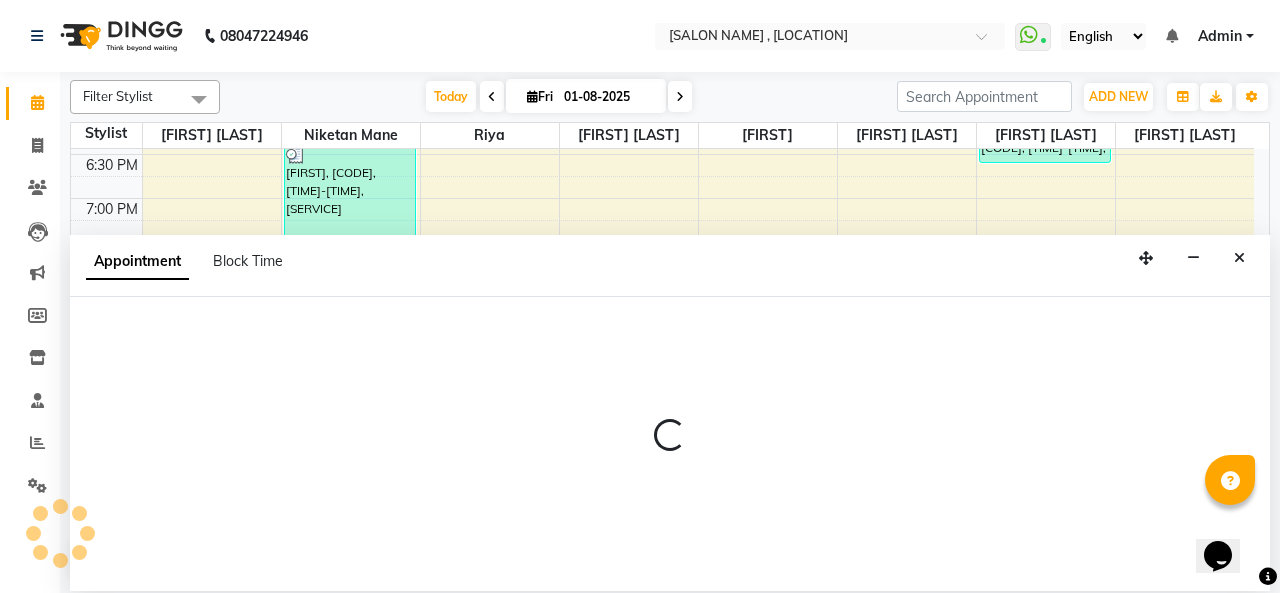 select on "43907" 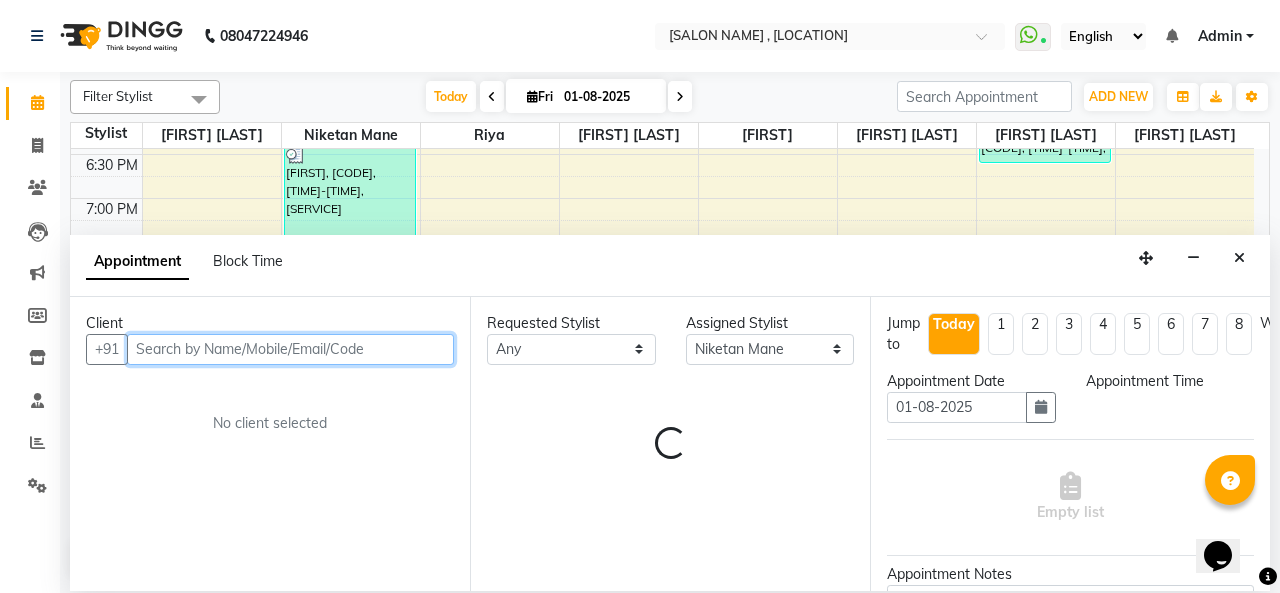 select on "1305" 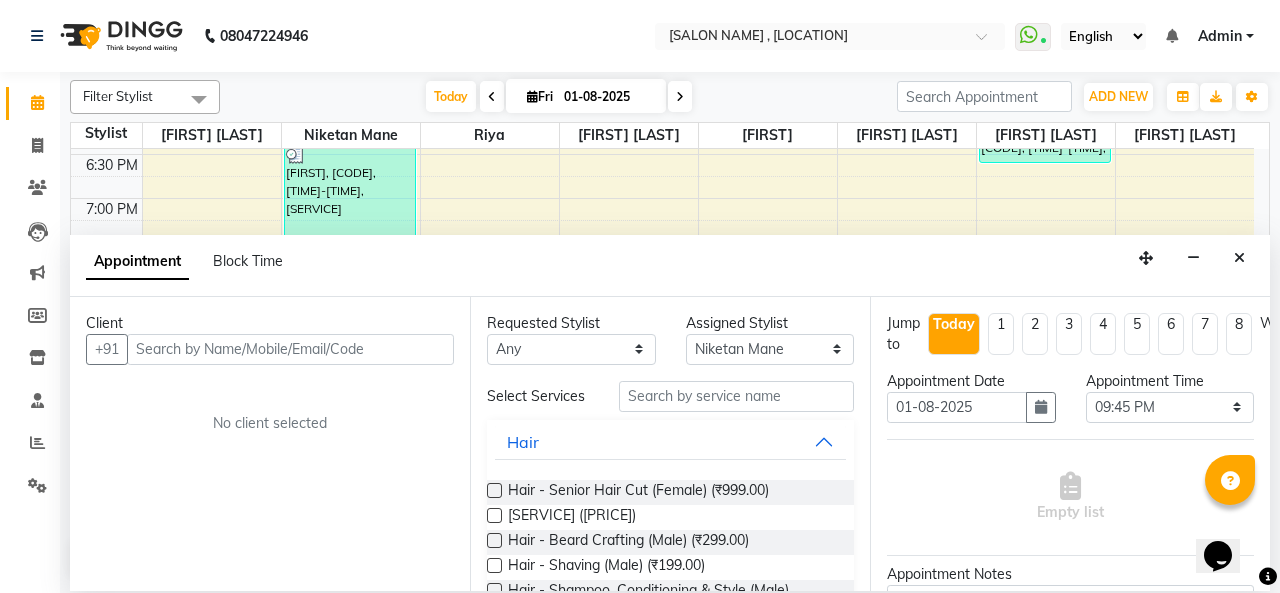click at bounding box center (1239, 258) 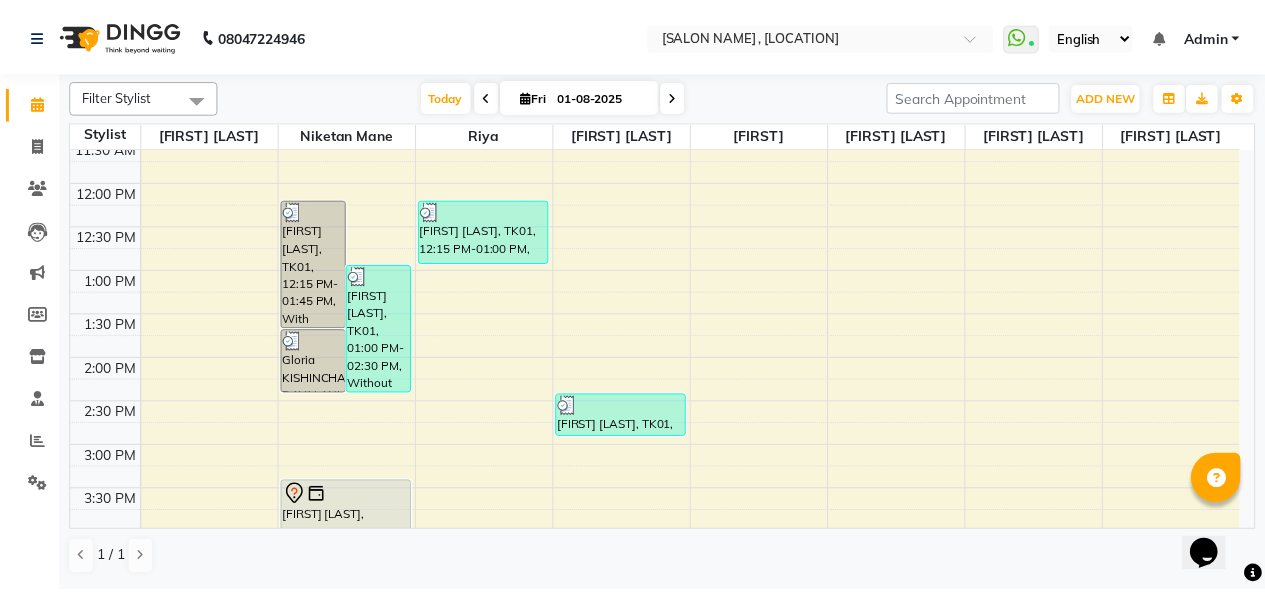 scroll, scrollTop: 630, scrollLeft: 0, axis: vertical 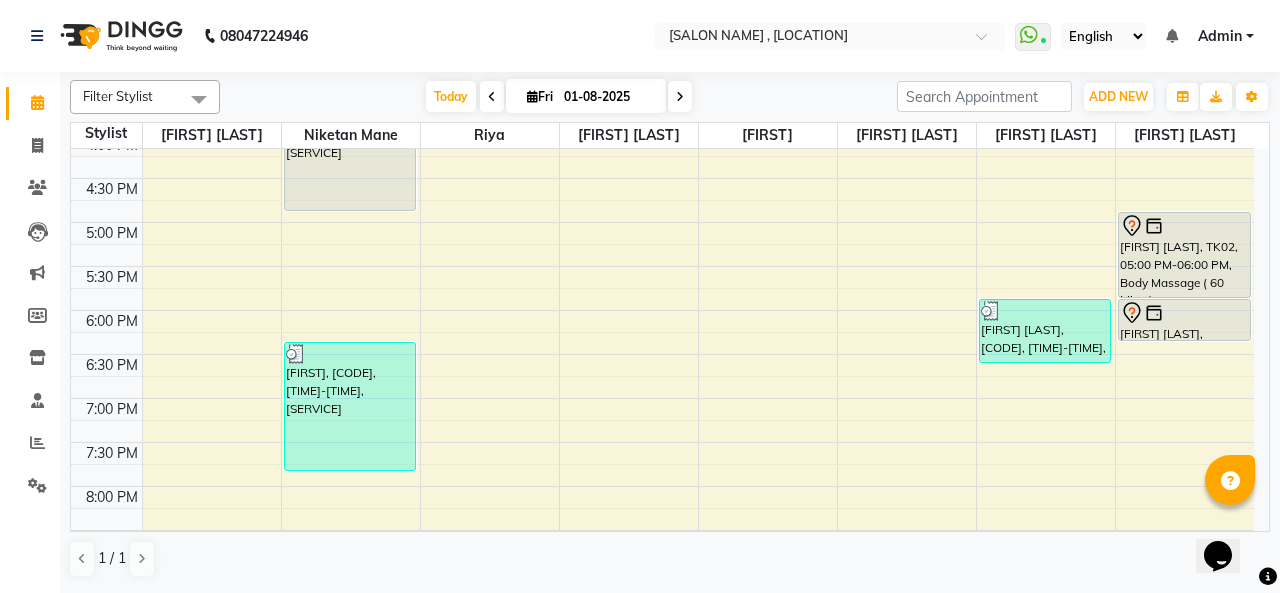 click on "[FIRST]  [LAST], [CODE], [TIME]-[TIME], [SERVICE]" at bounding box center [350, 146] 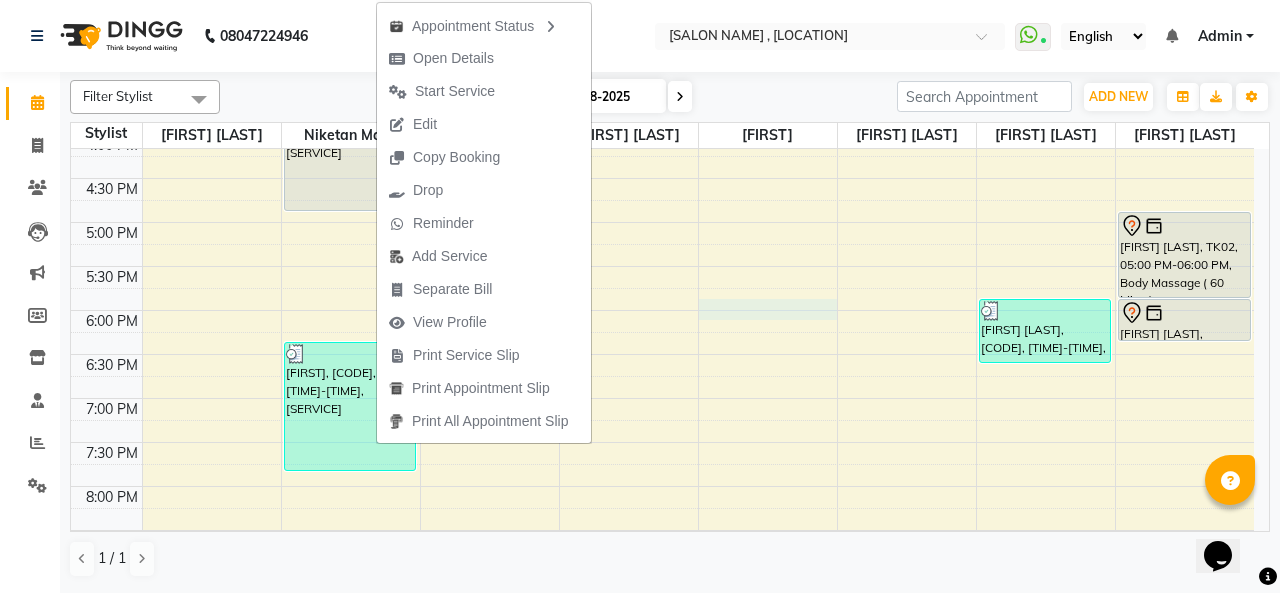 click on "[FIRST] [LAST], [CODE], [TIME]-[TIME],  [SERVICE]     [FIRST] [LAST], [CODE], [TIME]-[TIME], [SERVICE] ([PRICE])     [FIRST] [LAST], [CODE], [TIME]-[TIME], [SERVICE]             [FIRST]  [LAST], [CODE], [TIME]-[TIME], [SERVICE]     [FIRST], [CODE], [TIME]-[TIME], [SERVICE]     [FIRST], [CODE], [TIME]-[TIME], [SERVICE] ([PRICE])     [FIRST] [LAST], [CODE], [TIME]-[TIME], [SERVICE]     [FIRST] [LAST], [CODE], [TIME]-[TIME], [SERVICE] ([PRICE]),[SERVICE] ([PRICE])" at bounding box center [662, 134] 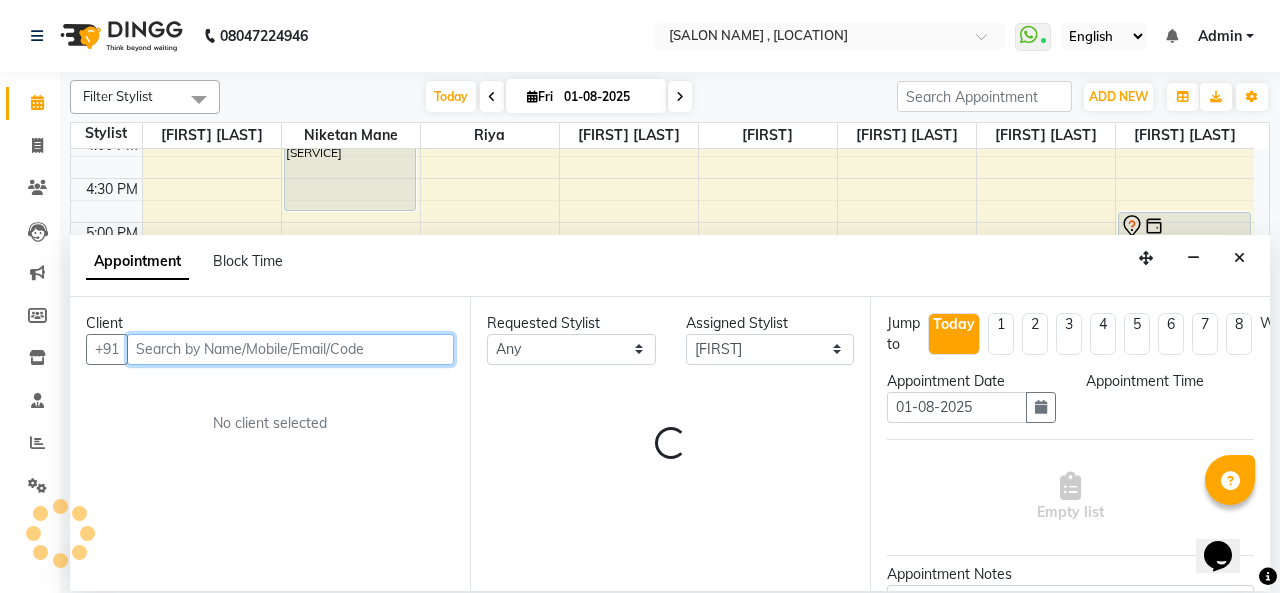 select on "1080" 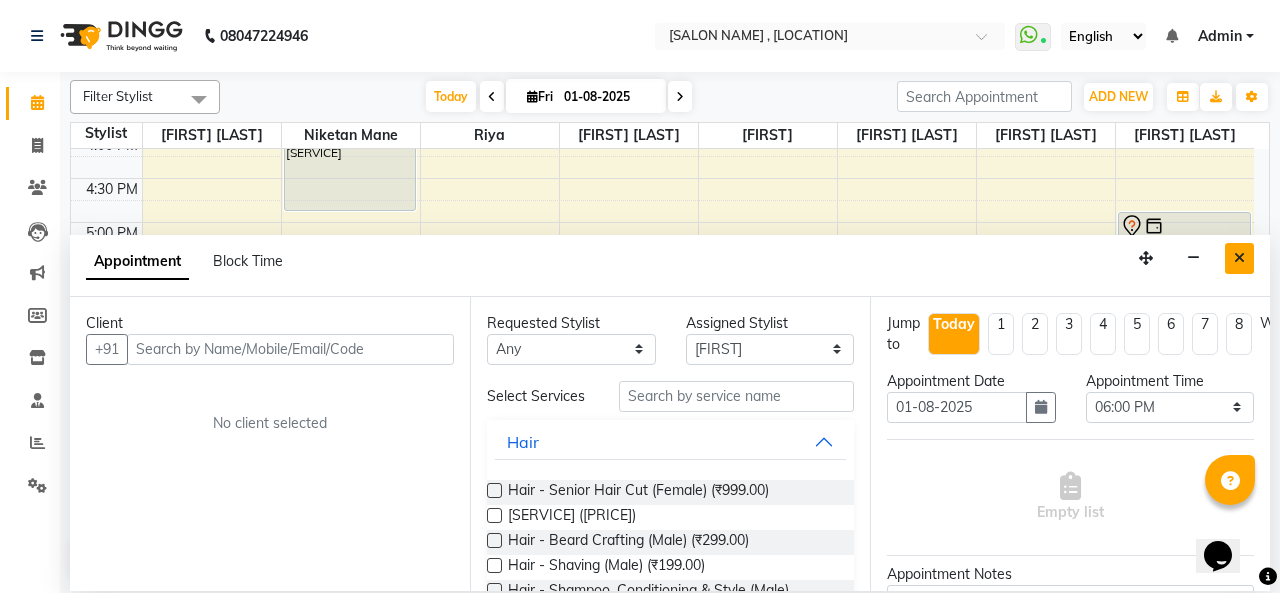 click at bounding box center (1239, 258) 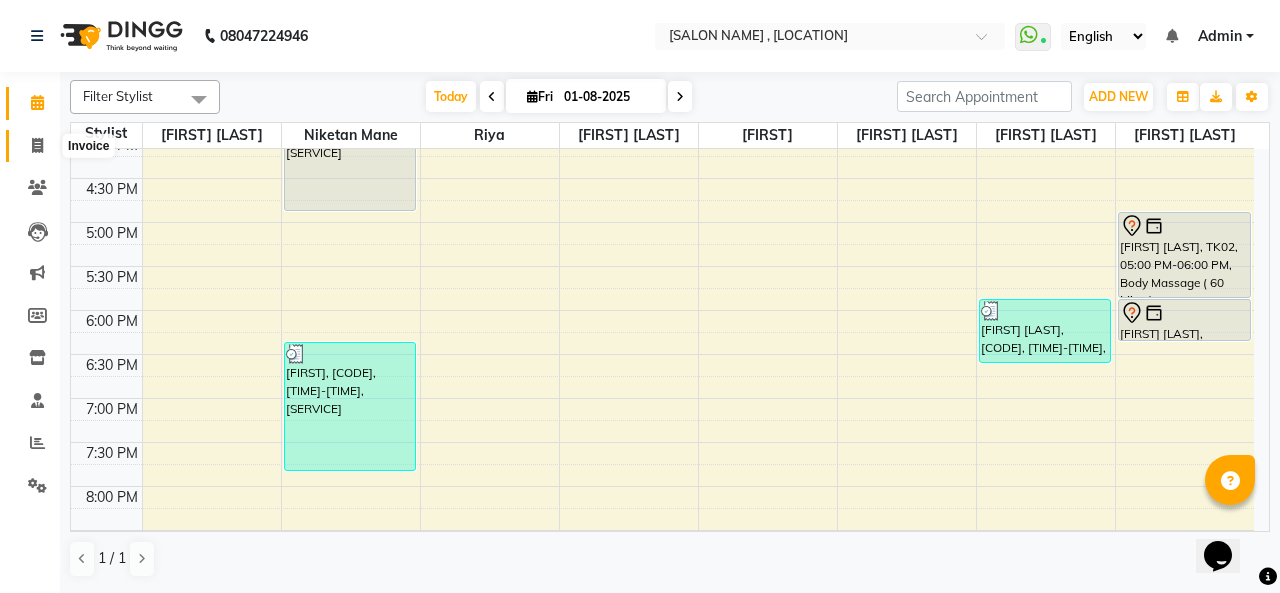 click 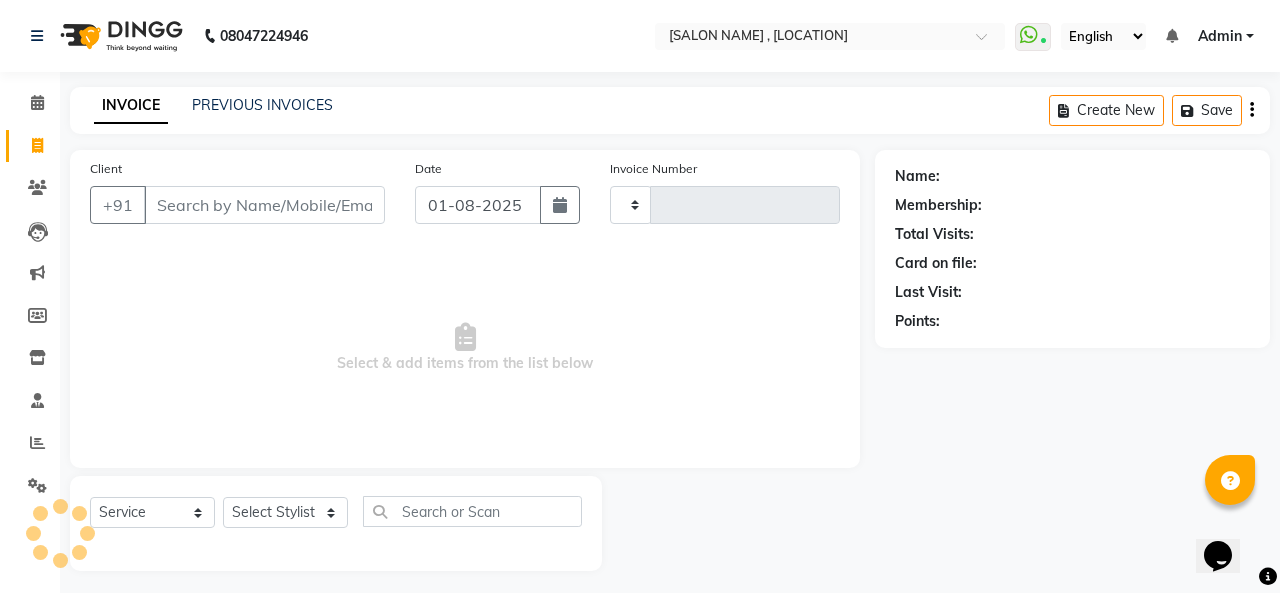 type on "0735" 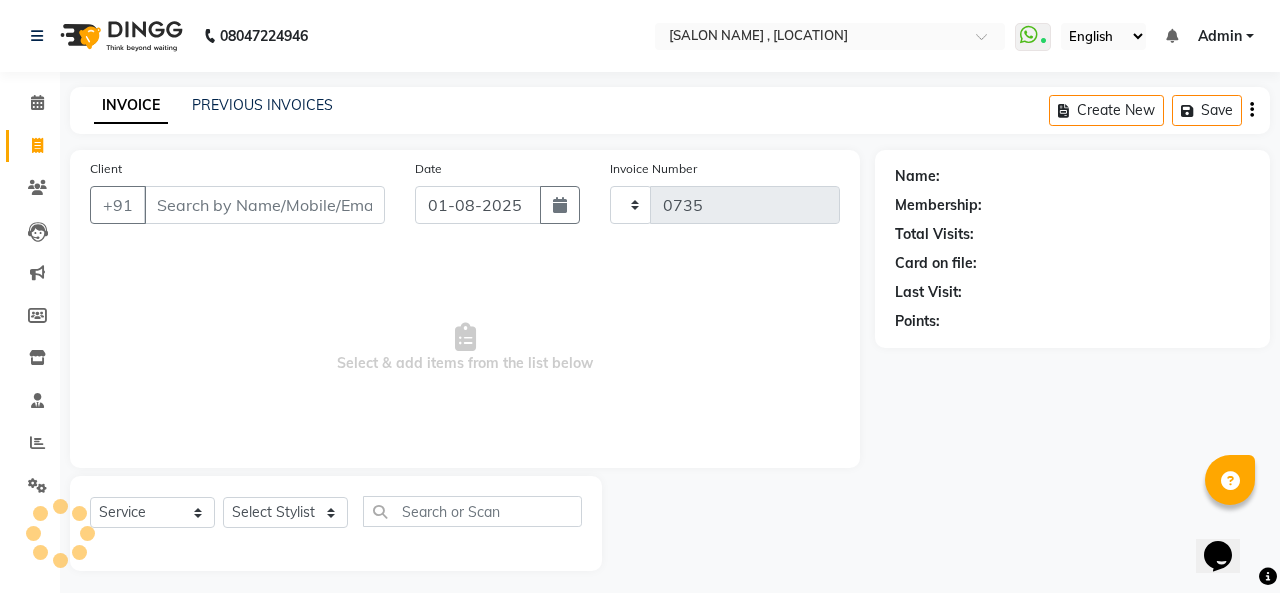 select on "665" 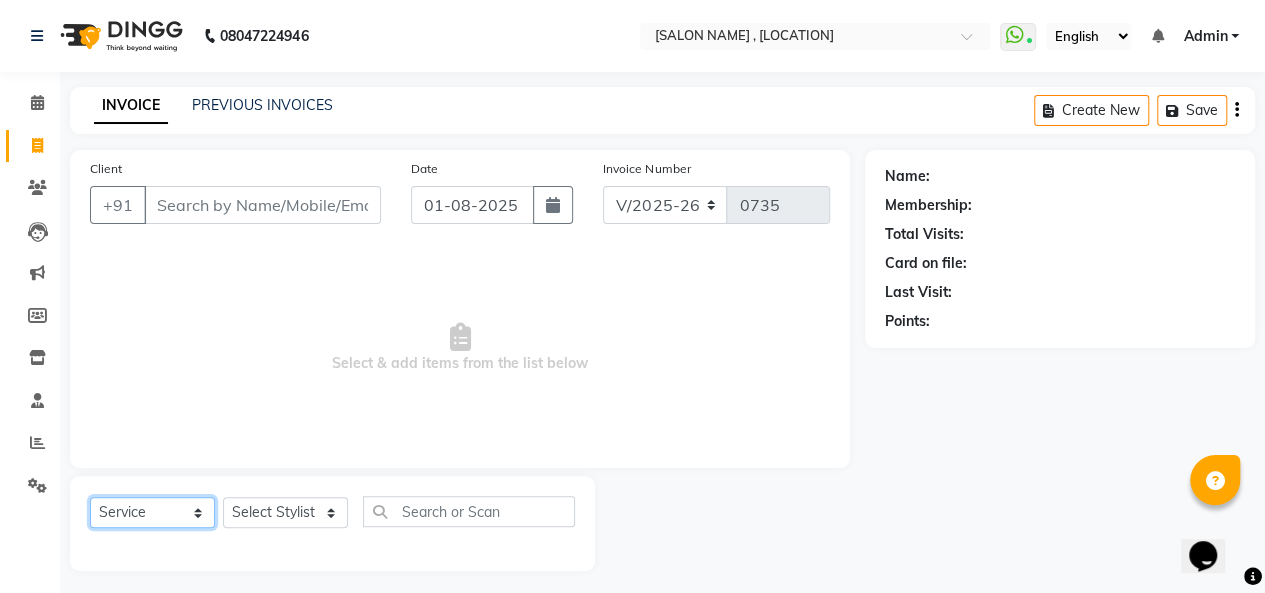 click on "Select  Service  Product  Membership  Package Voucher Prepaid Gift Card" 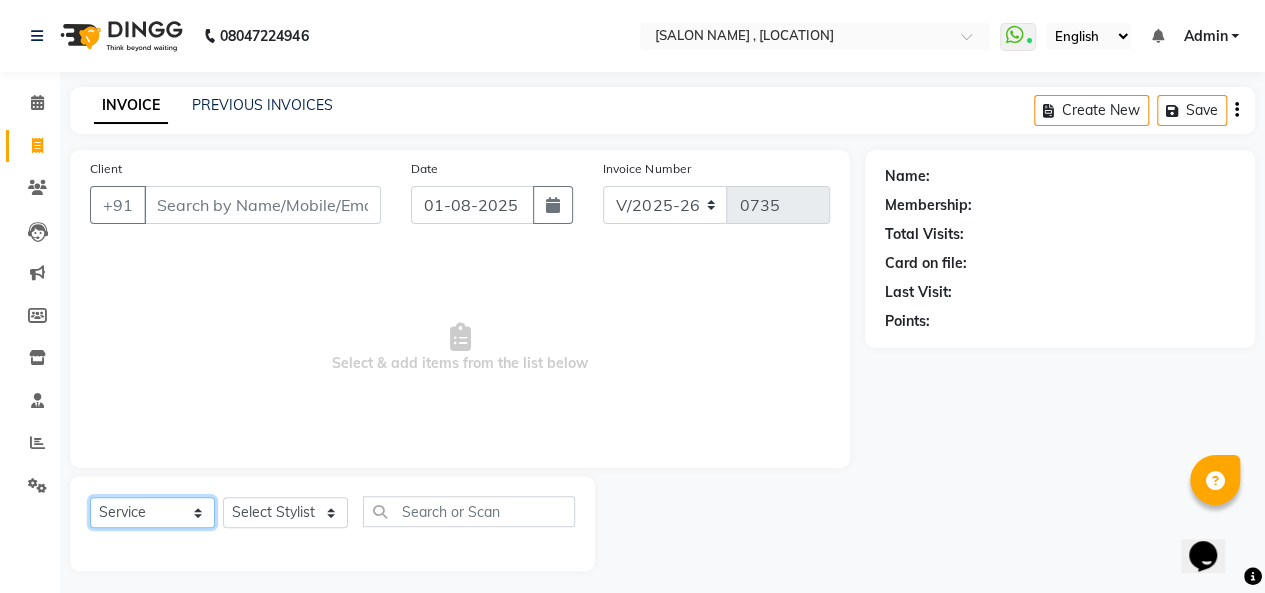 select on "membership" 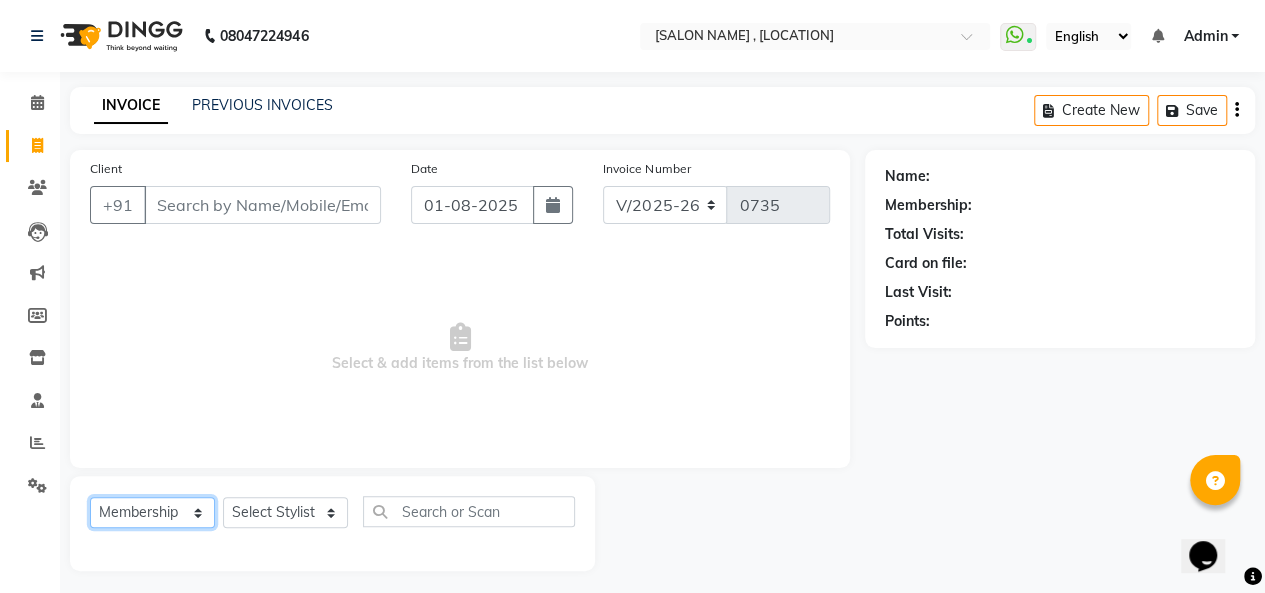 click on "Select  Service  Product  Membership  Package Voucher Prepaid Gift Card" 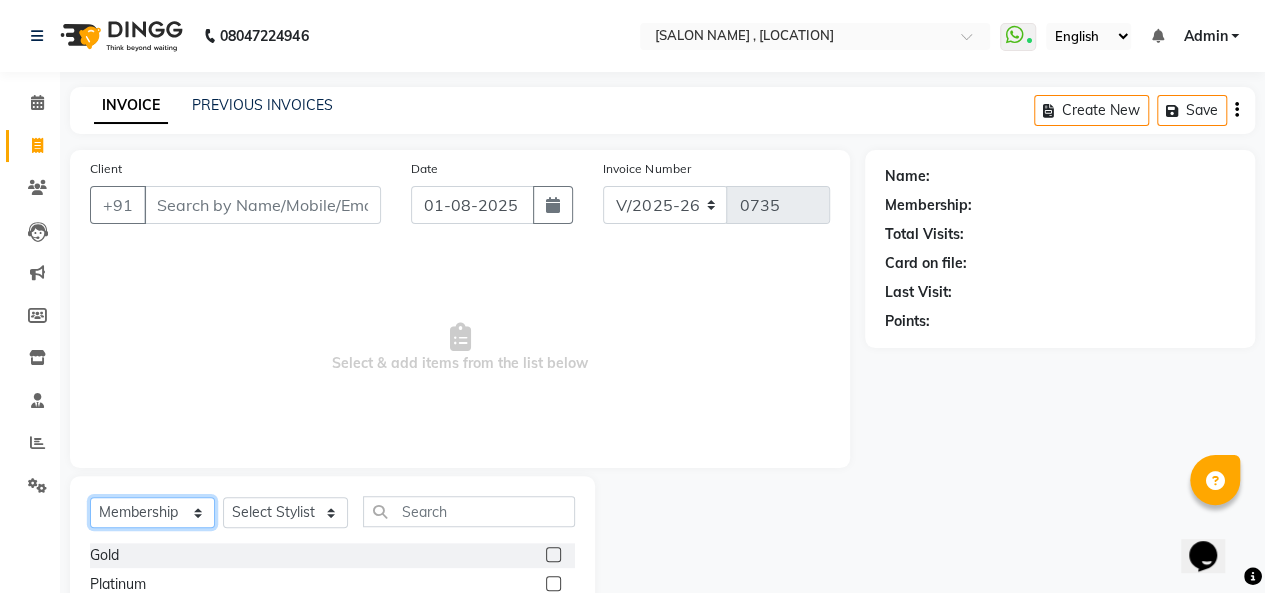scroll, scrollTop: 152, scrollLeft: 0, axis: vertical 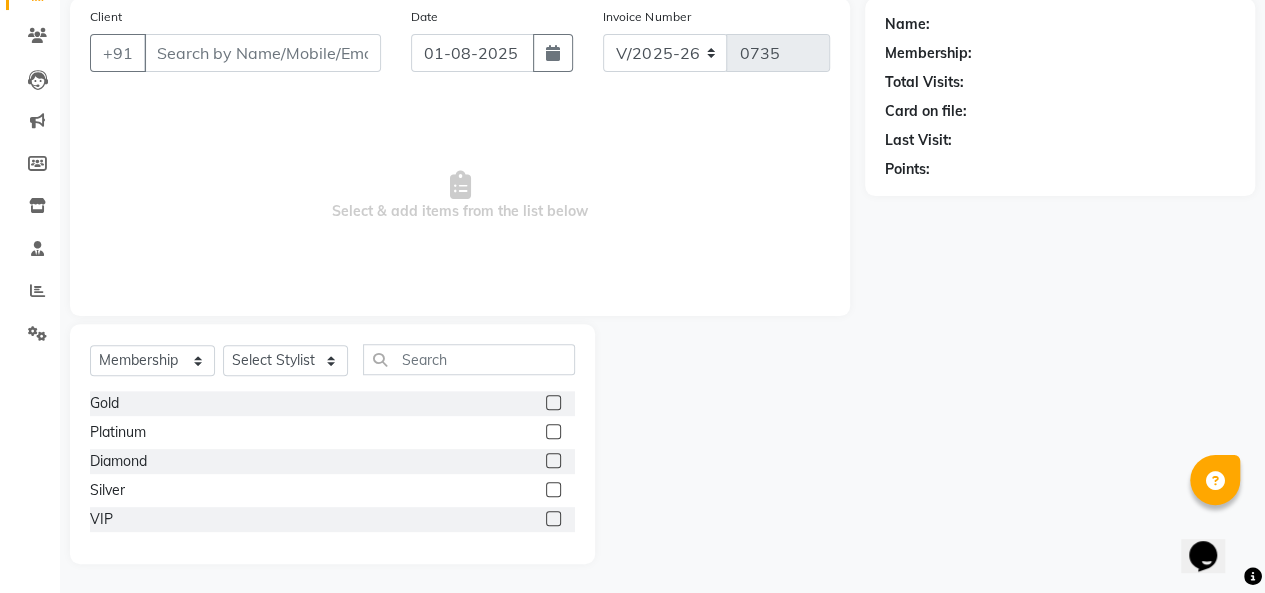 click 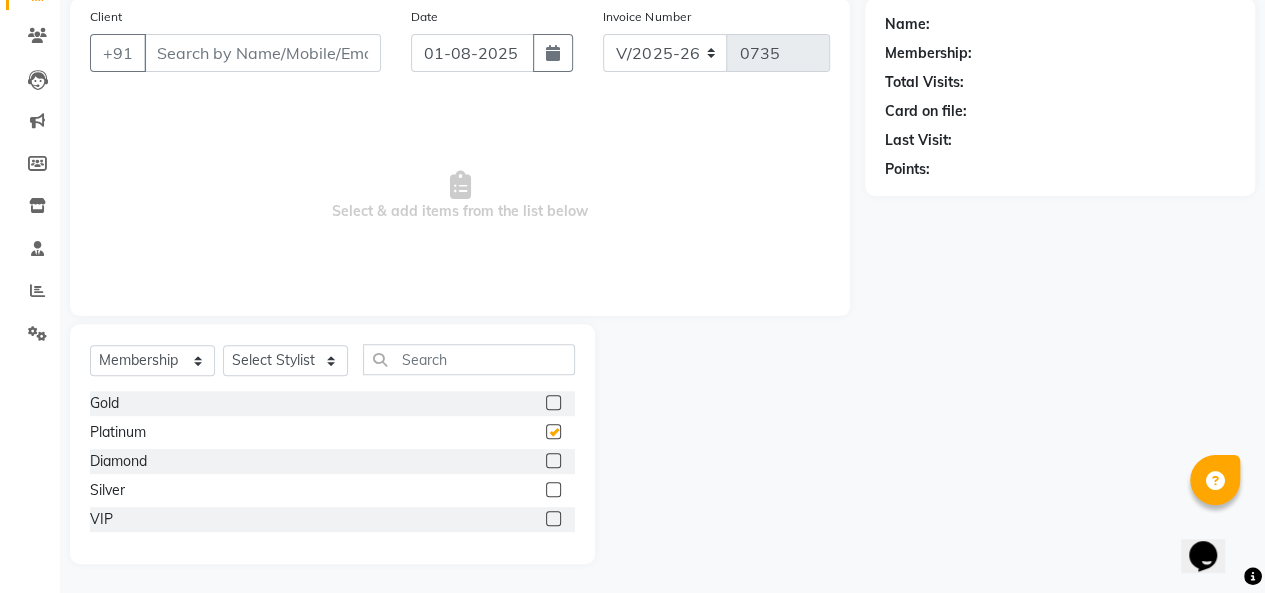 checkbox on "false" 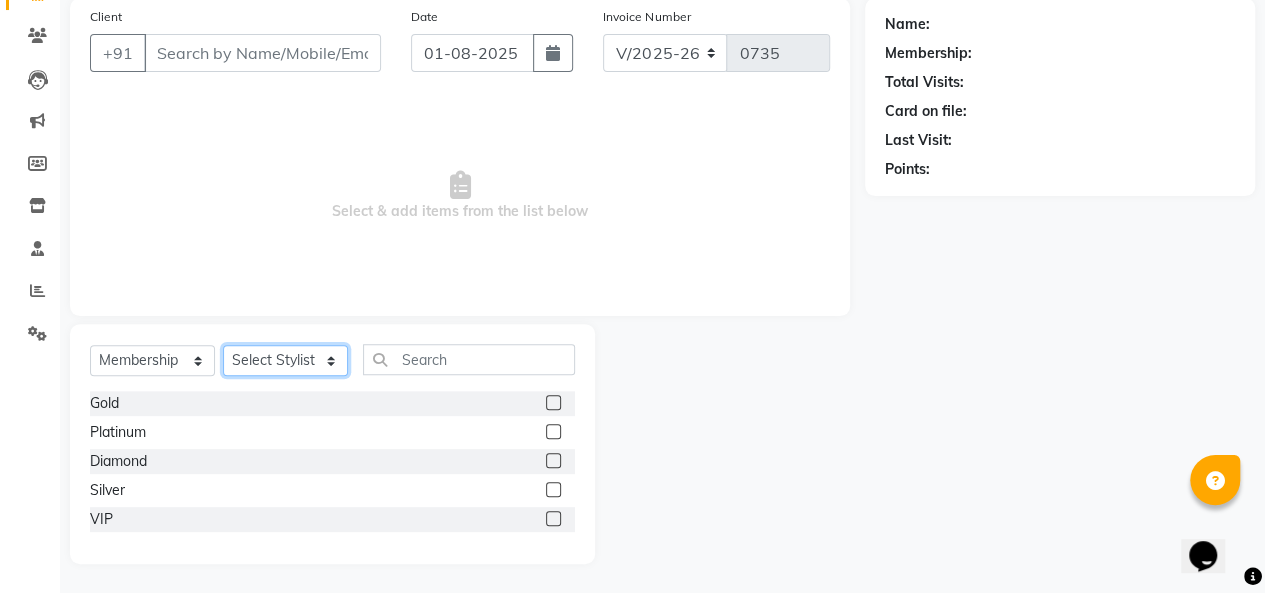 click on "Select Stylist [FIRST] [LAST] [FIRST] [LAST] [FIRST] [LAST] [FIRST] [LAST] [FIRST] [LAST] [FIRST] [LAST] [FIRST] [LAST]" 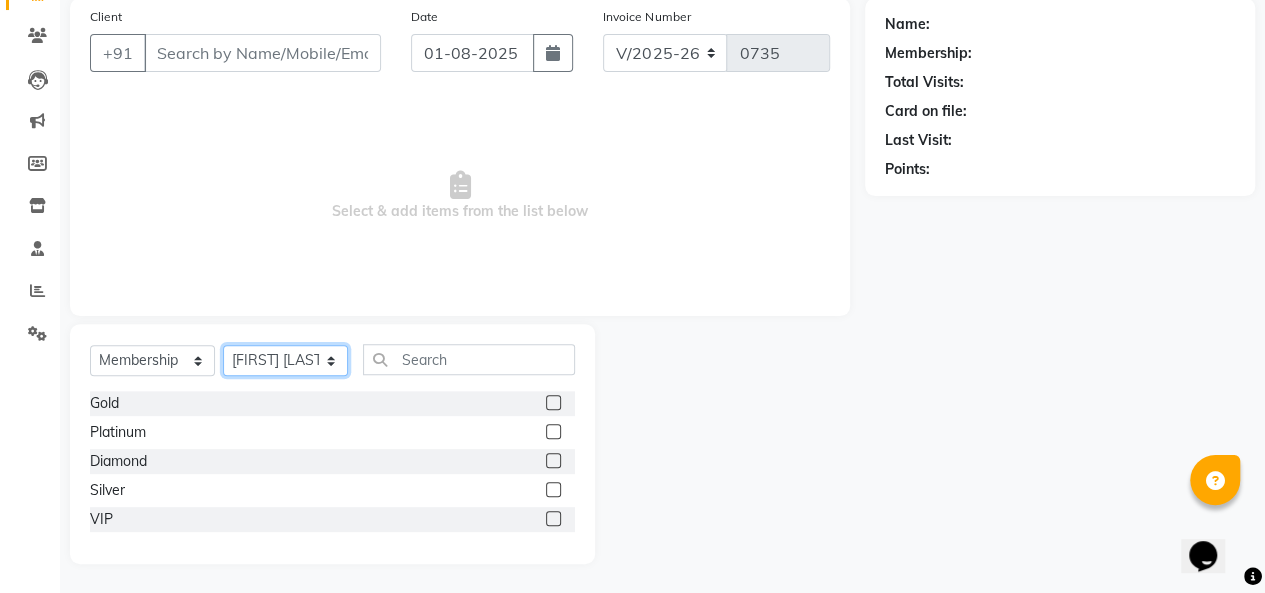 click on "Select Stylist [FIRST] [LAST] [FIRST] [LAST] [FIRST] [LAST] [FIRST] [LAST] [FIRST] [LAST] [FIRST] [LAST] [FIRST] [LAST]" 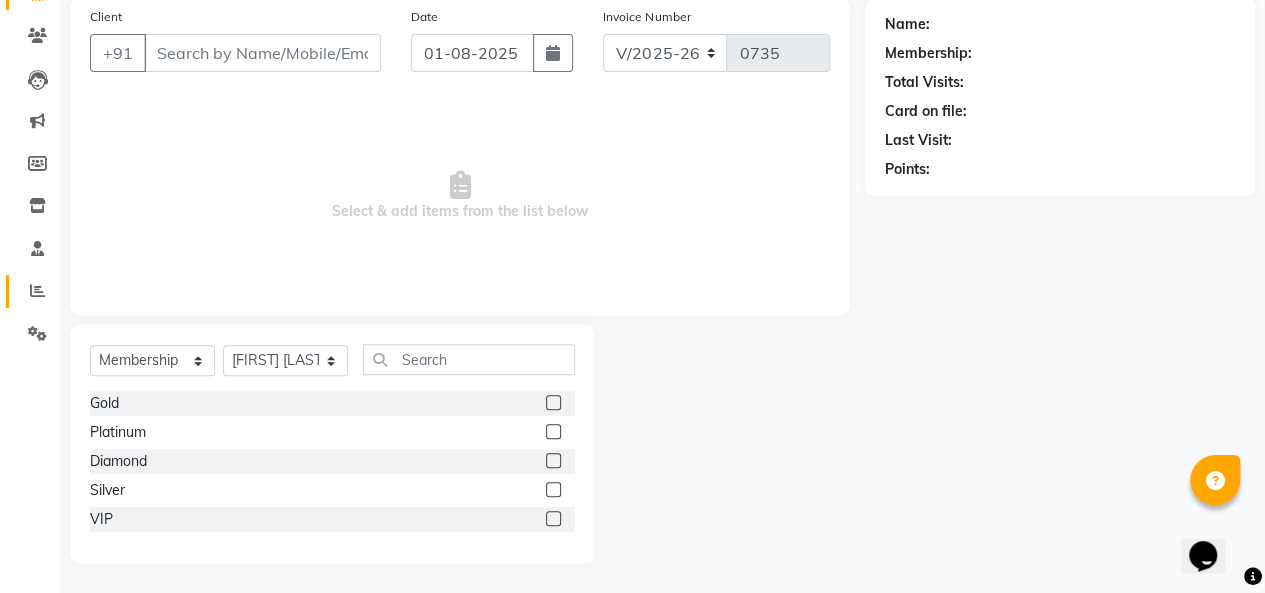 drag, startPoint x: 556, startPoint y: 423, endPoint x: 38, endPoint y: 301, distance: 532.1729 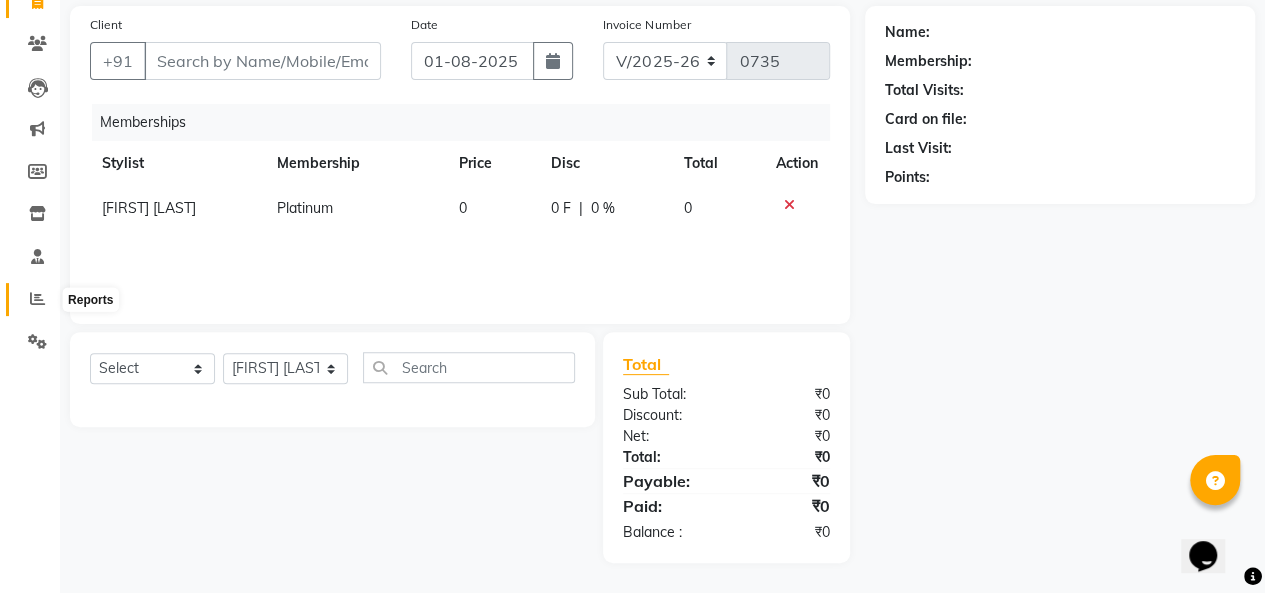 scroll, scrollTop: 142, scrollLeft: 0, axis: vertical 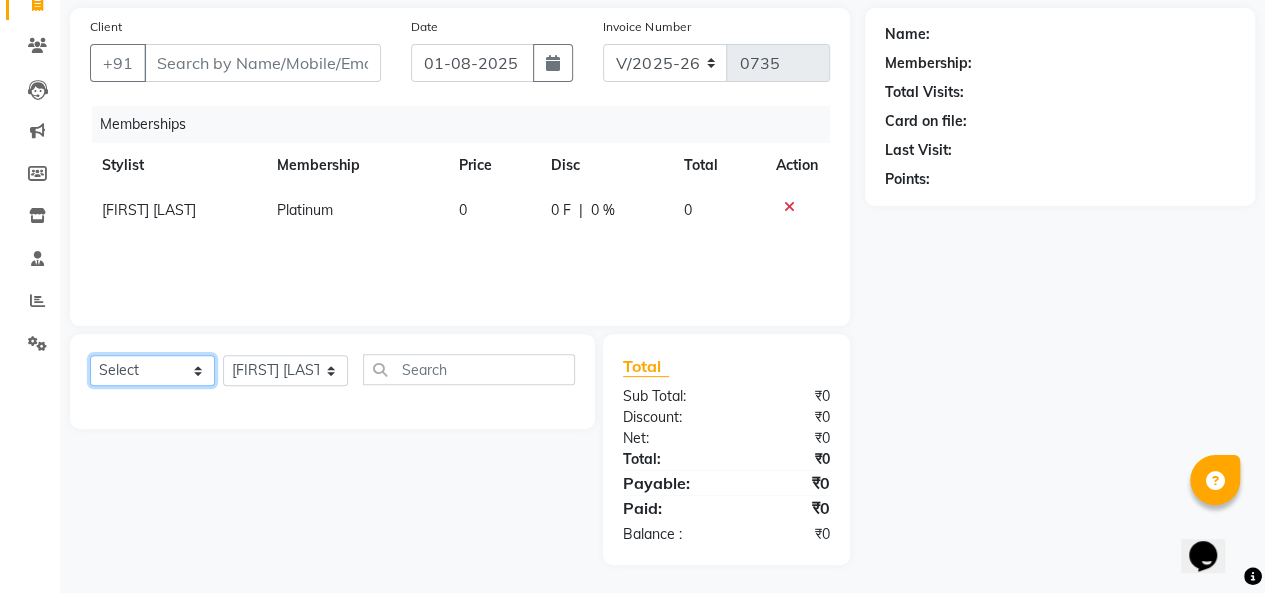 click on "Select  Service  Product  Package Voucher Prepaid Gift Card" 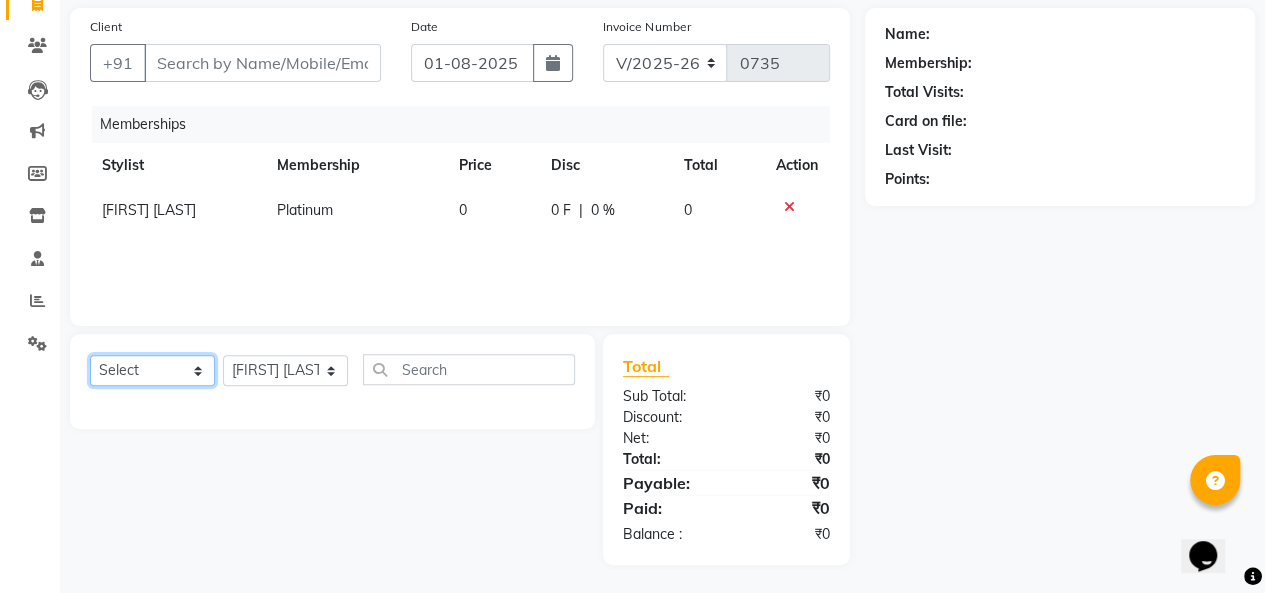 select on "G" 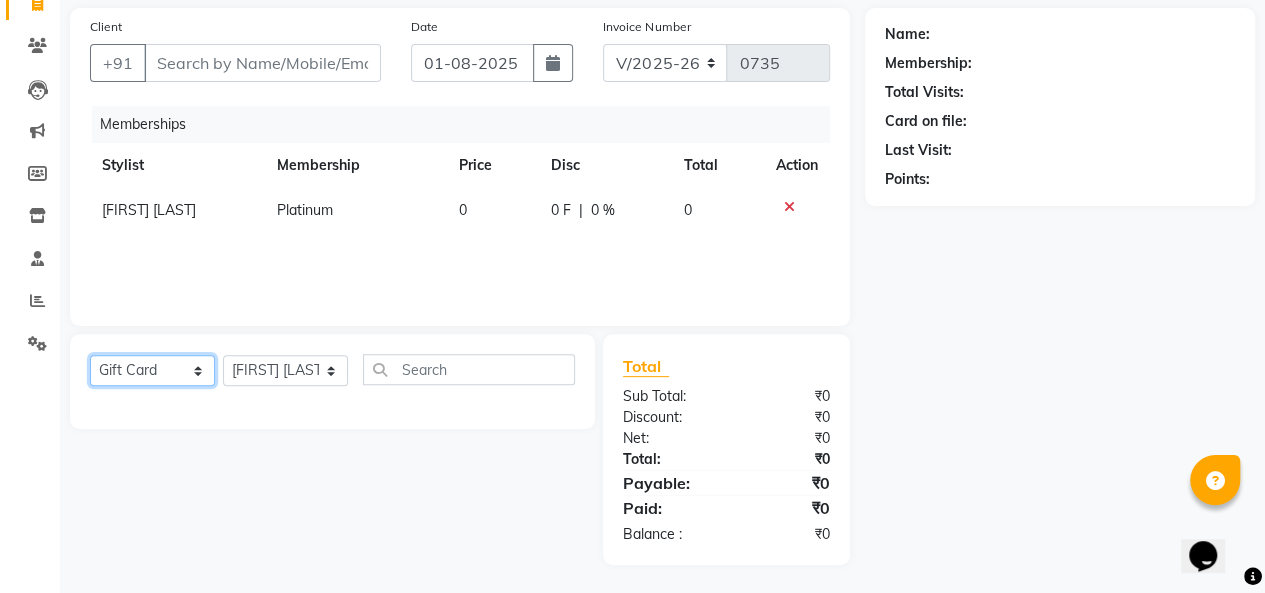 click on "Select  Service  Product  Package Voucher Prepaid Gift Card" 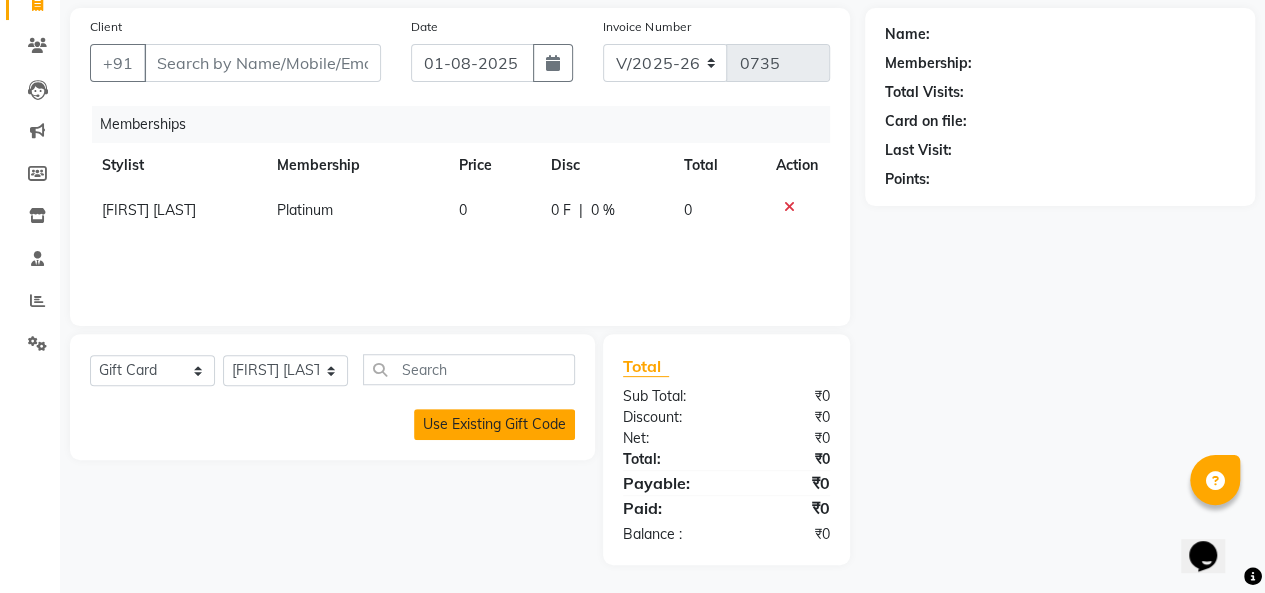 click on "Use Existing Gift Code" 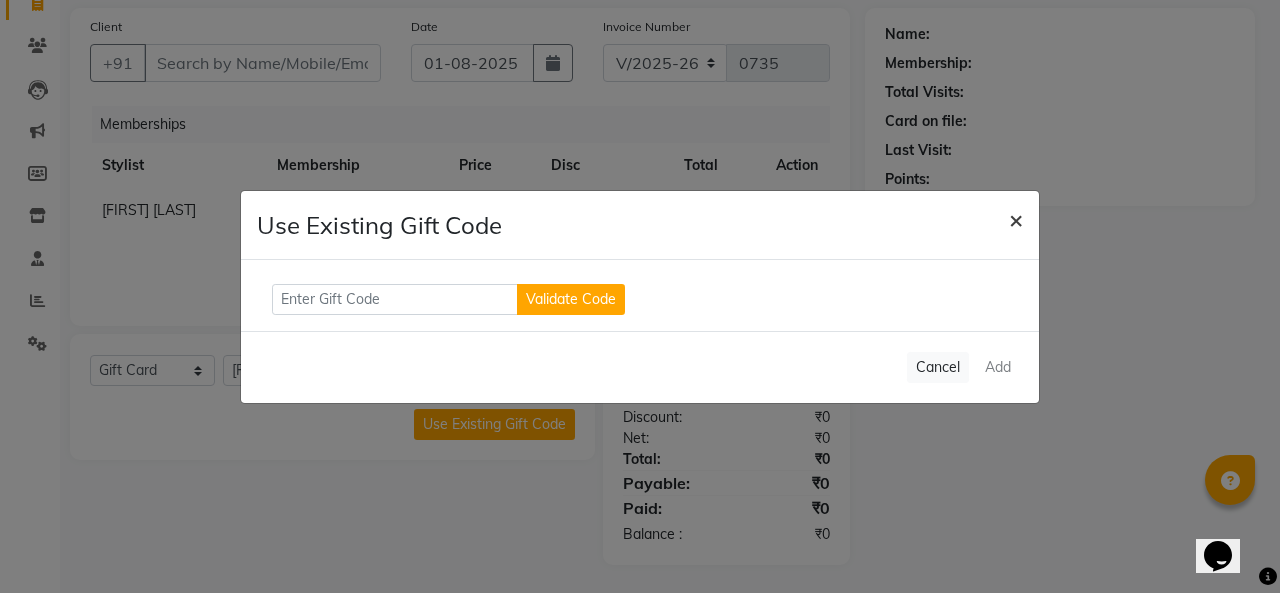 click on "×" 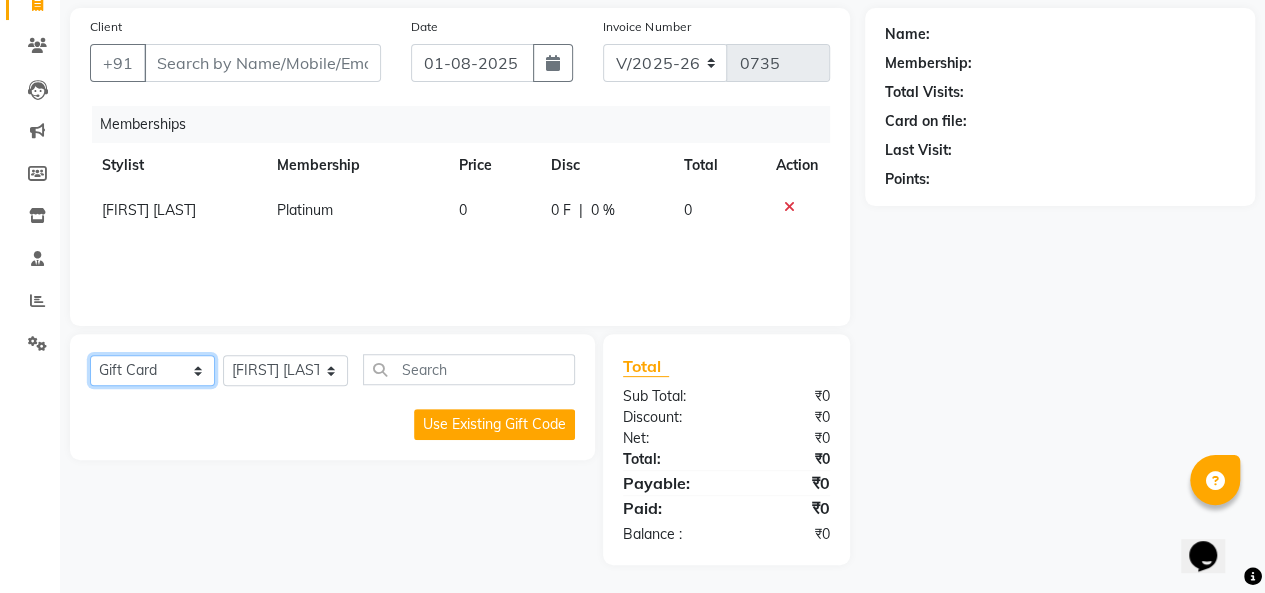 click on "Select  Service  Product  Package Voucher Prepaid Gift Card" 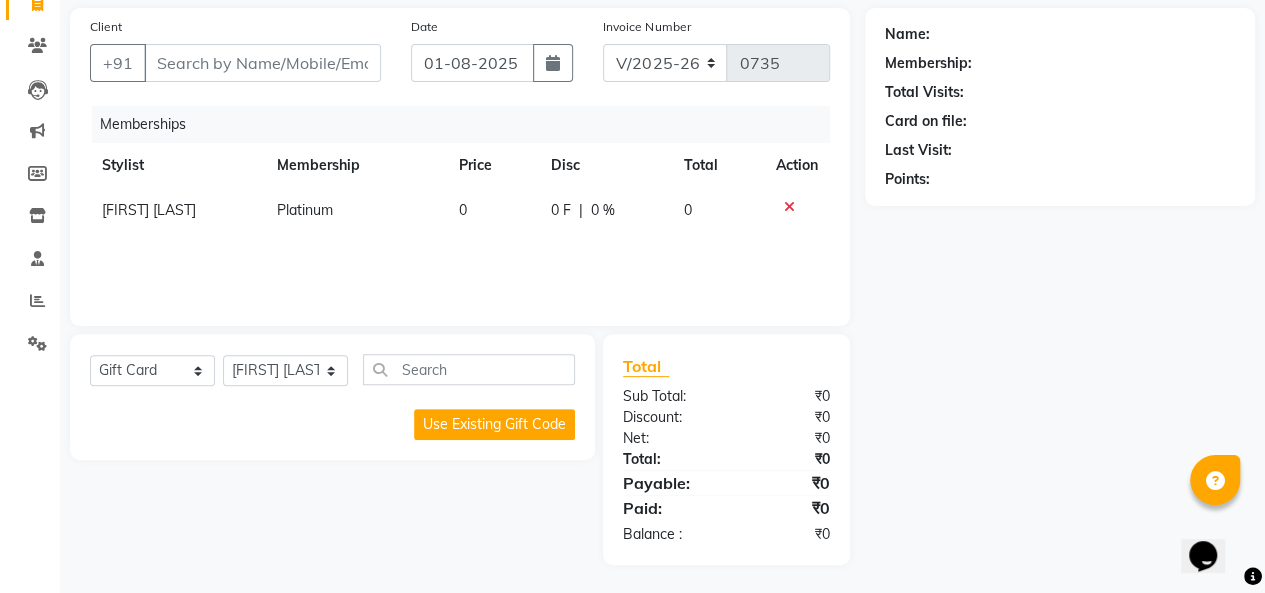 click on "0" 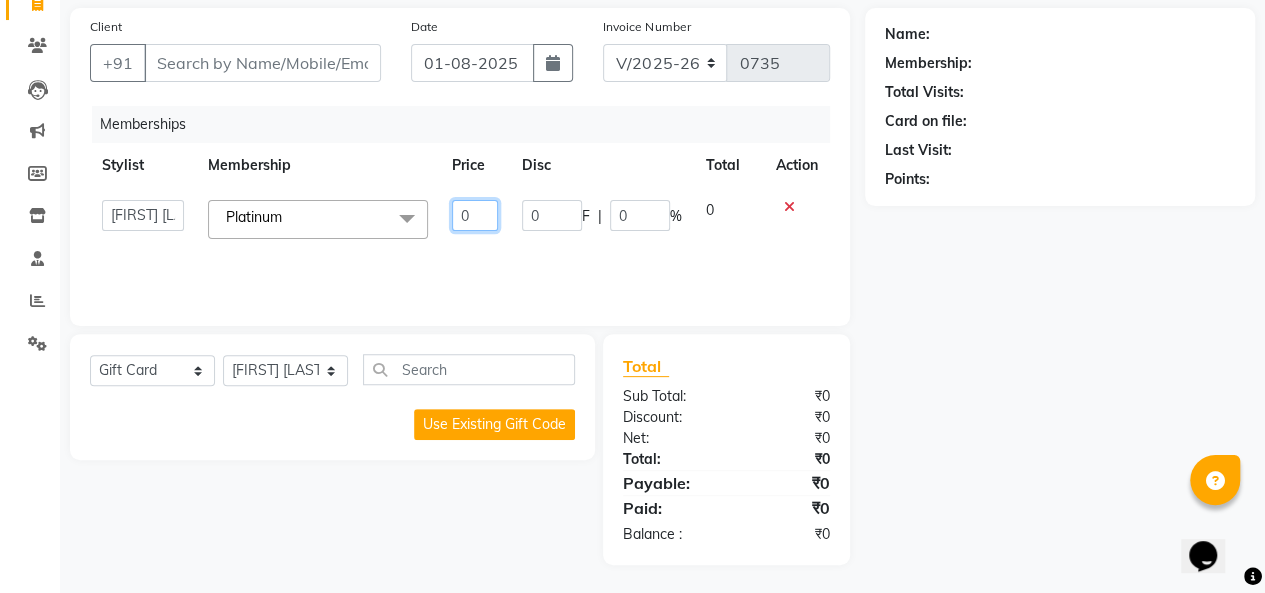 click on "0" 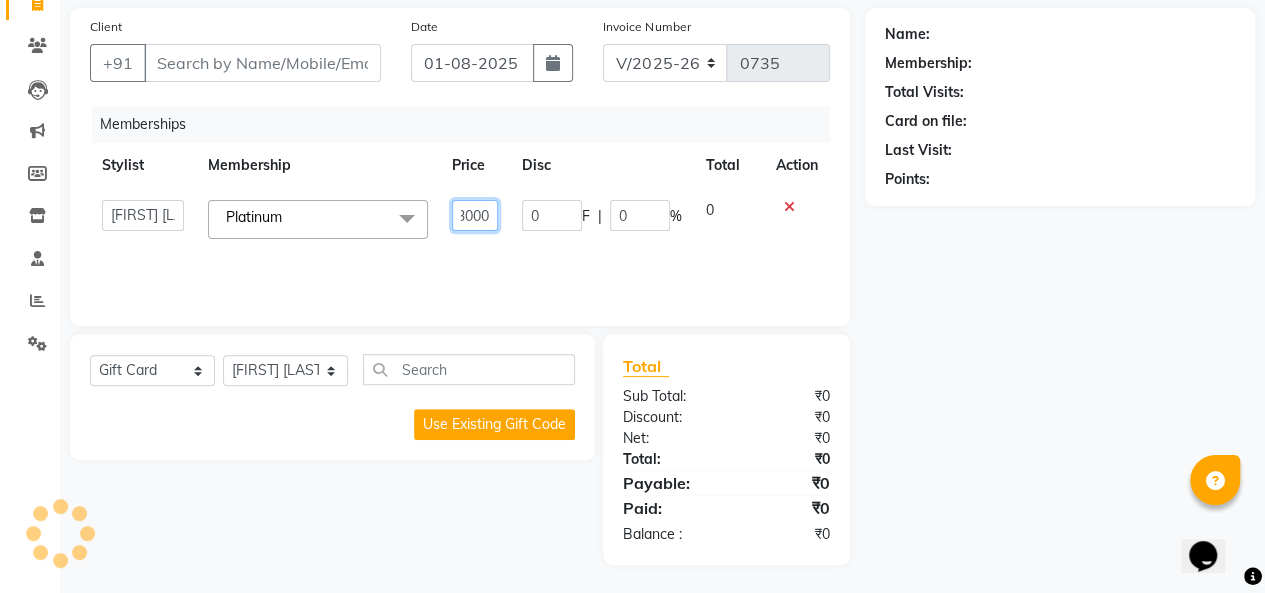 type on "30000" 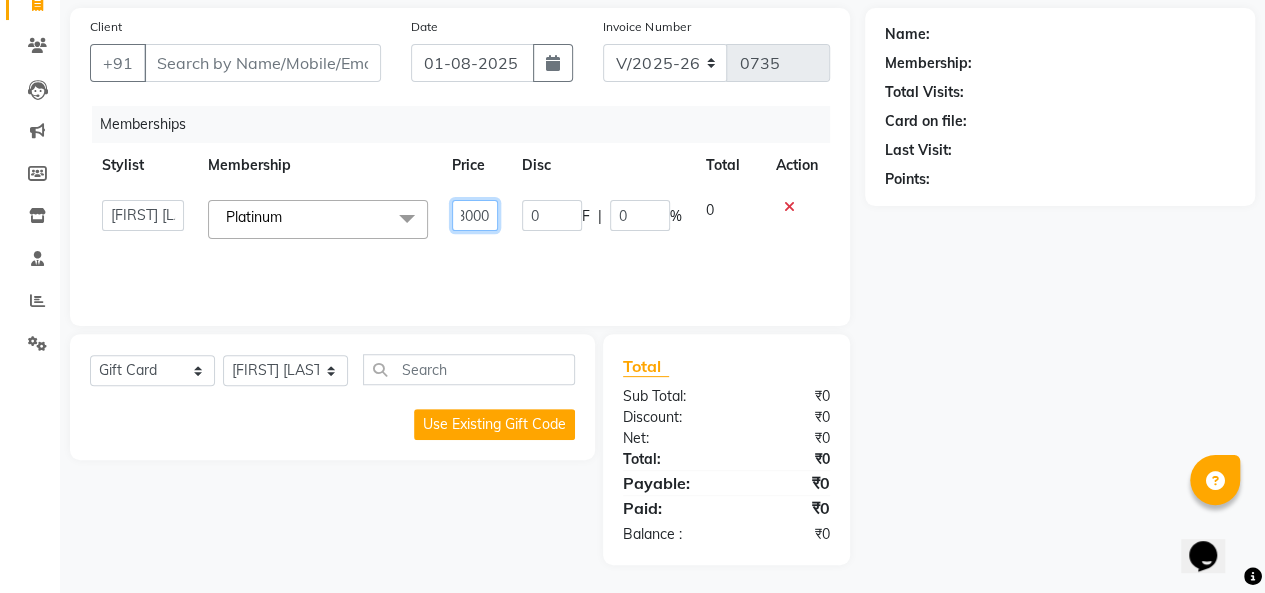 scroll, scrollTop: 0, scrollLeft: 13, axis: horizontal 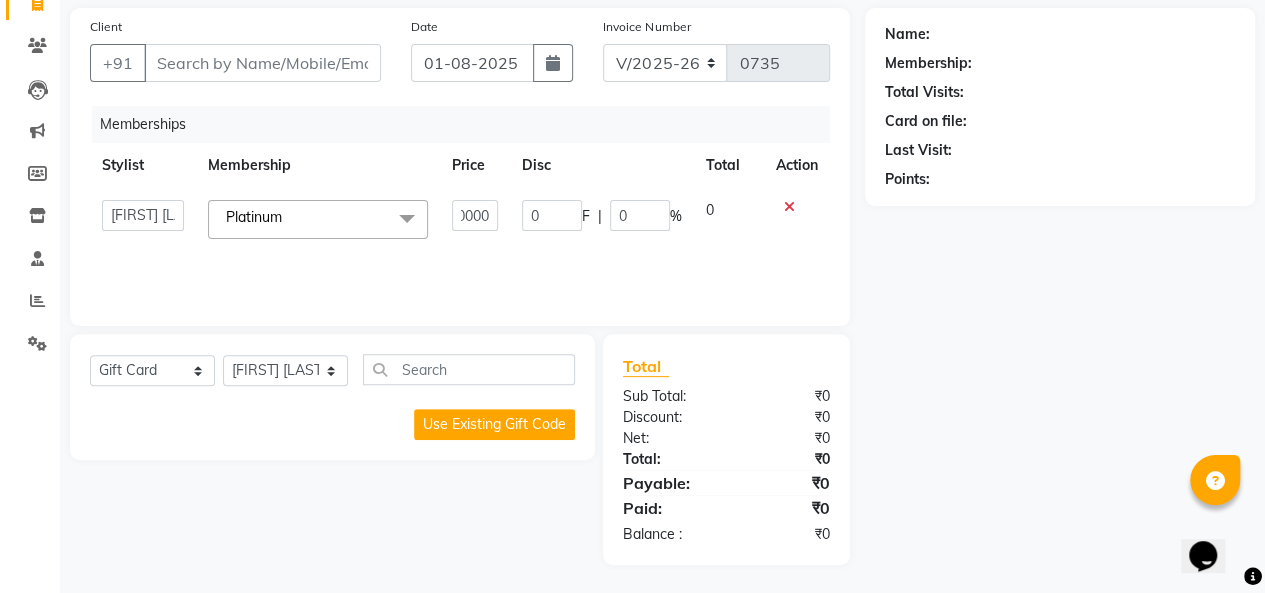 click on "Memberships Stylist Membership Price Disc Total Action [FIRST] [LAST] [FIRST] [LAST] [FIRST] [LAST] [FIRST] [LAST] [FIRST] [LAST] Platinum x Gold Platinum Diamond Silver VIP 30000 0 F | 0 % 0" 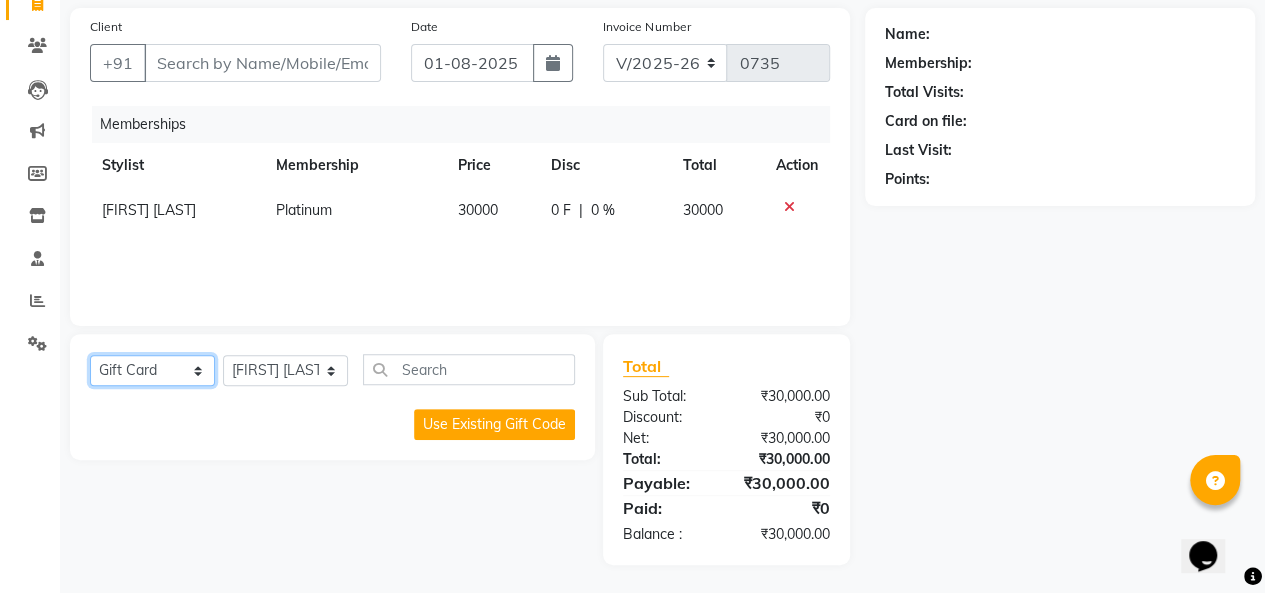 click on "Select  Service  Product  Package Voucher Prepaid Gift Card" 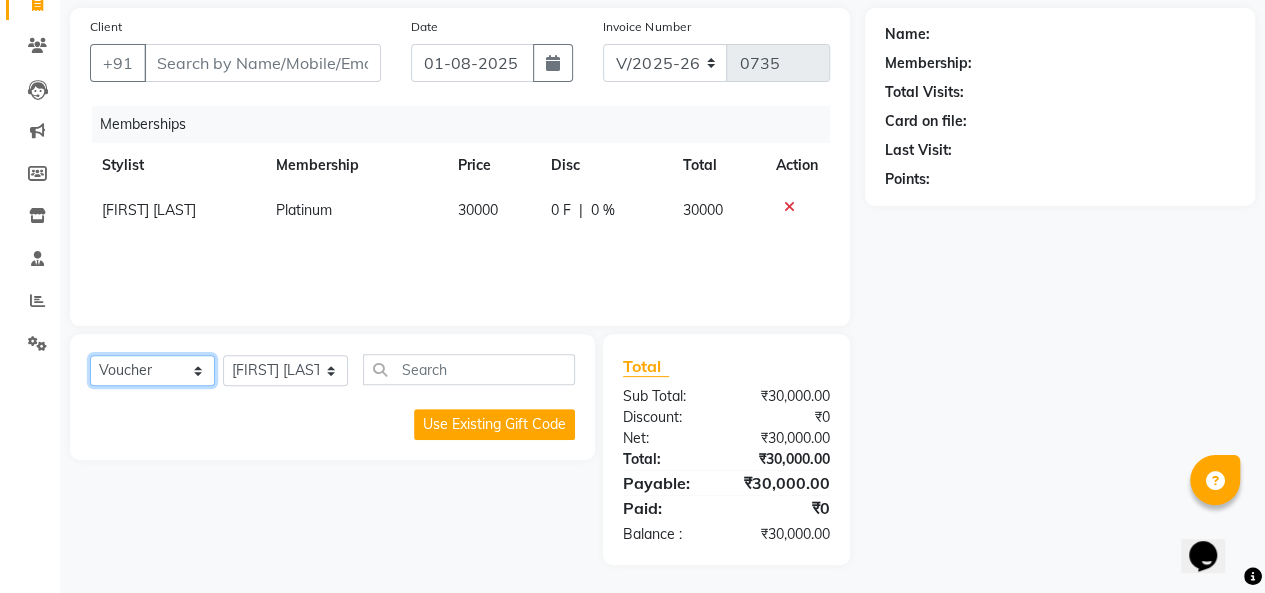 click on "Select  Service  Product  Package Voucher Prepaid Gift Card" 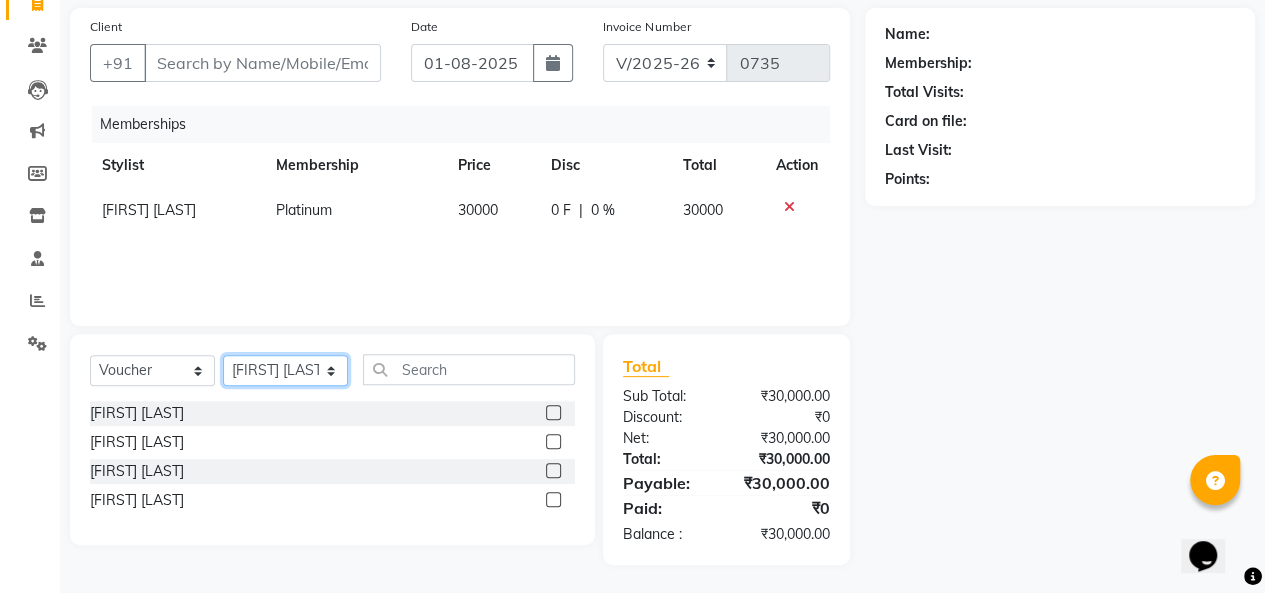click on "Select Stylist [FIRST] [LAST] [FIRST] [LAST] [FIRST] [LAST] [FIRST] [LAST] [FIRST] [LAST] [FIRST] [LAST] [FIRST] [LAST]" 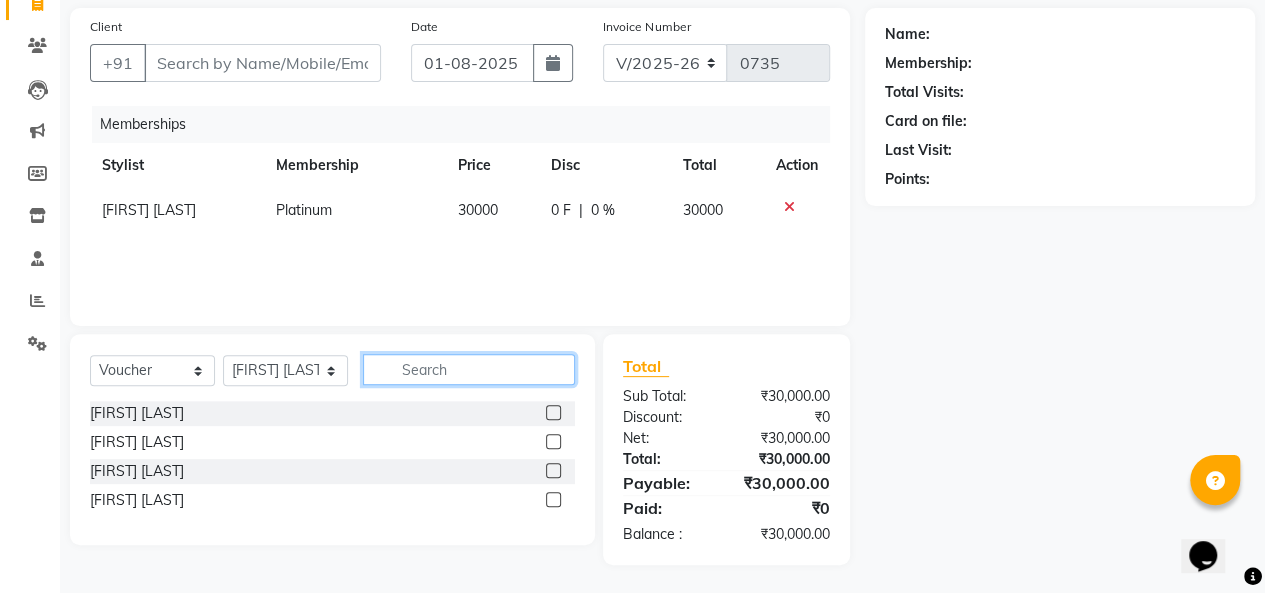 click 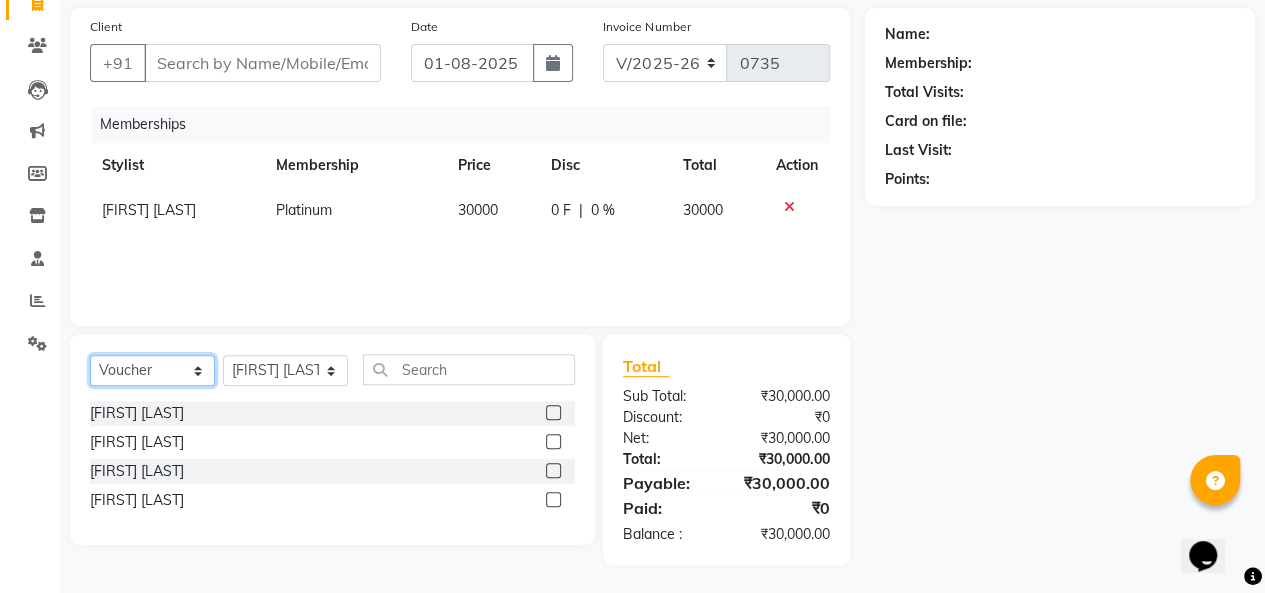 click on "Select  Service  Product  Package Voucher Prepaid Gift Card" 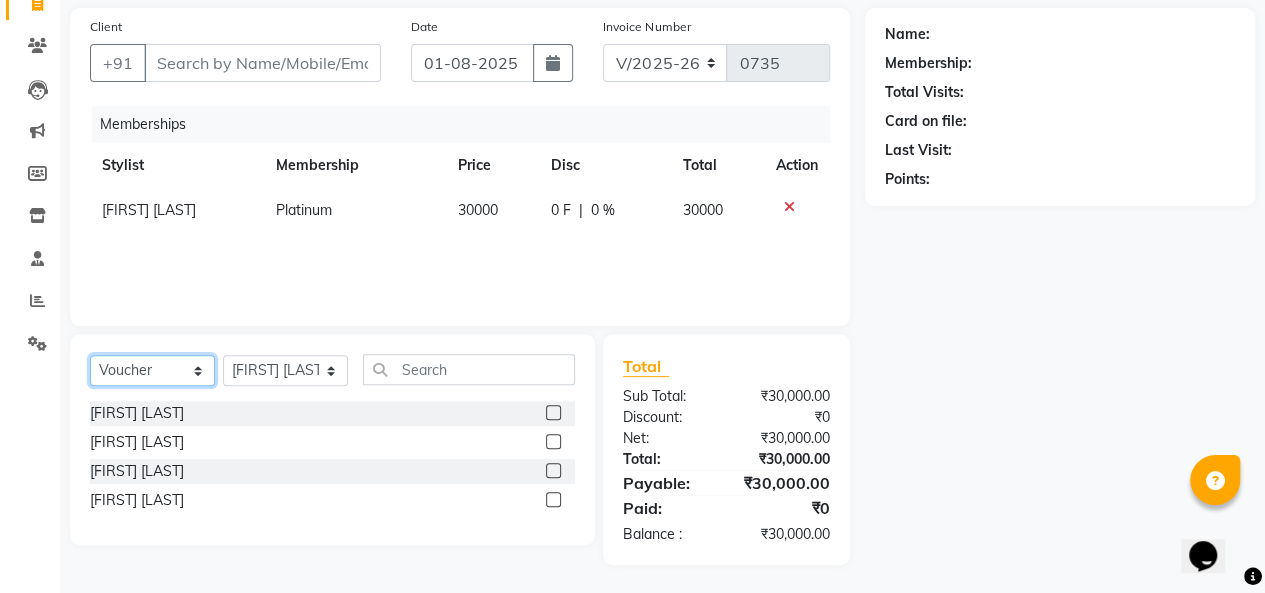click on "Select  Service  Product  Package Voucher Prepaid Gift Card" 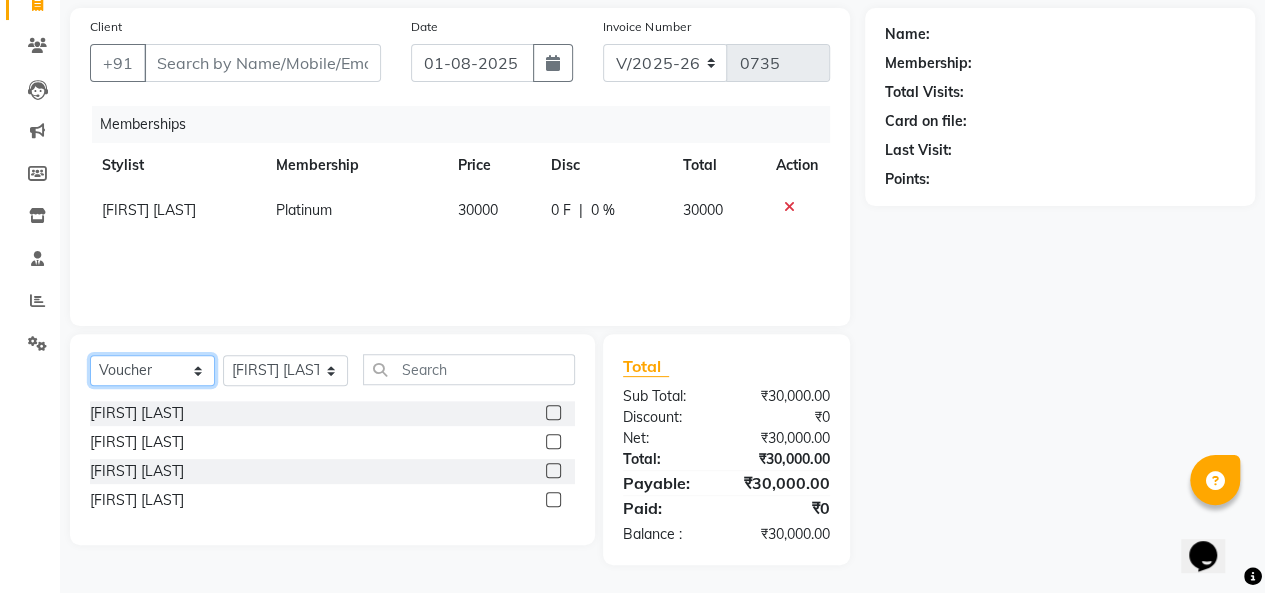 select on "select" 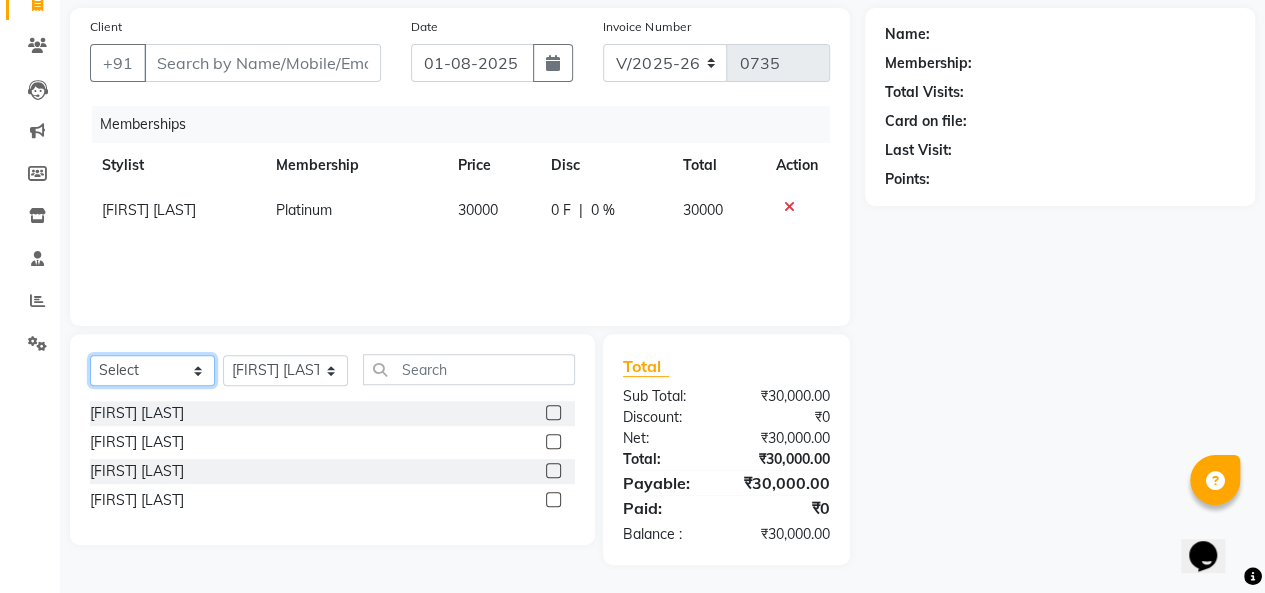click on "Select  Service  Product  Package Voucher Prepaid Gift Card" 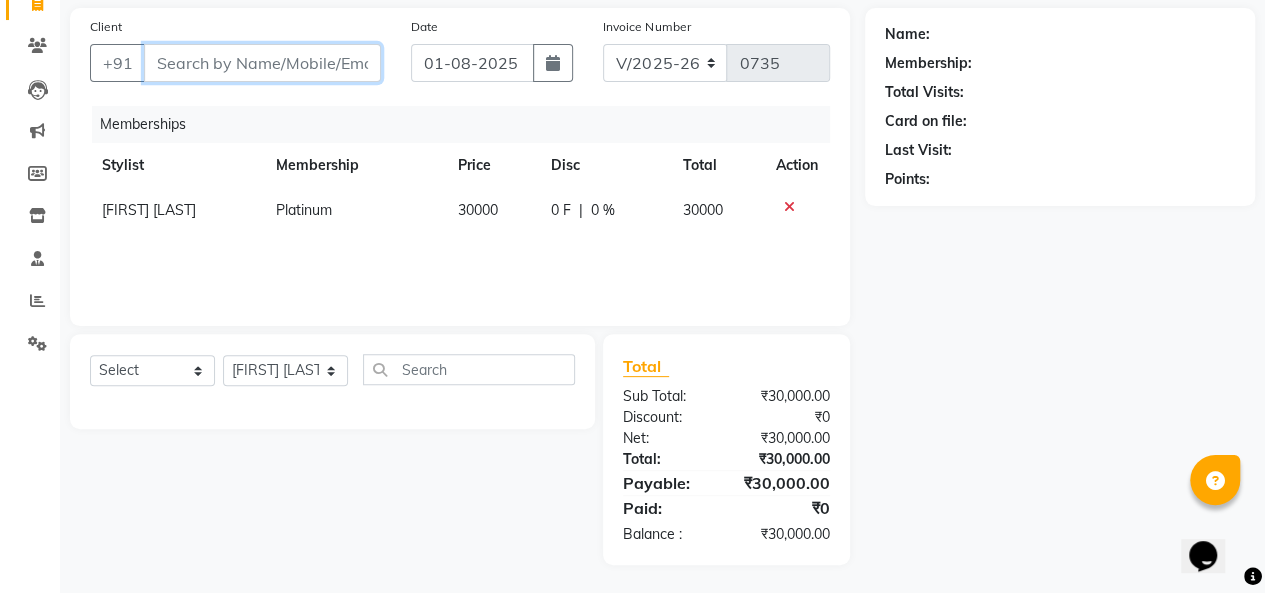 click on "Client" at bounding box center [262, 63] 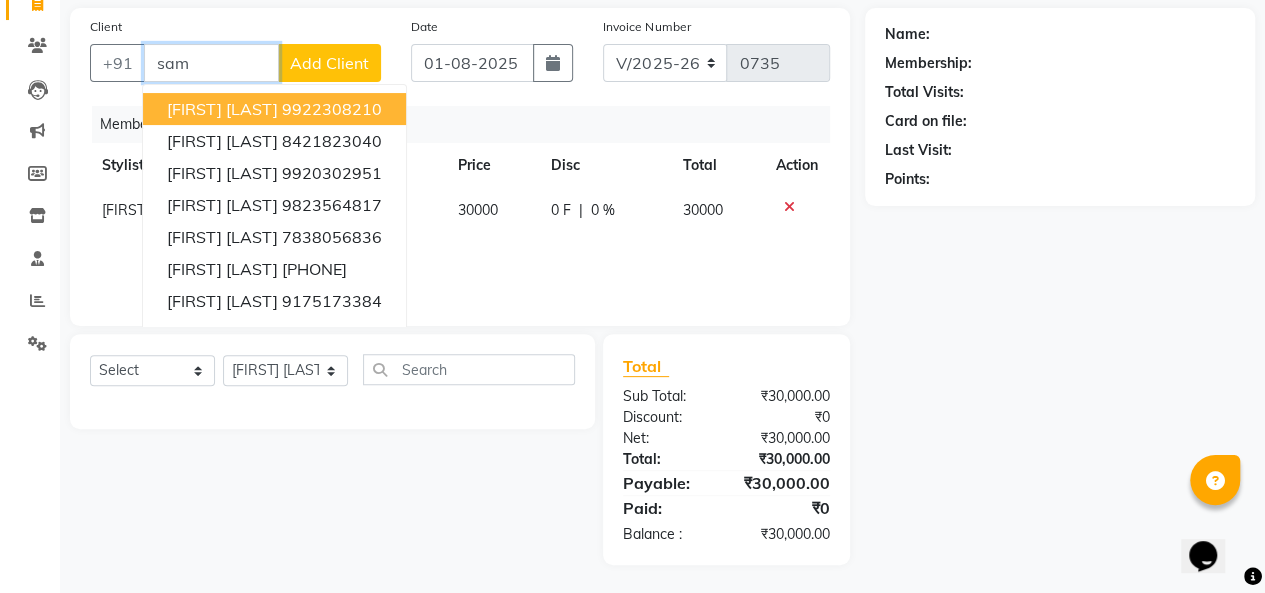 click on "sam" at bounding box center (211, 63) 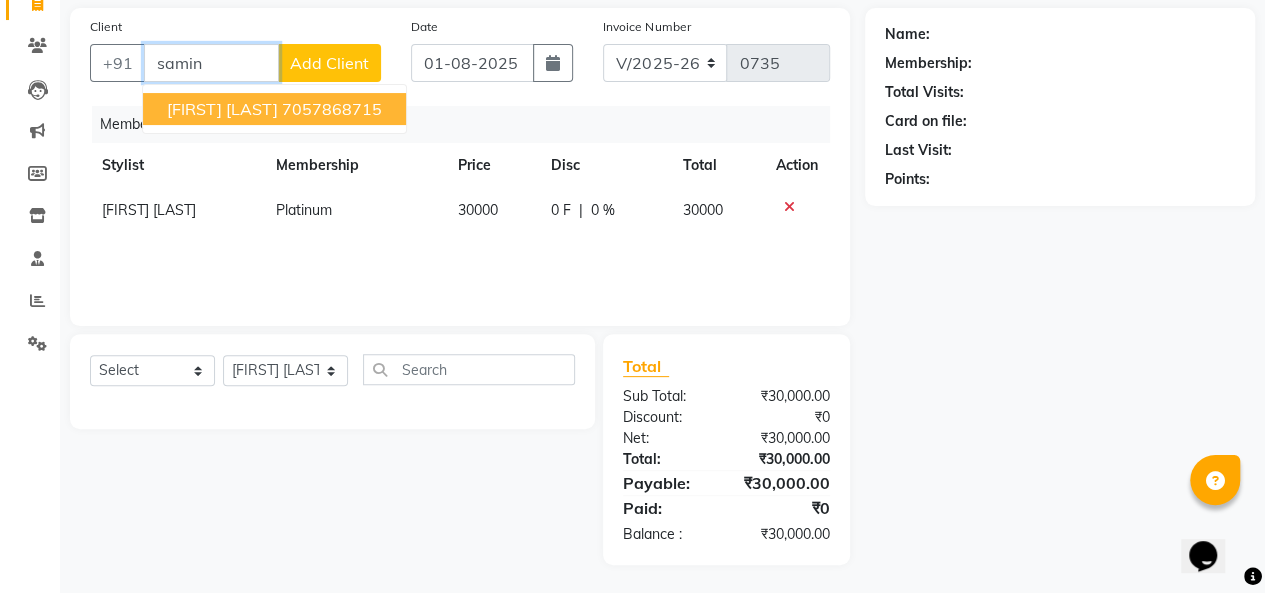 click on "[FIRST] [LAST]" at bounding box center (222, 109) 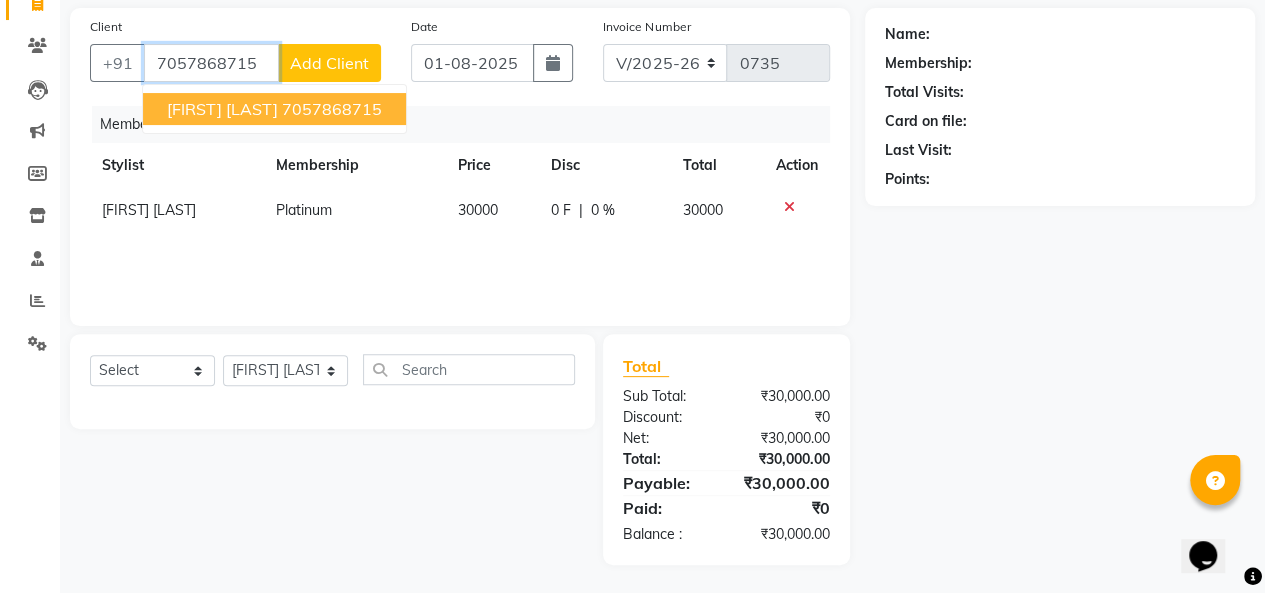 type on "7057868715" 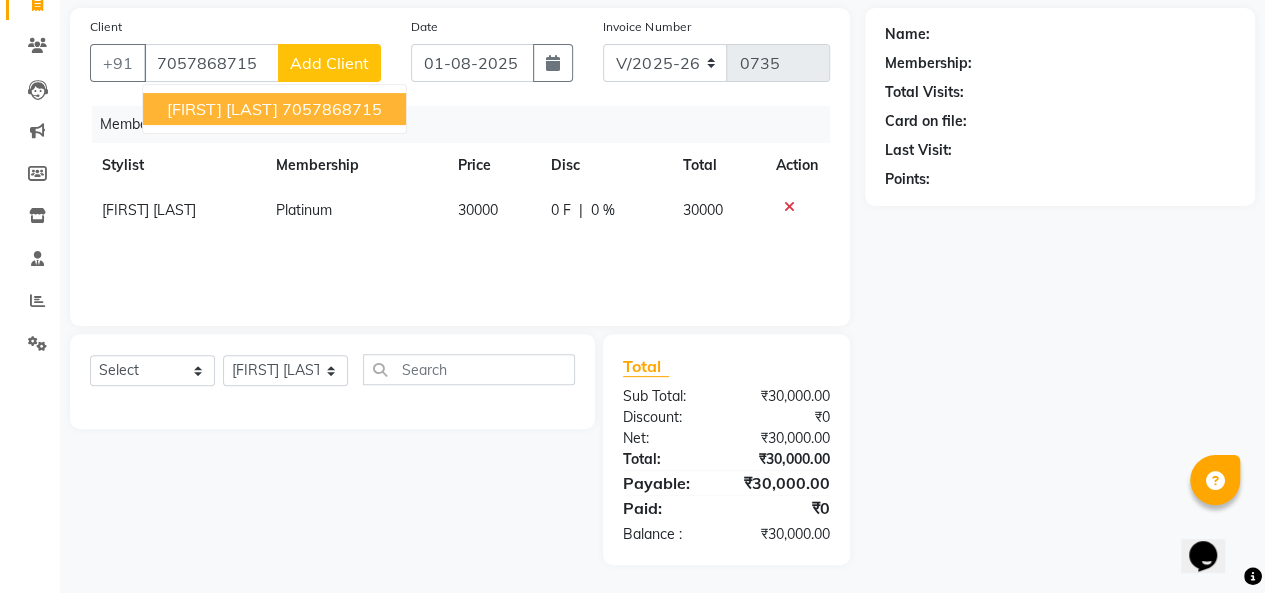 select on "1: Object" 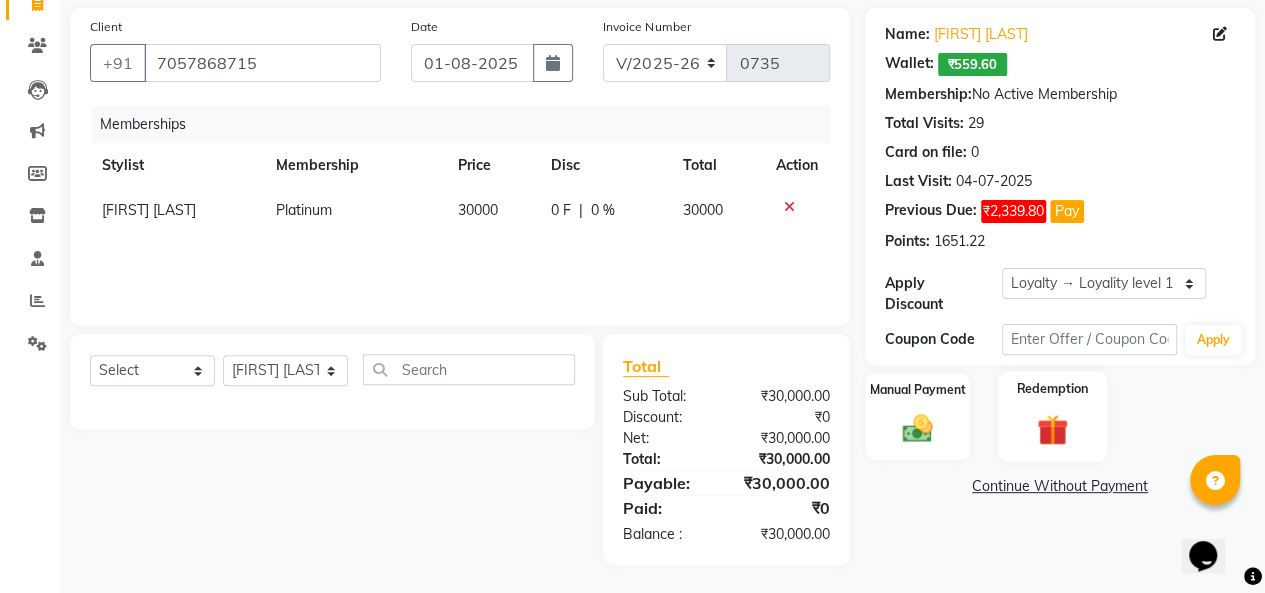 click 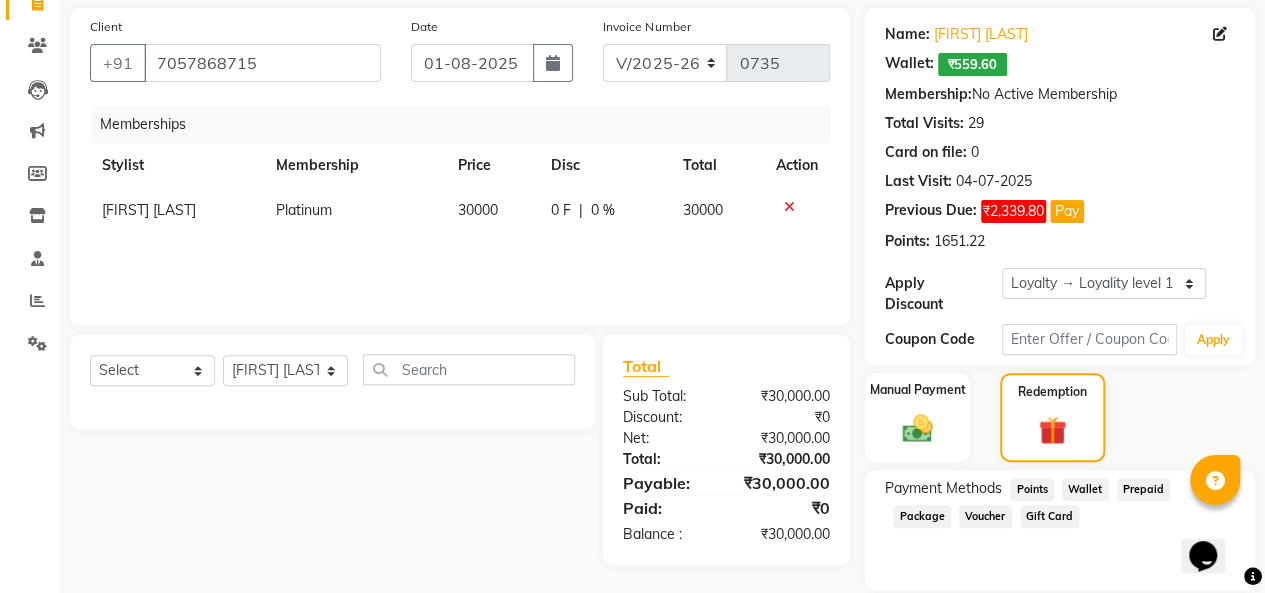 scroll, scrollTop: 284, scrollLeft: 0, axis: vertical 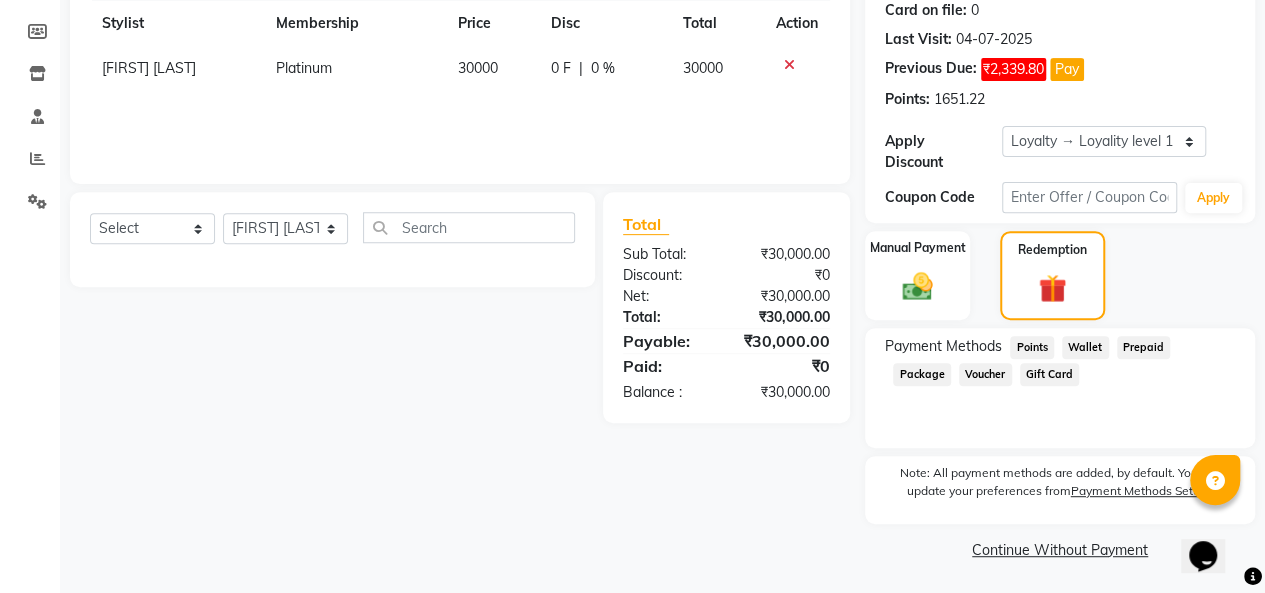 click on "Voucher" 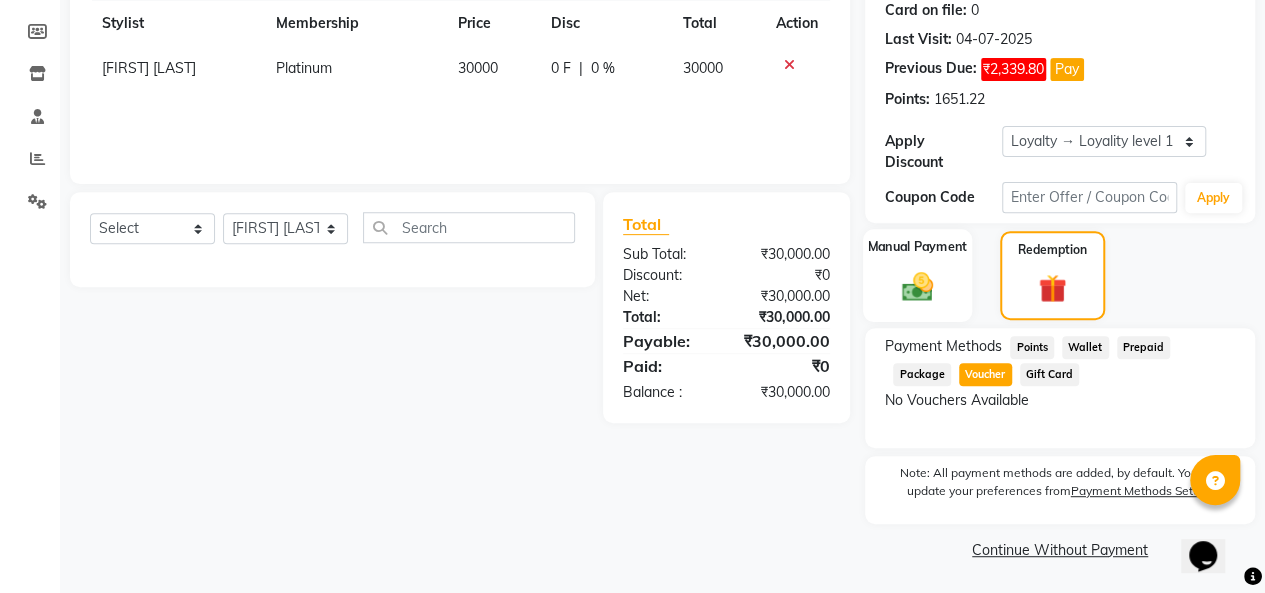 click 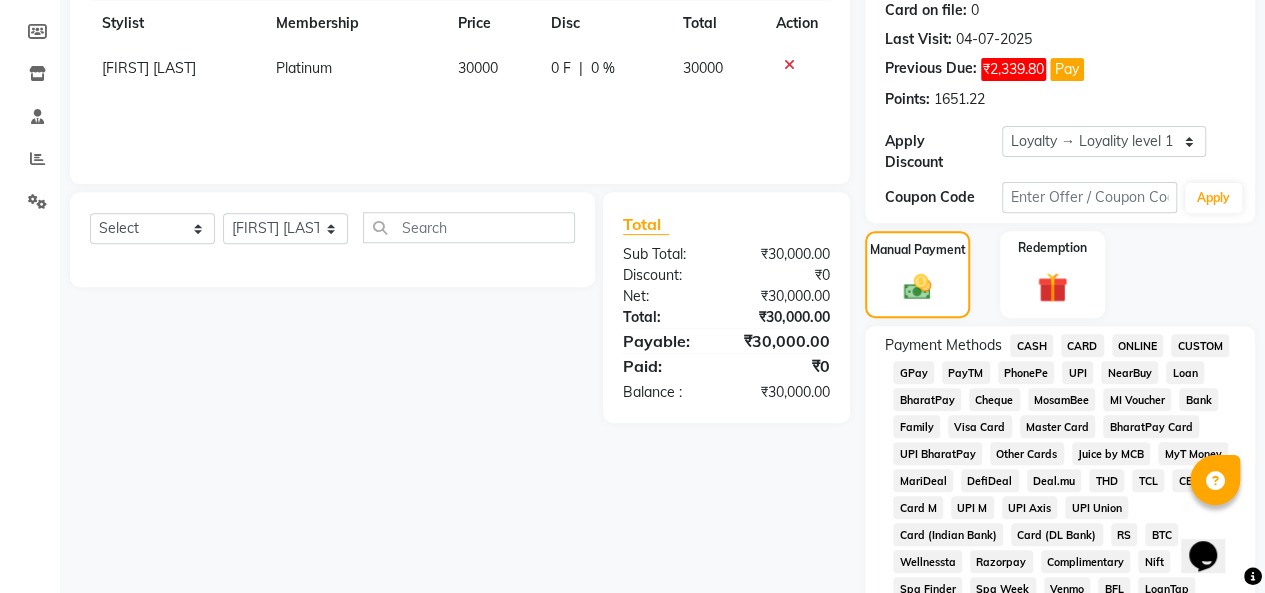 scroll, scrollTop: 384, scrollLeft: 0, axis: vertical 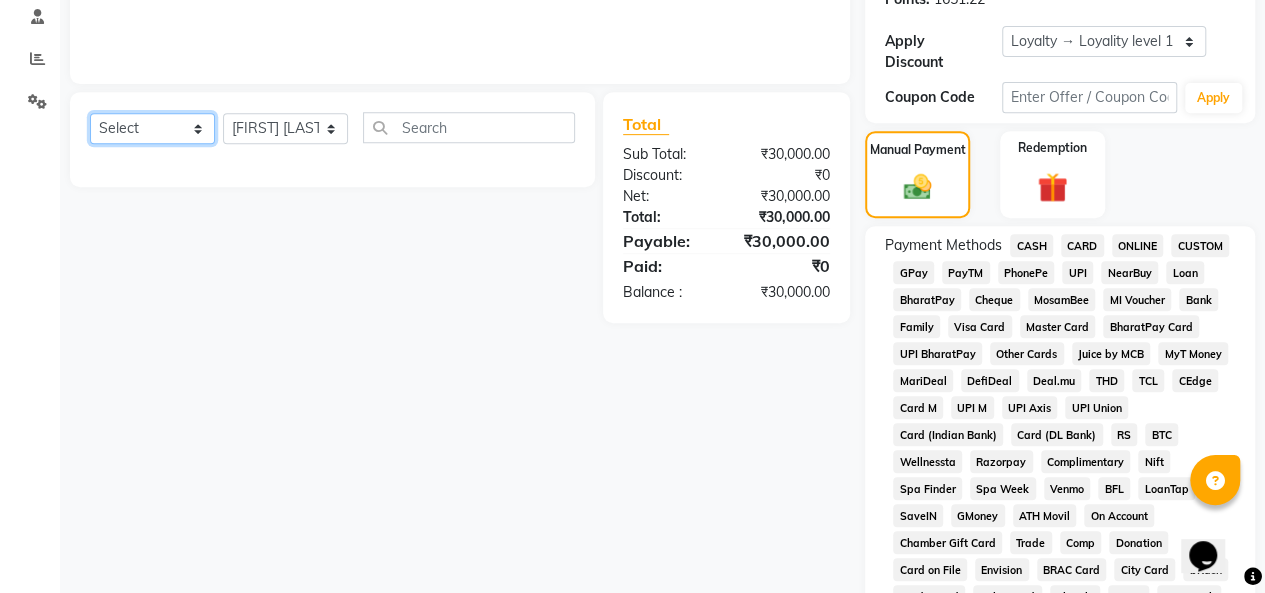 click on "Select  Service  Product  Package Voucher Prepaid Gift Card" 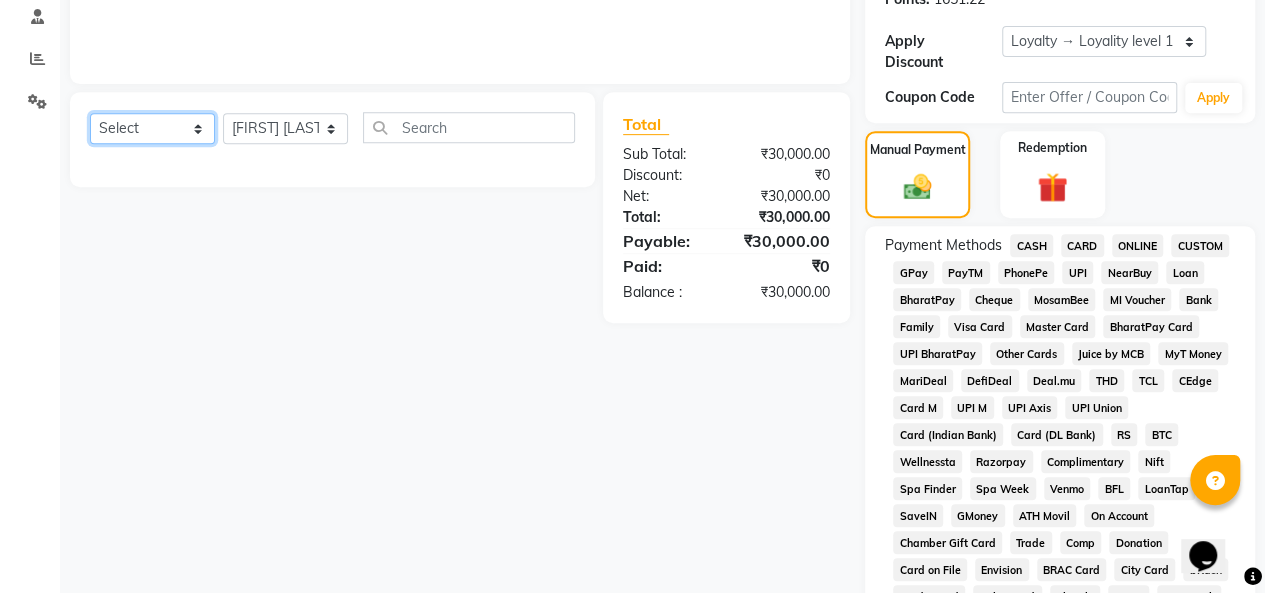 select on "V" 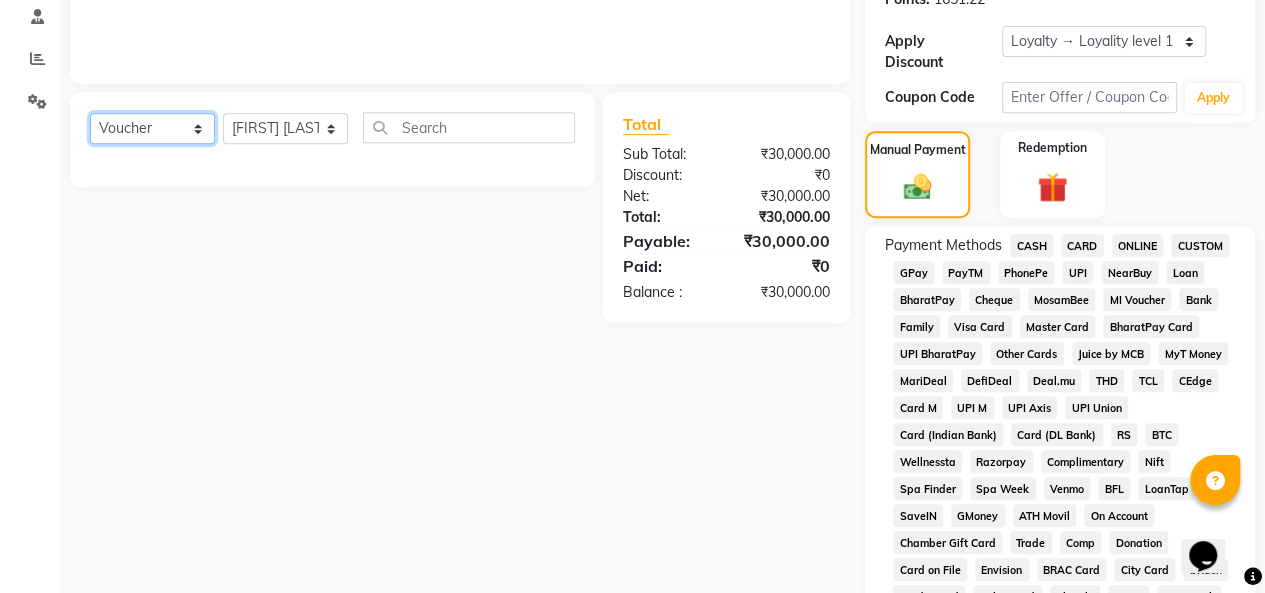 click on "Select  Service  Product  Package Voucher Prepaid Gift Card" 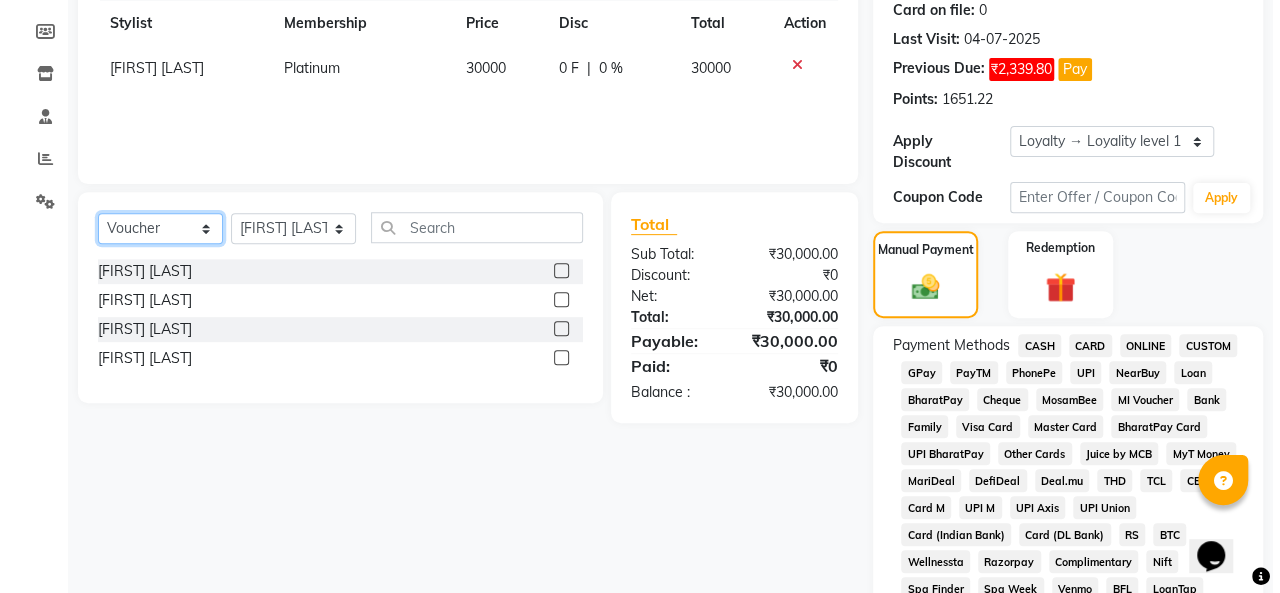 scroll, scrollTop: 0, scrollLeft: 0, axis: both 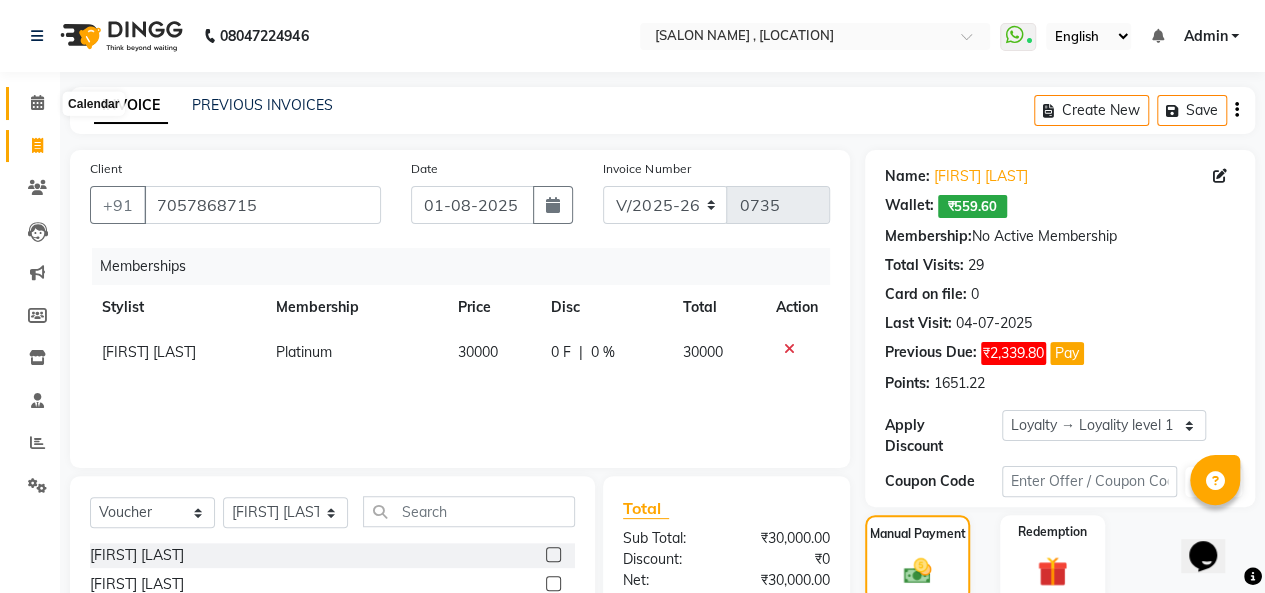 click 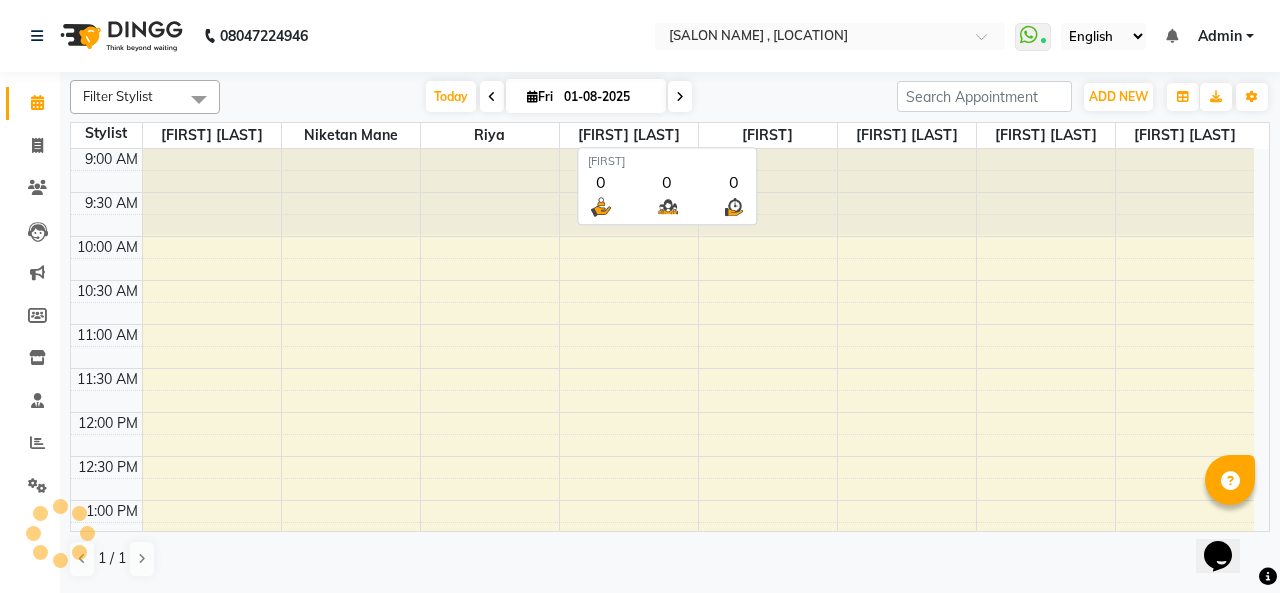 scroll, scrollTop: 0, scrollLeft: 0, axis: both 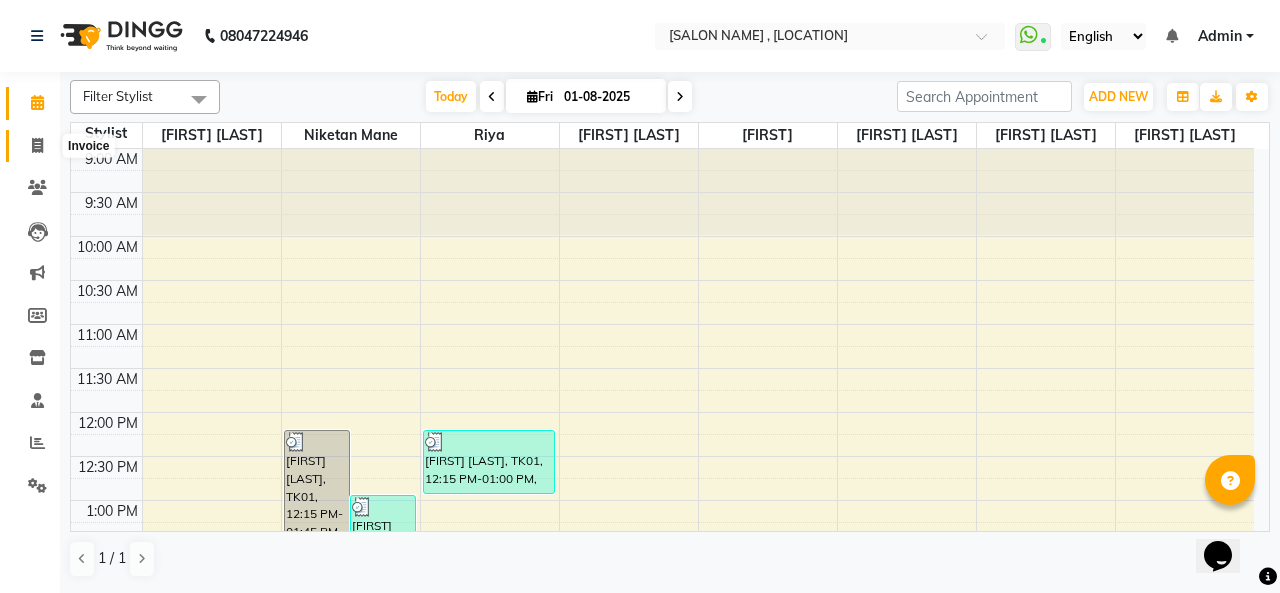 click 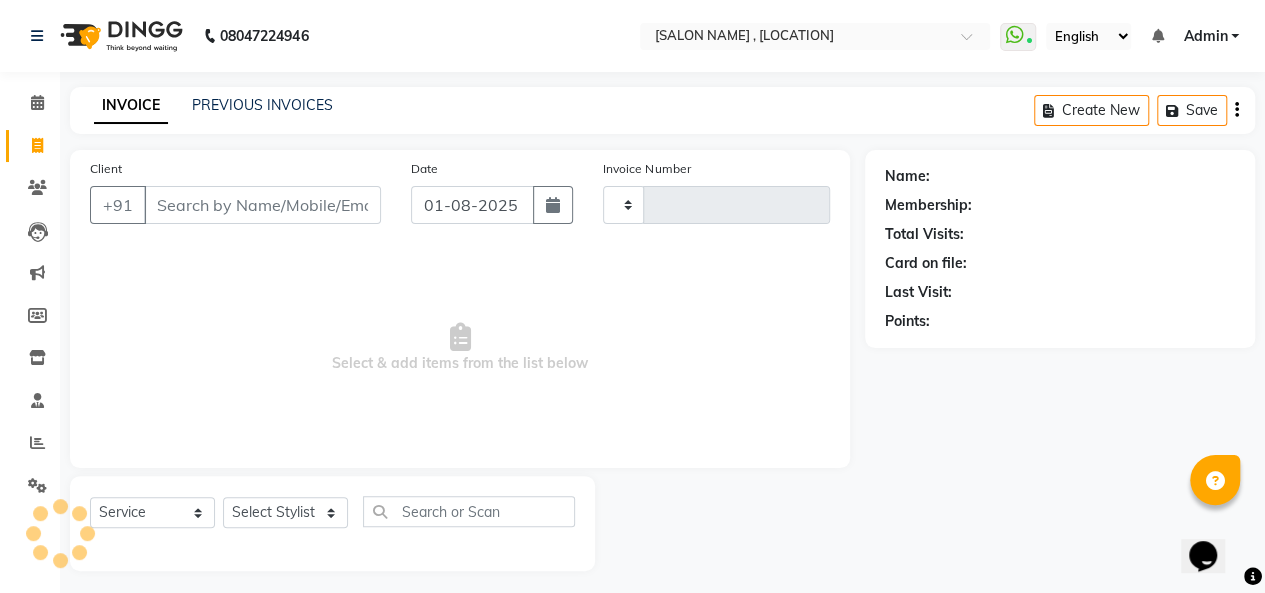 type on "0735" 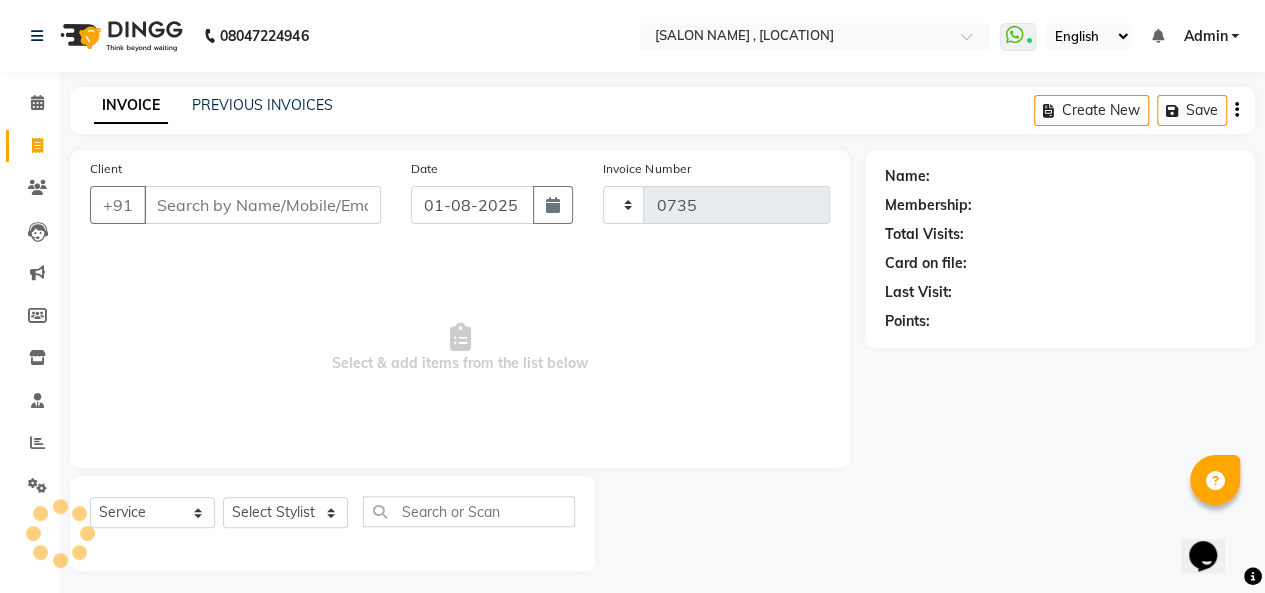 select on "665" 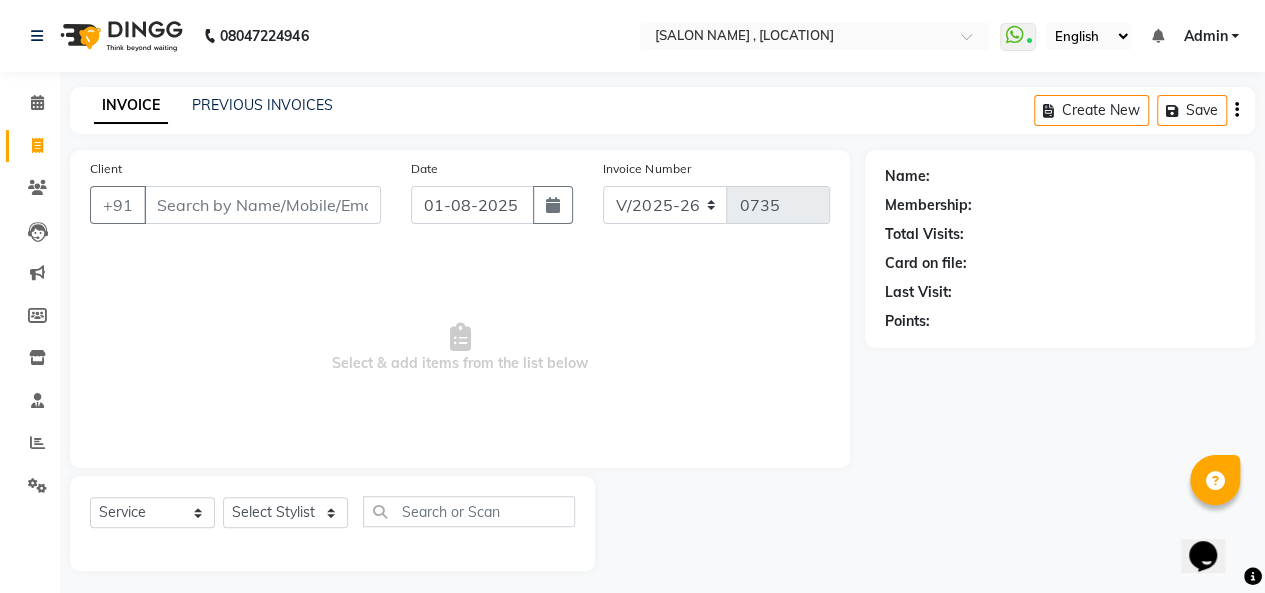 click on "Client" at bounding box center (262, 205) 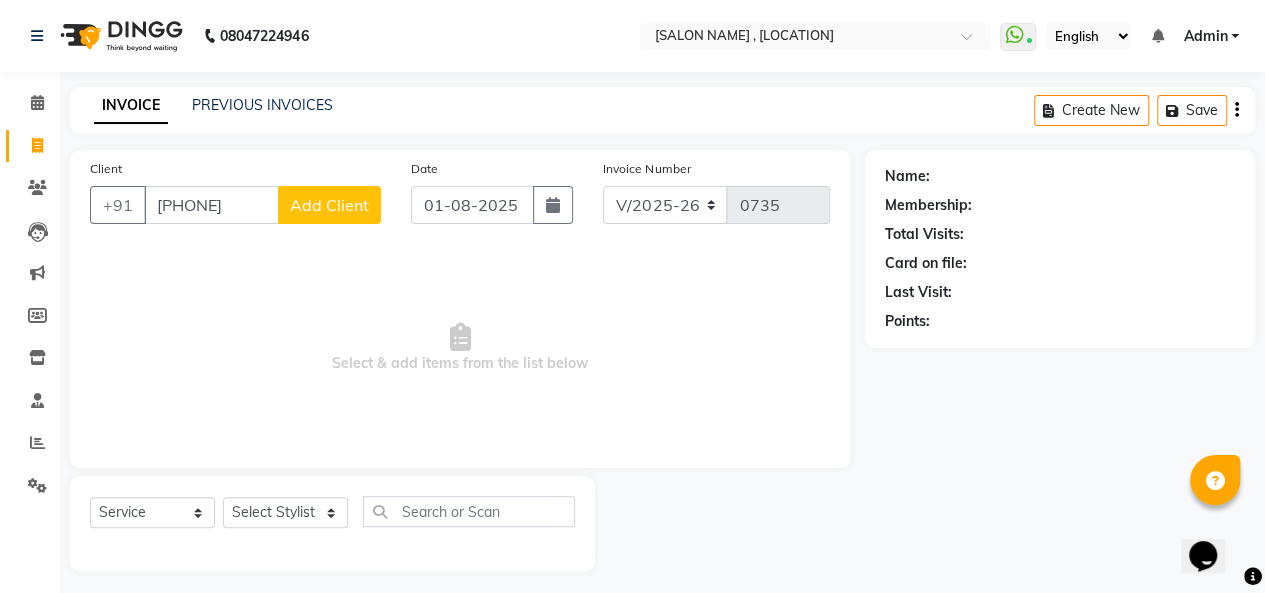 type on "[PHONE]" 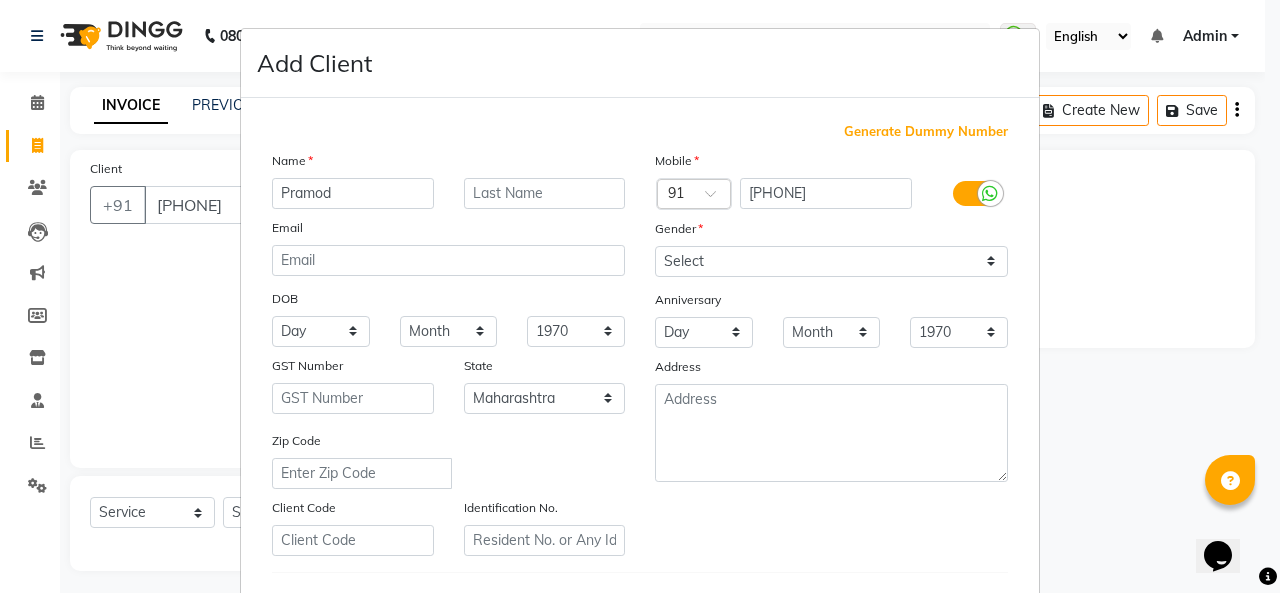 type on "Pramod" 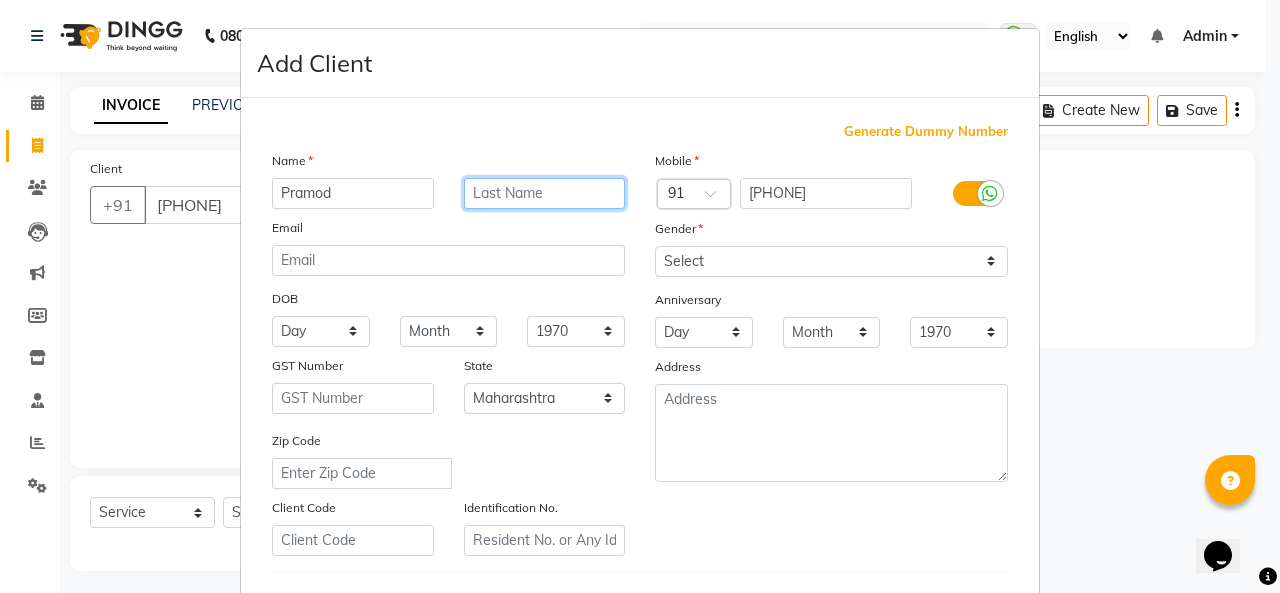 click at bounding box center (545, 193) 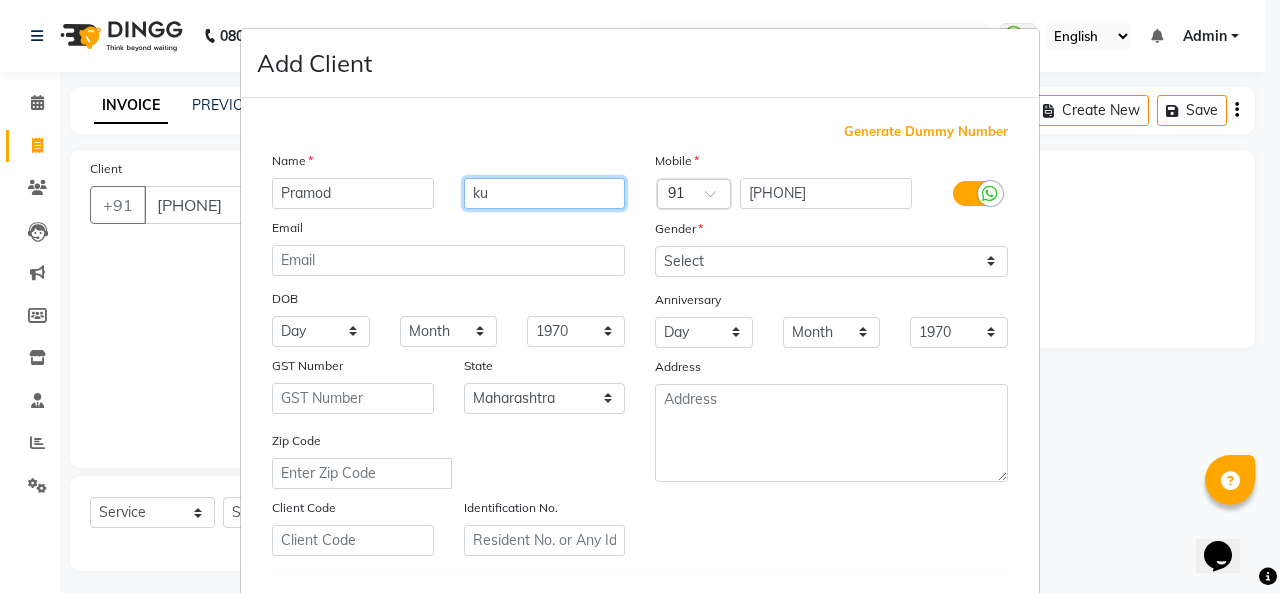 type on "k" 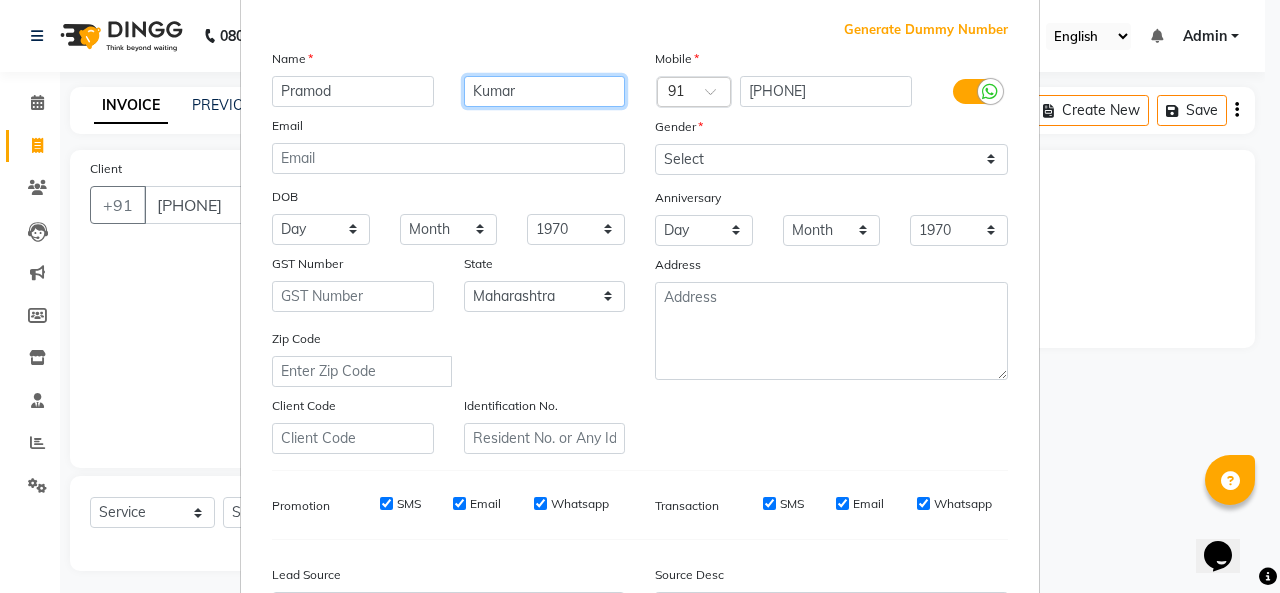 scroll, scrollTop: 200, scrollLeft: 0, axis: vertical 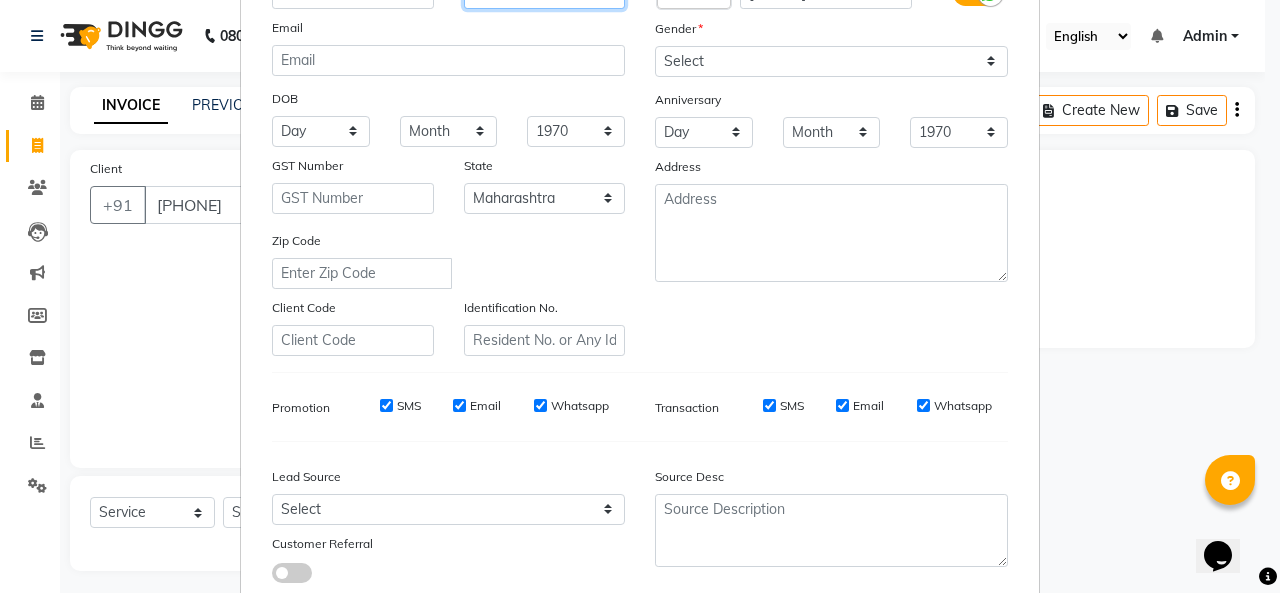 type on "Kumar" 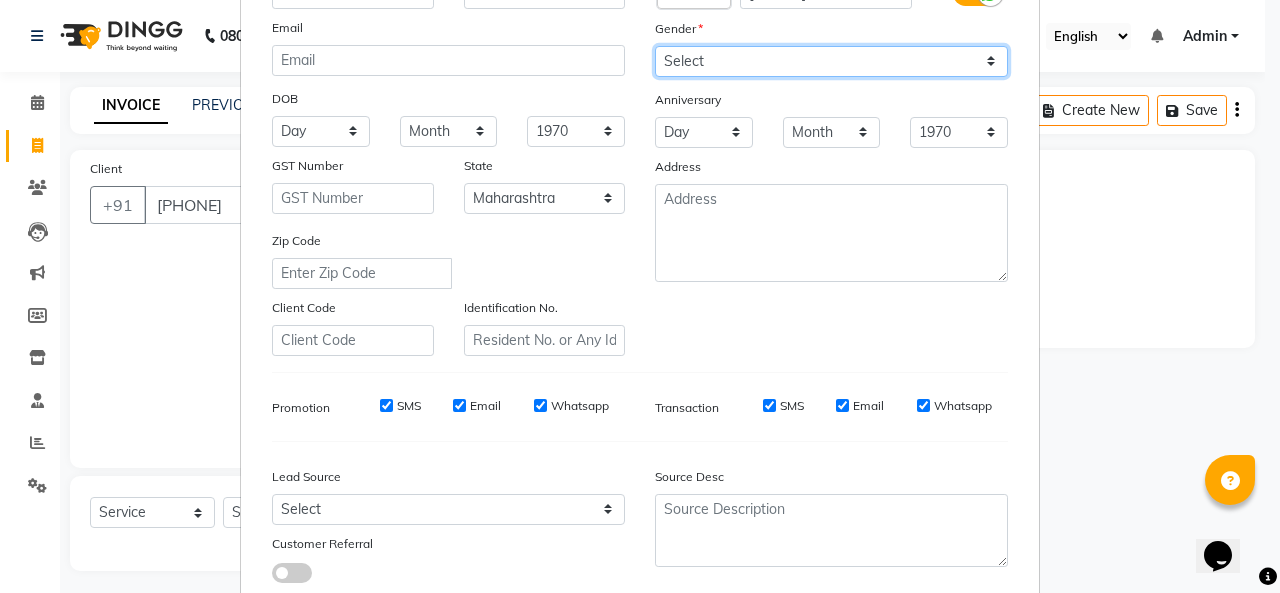 click on "Select Male Female Other Prefer Not To Say" at bounding box center [831, 61] 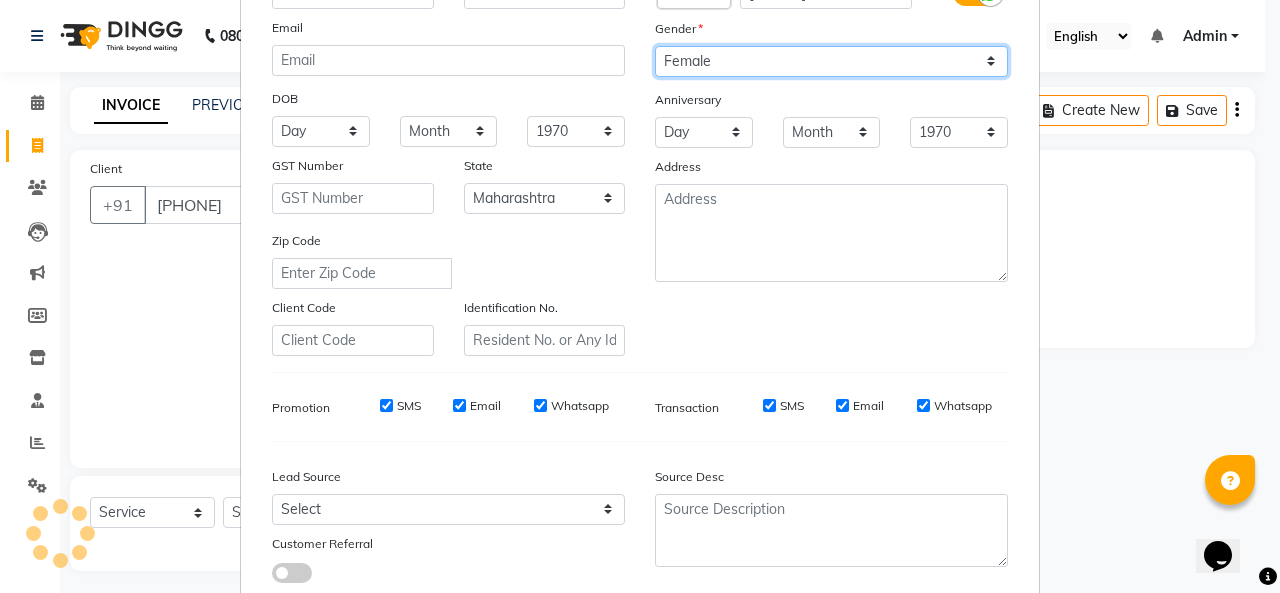 click on "Select Male Female Other Prefer Not To Say" at bounding box center (831, 61) 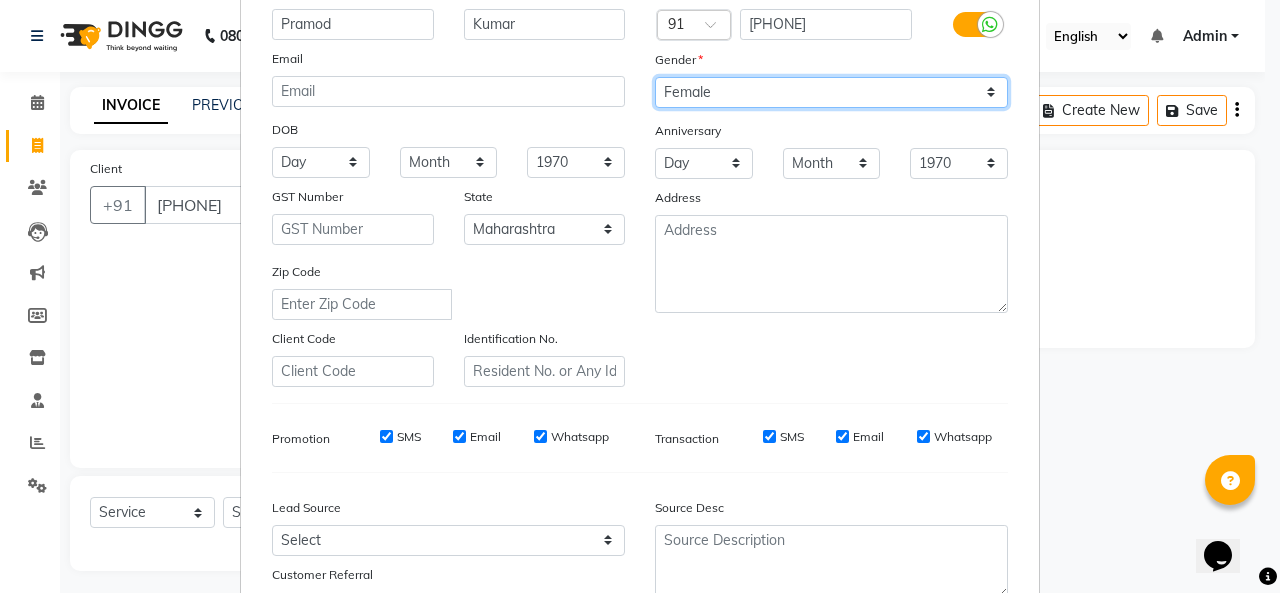 scroll, scrollTop: 26, scrollLeft: 0, axis: vertical 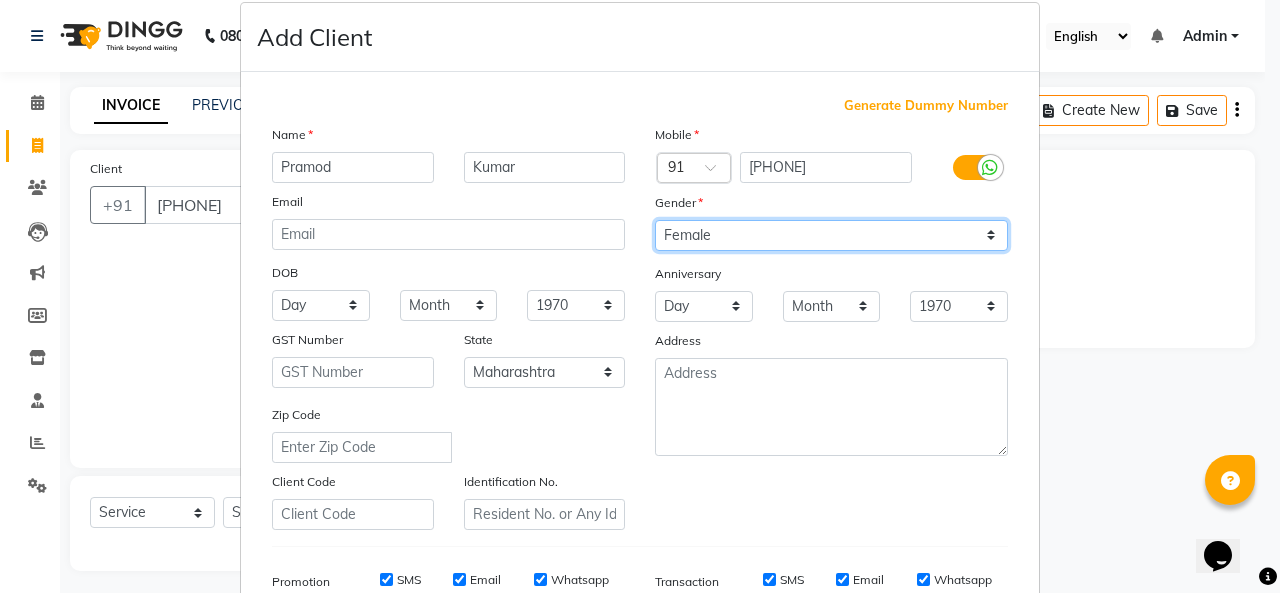 click on "Select Male Female Other Prefer Not To Say" at bounding box center [831, 235] 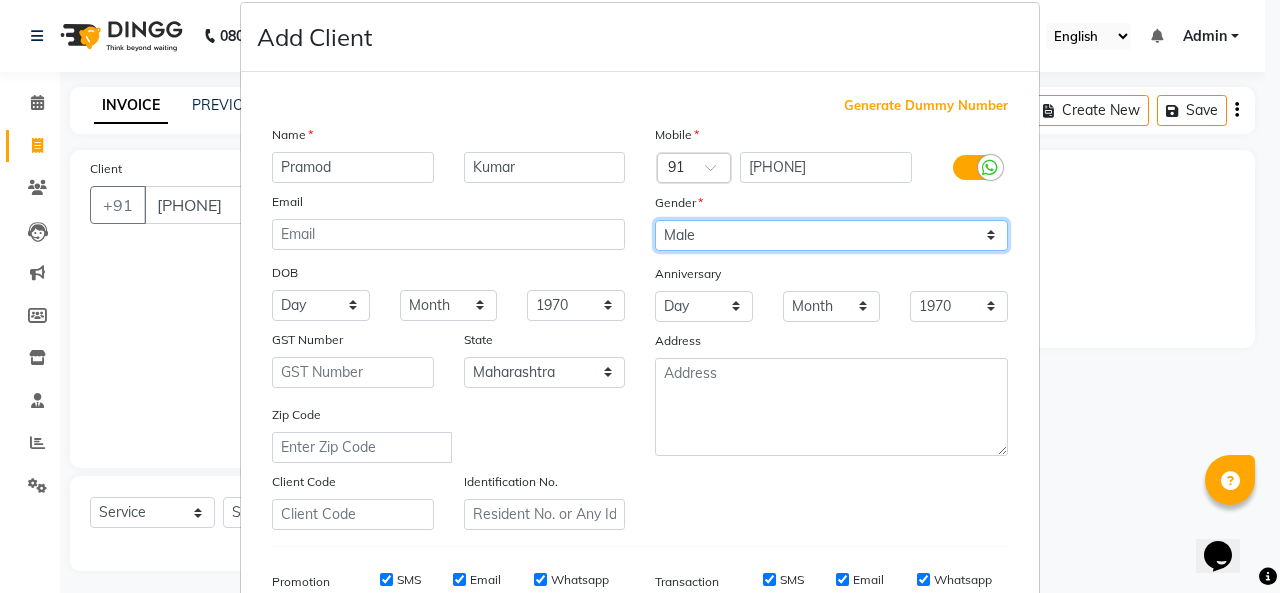click on "Select Male Female Other Prefer Not To Say" at bounding box center [831, 235] 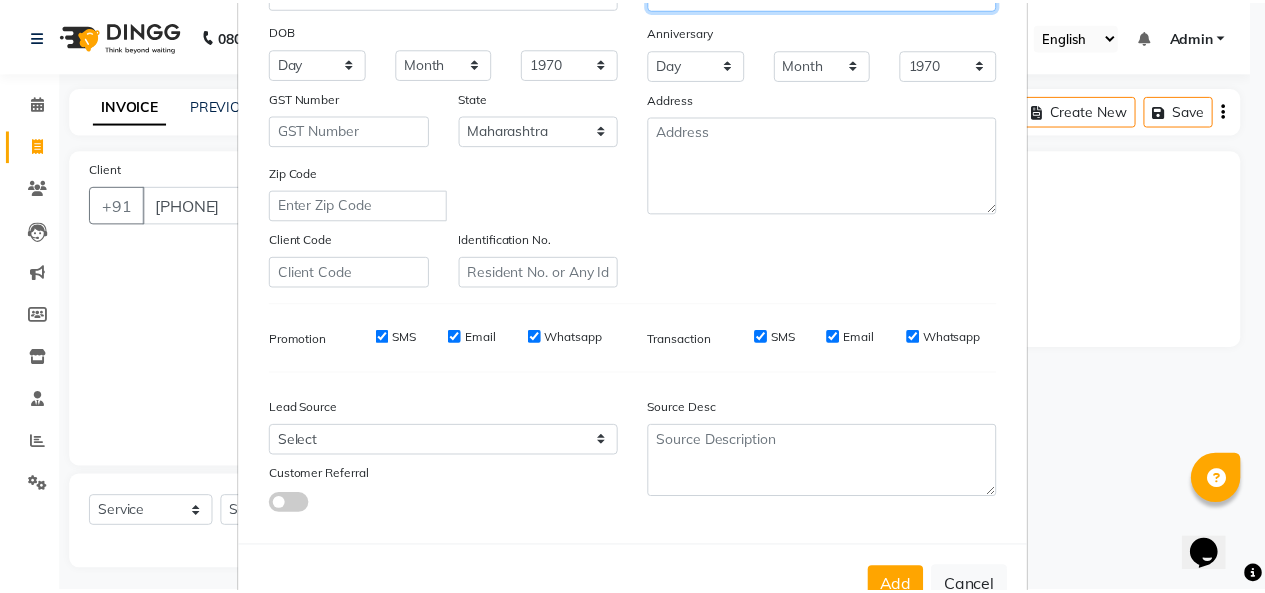 scroll, scrollTop: 326, scrollLeft: 0, axis: vertical 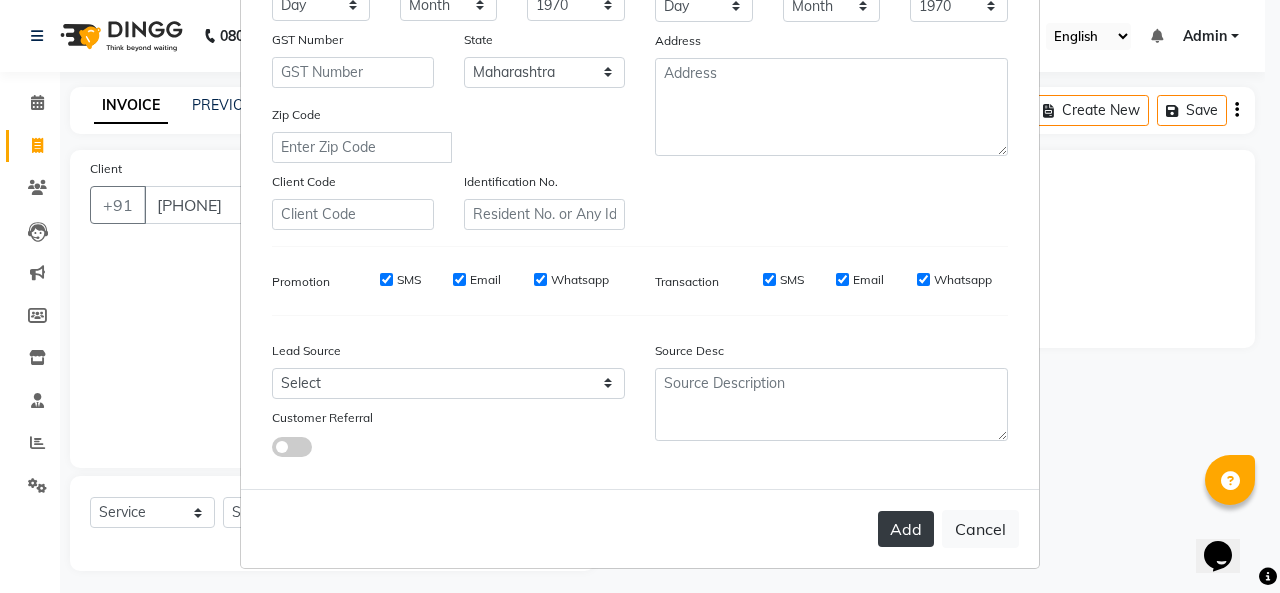 click on "Add" at bounding box center [906, 529] 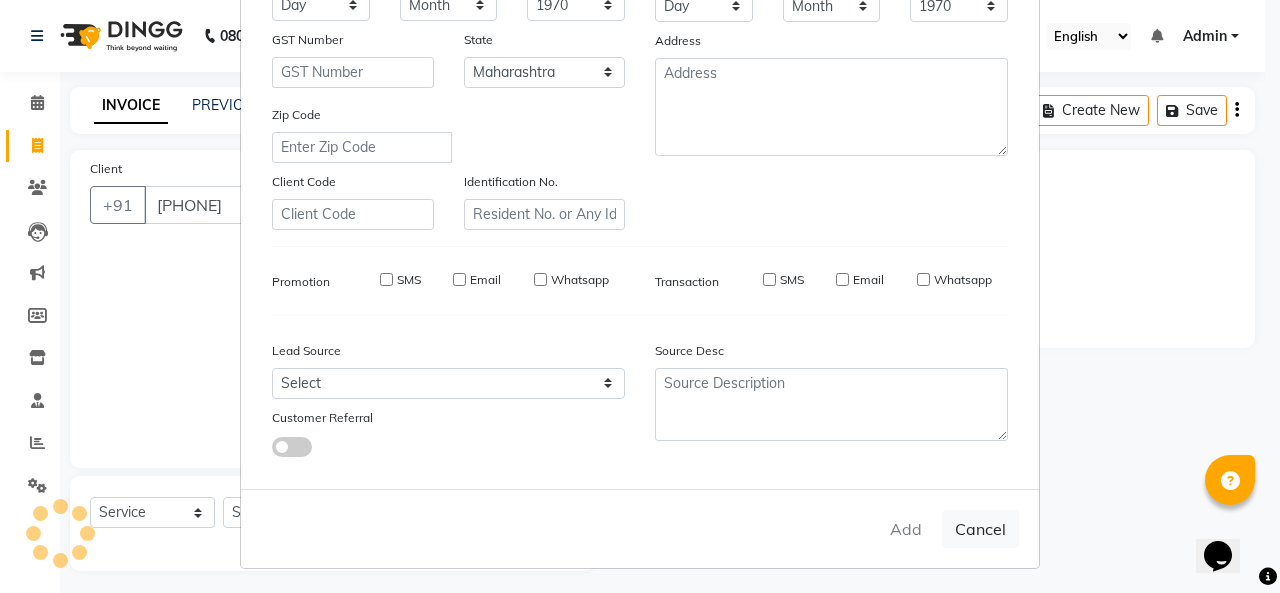type 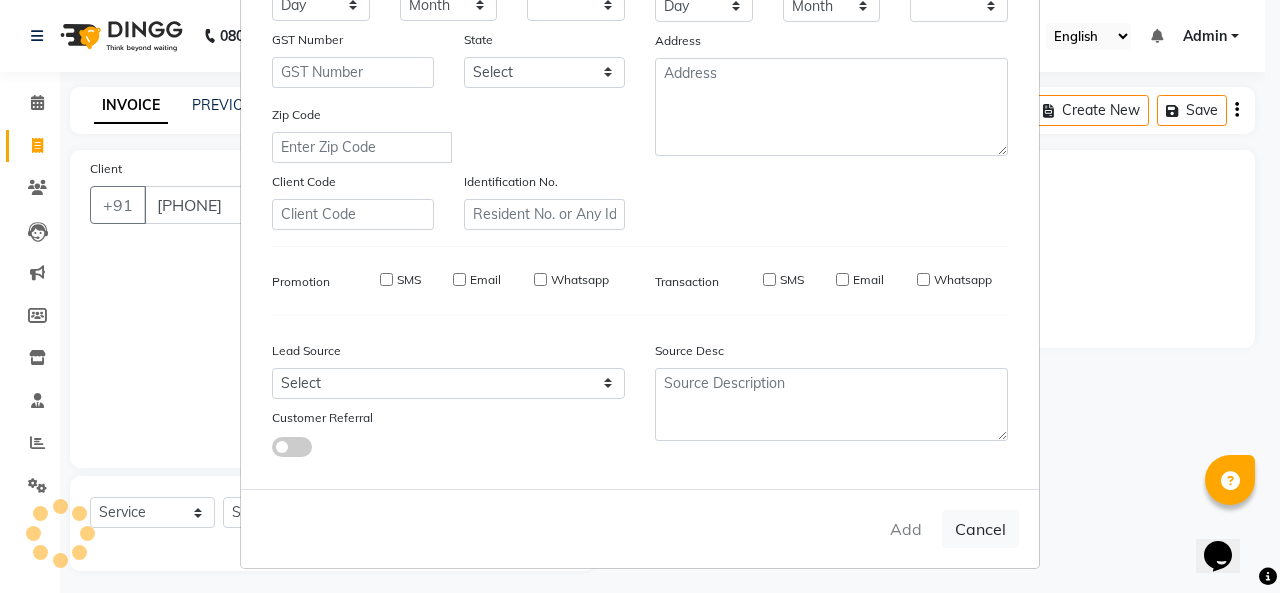 checkbox on "false" 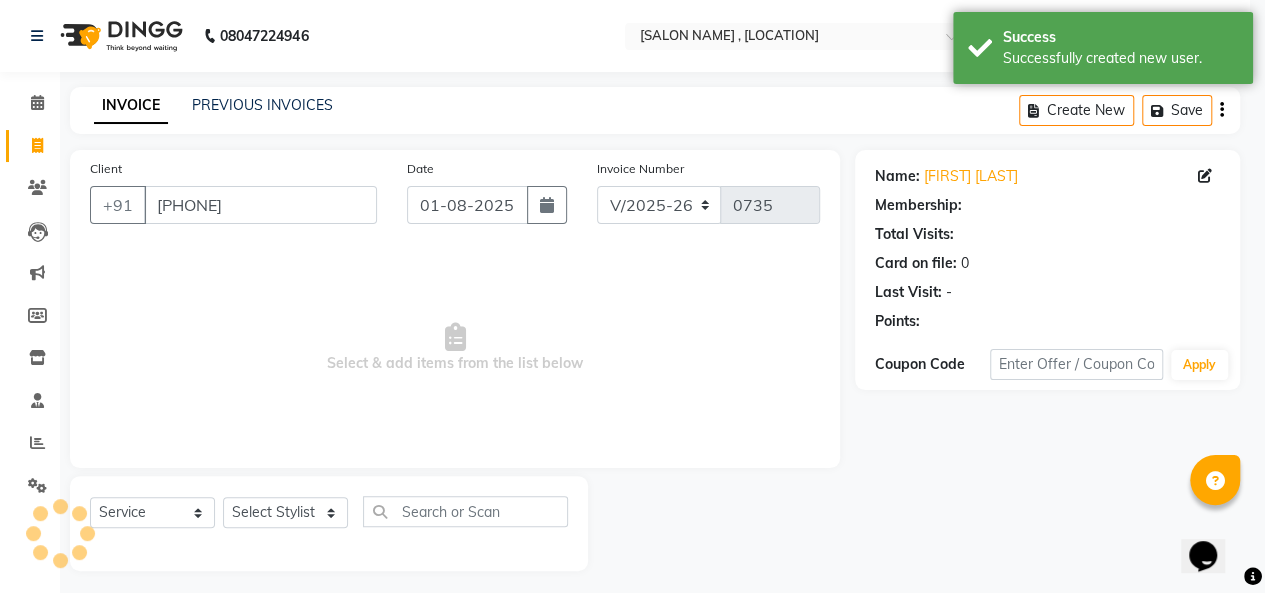 select on "1: Object" 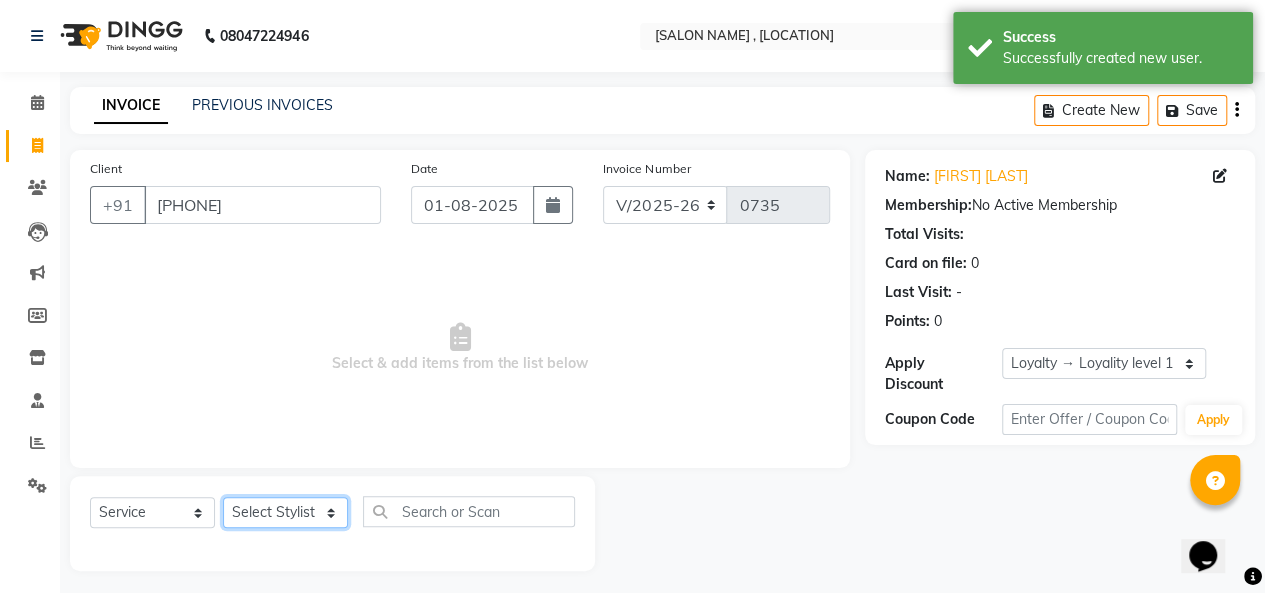 click on "Select Stylist [FIRST] [LAST] [FIRST] [LAST] [FIRST] [LAST] [FIRST] [LAST] [FIRST] [LAST] [FIRST] [LAST] [FIRST] [LAST]" 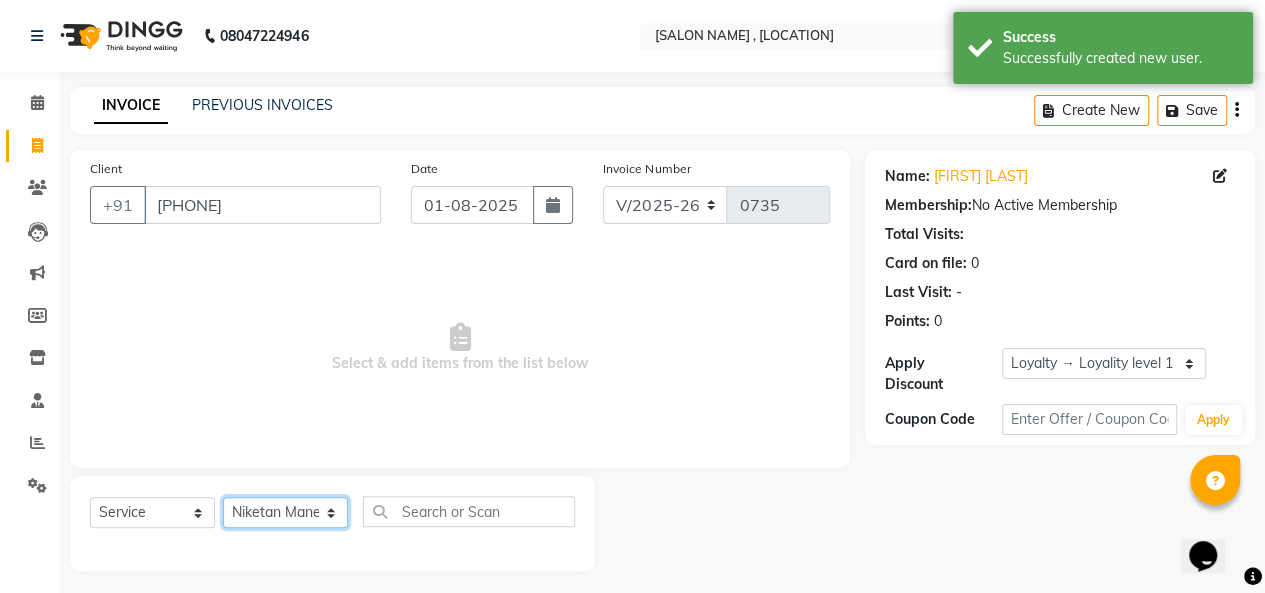 click on "Select Stylist [FIRST] [LAST] [FIRST] [LAST] [FIRST] [LAST] [FIRST] [LAST] [FIRST] [LAST] [FIRST] [LAST] [FIRST] [LAST]" 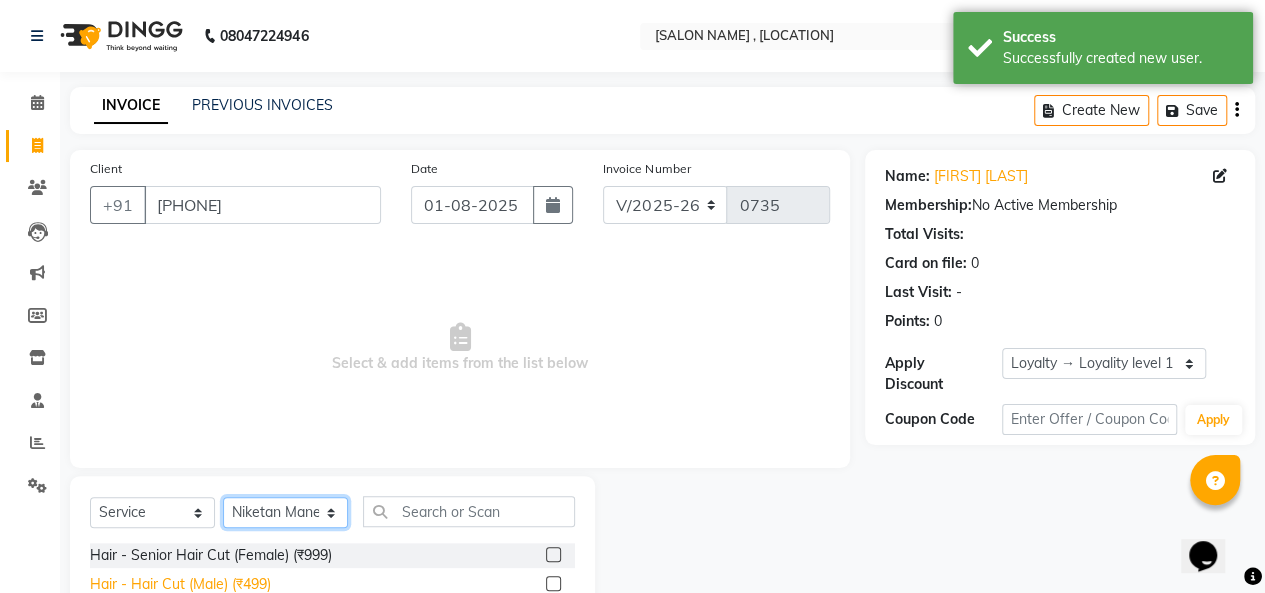 scroll, scrollTop: 200, scrollLeft: 0, axis: vertical 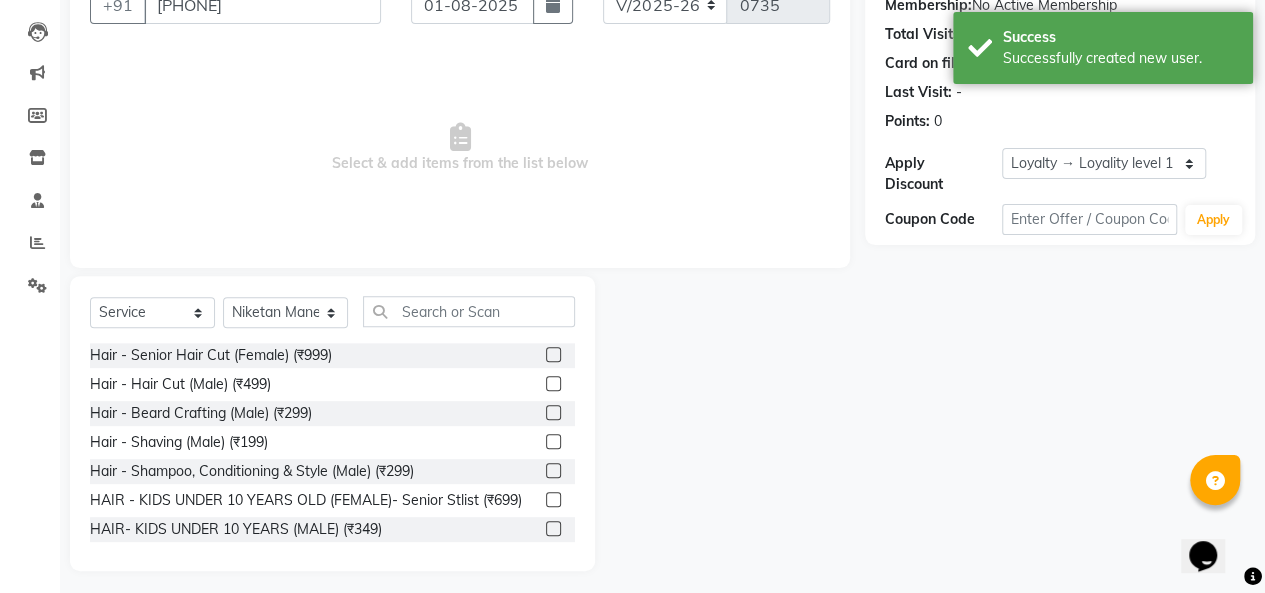 click 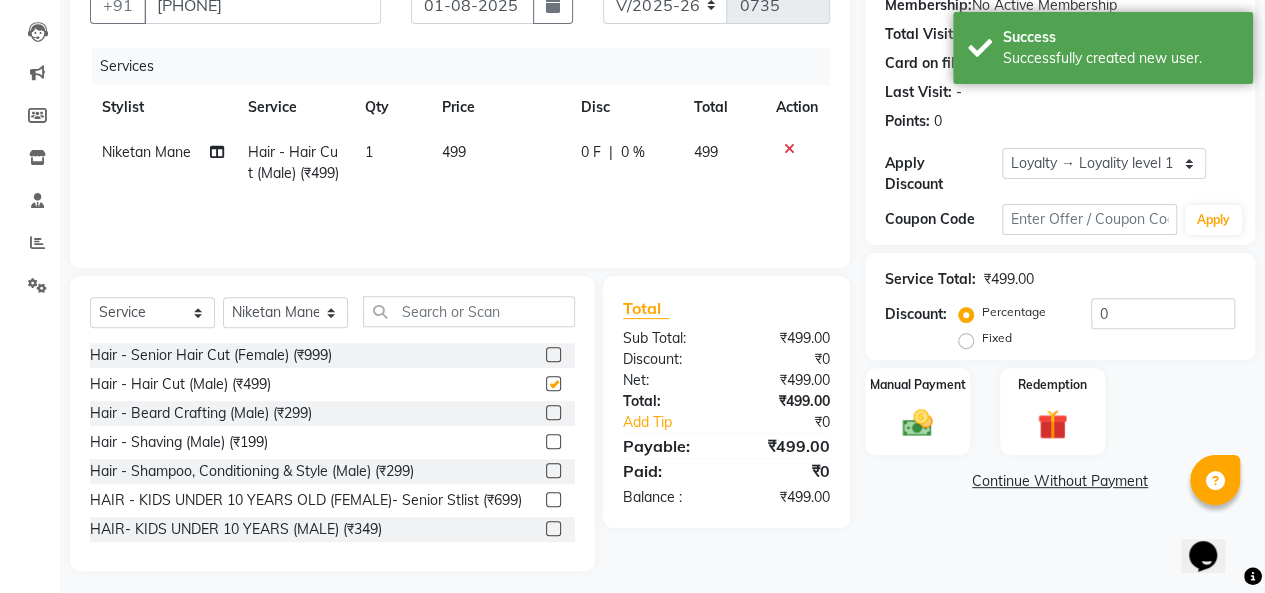checkbox on "false" 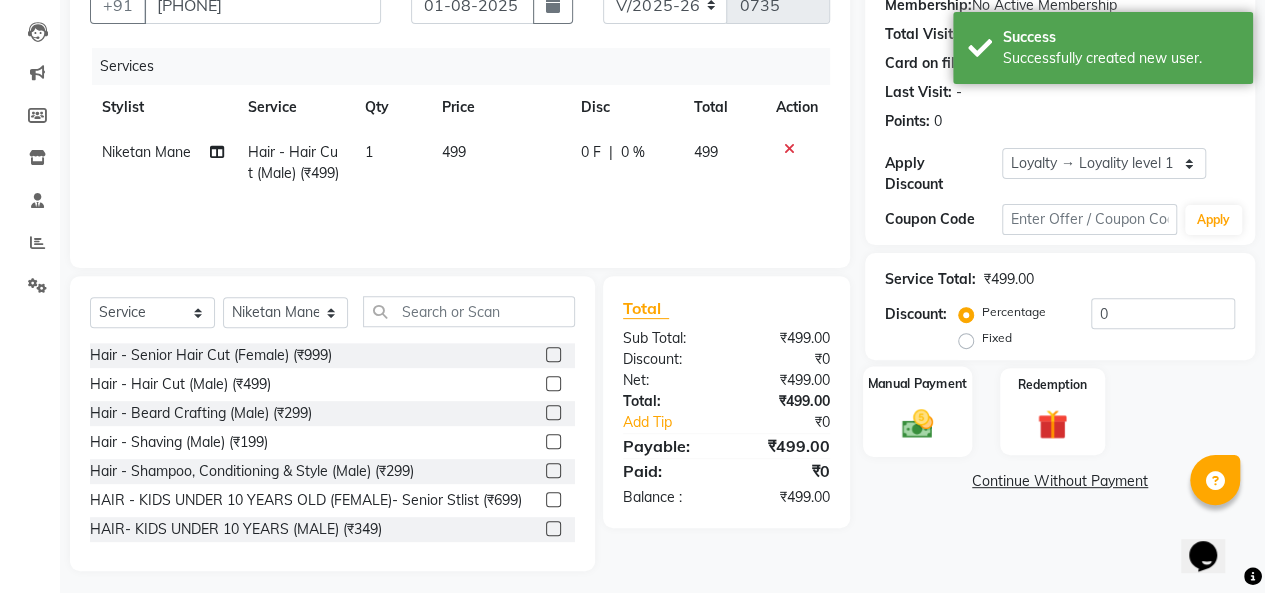 scroll, scrollTop: 207, scrollLeft: 0, axis: vertical 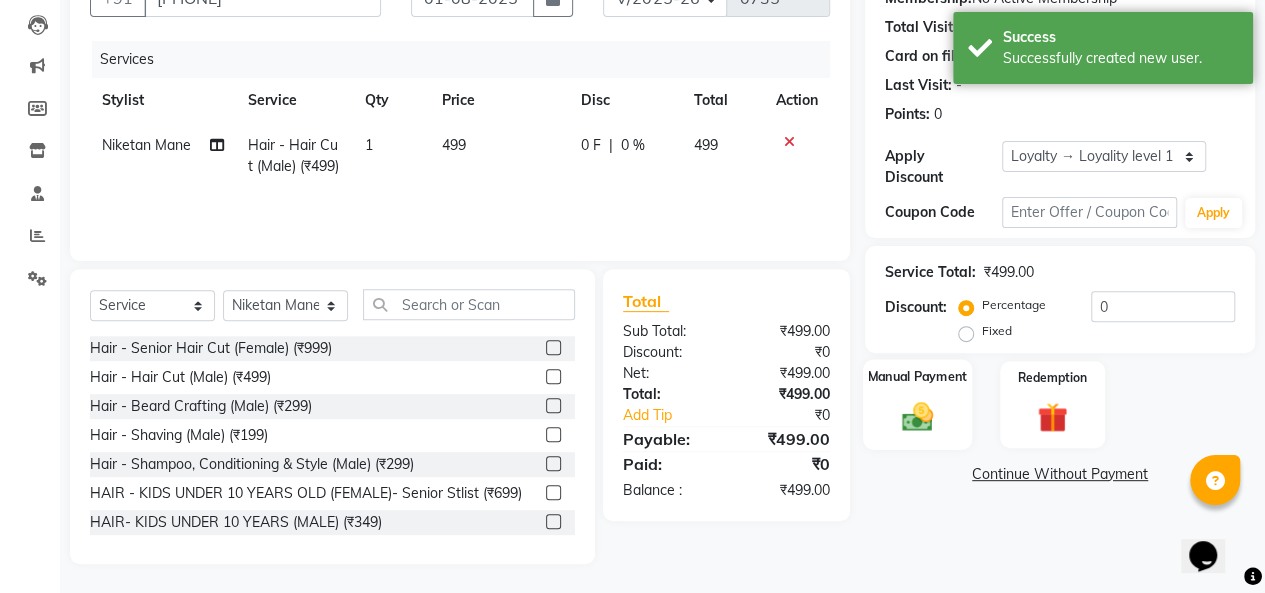 click on "Manual Payment" 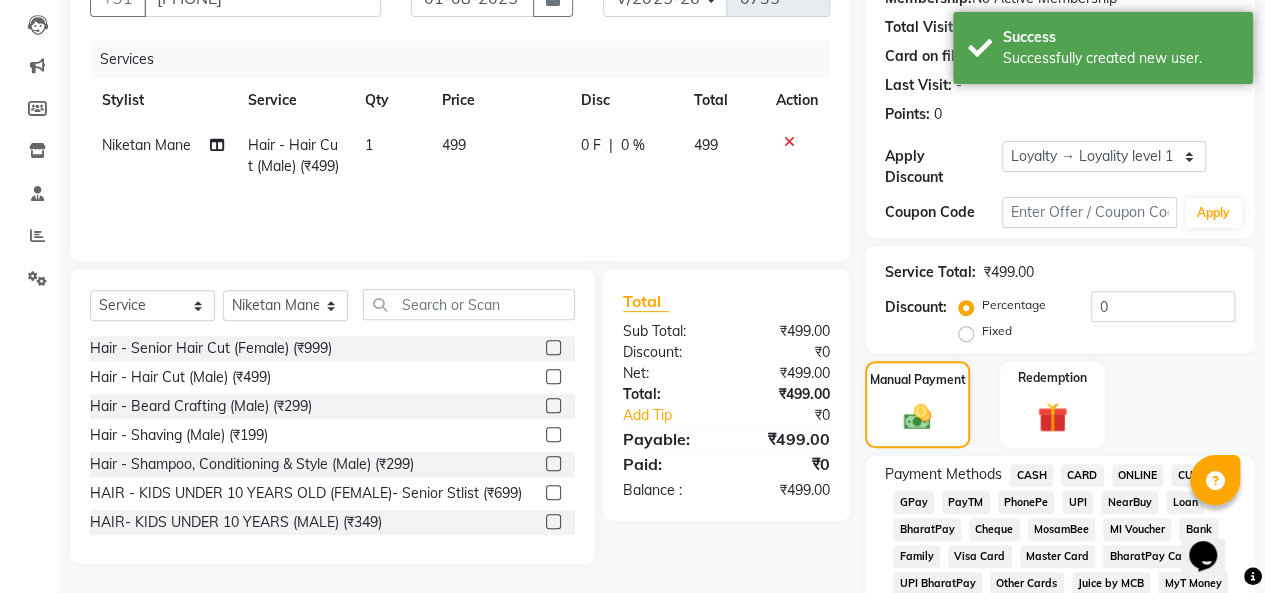 scroll, scrollTop: 407, scrollLeft: 0, axis: vertical 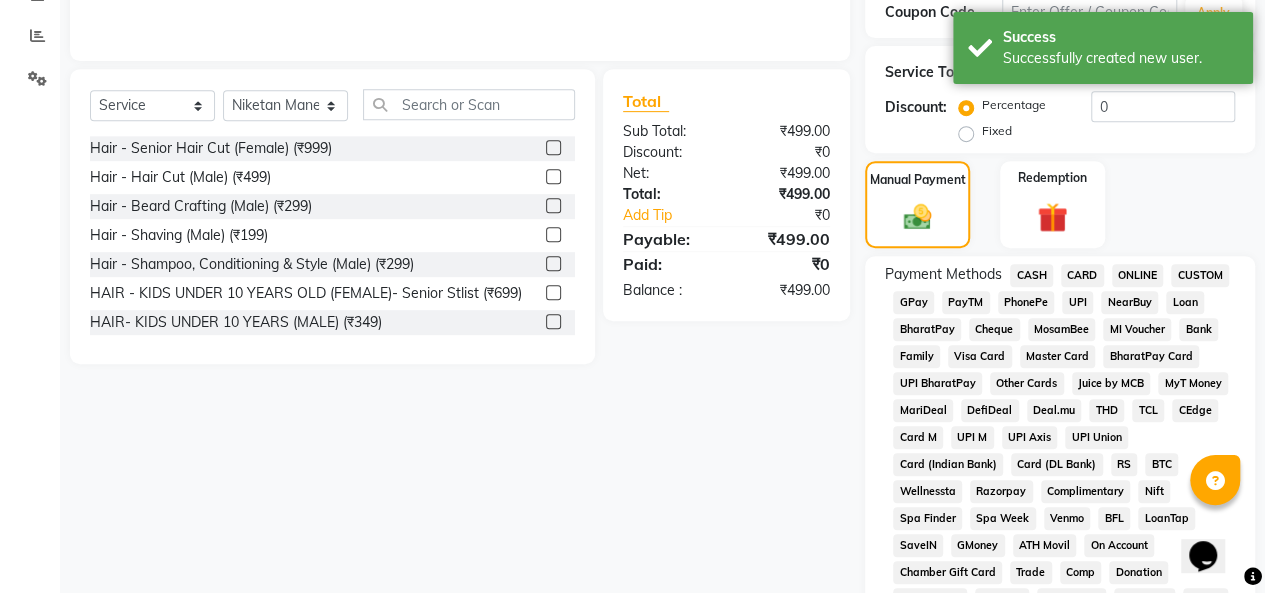 click on "UPI" 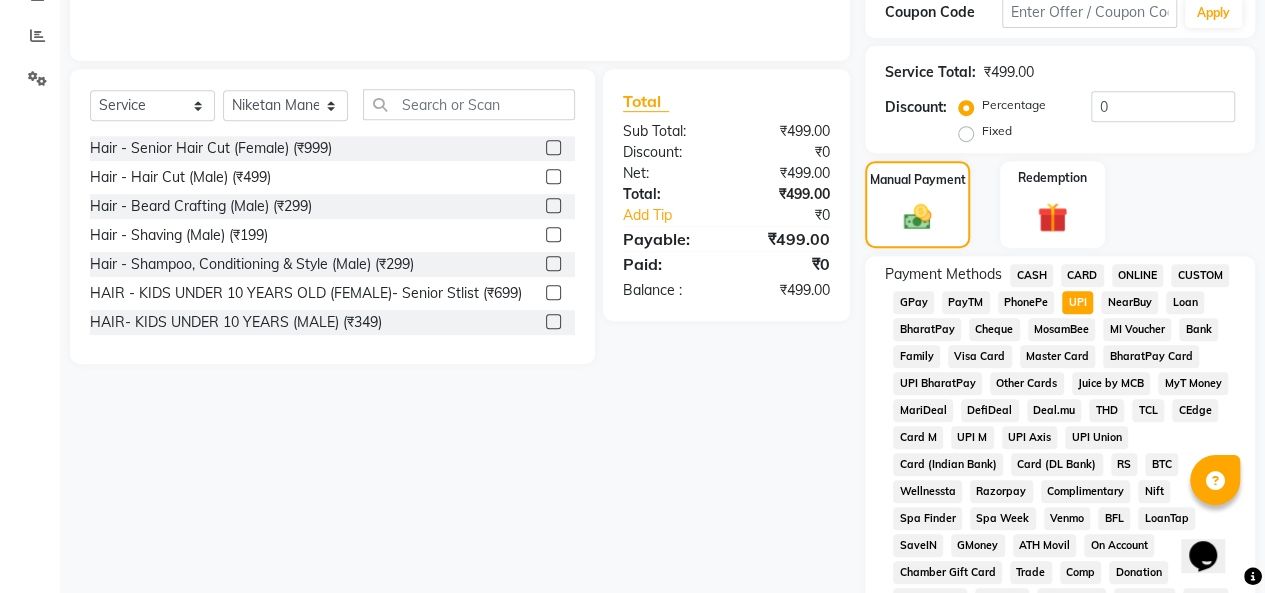 click on "Add Payment" 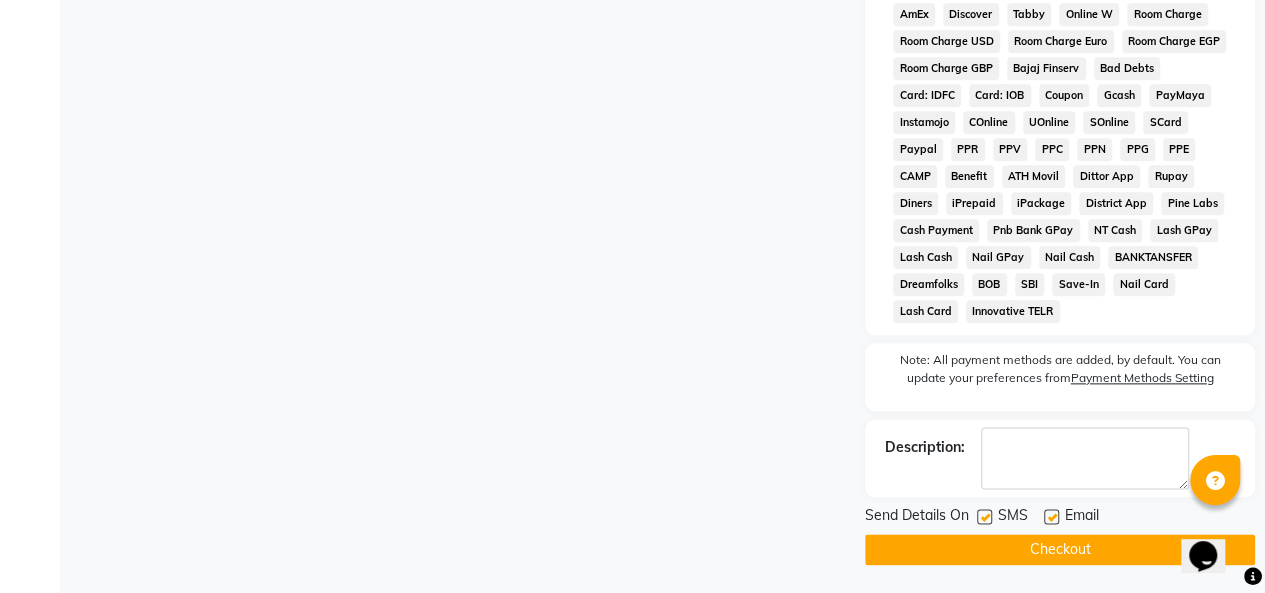 scroll, scrollTop: 1052, scrollLeft: 0, axis: vertical 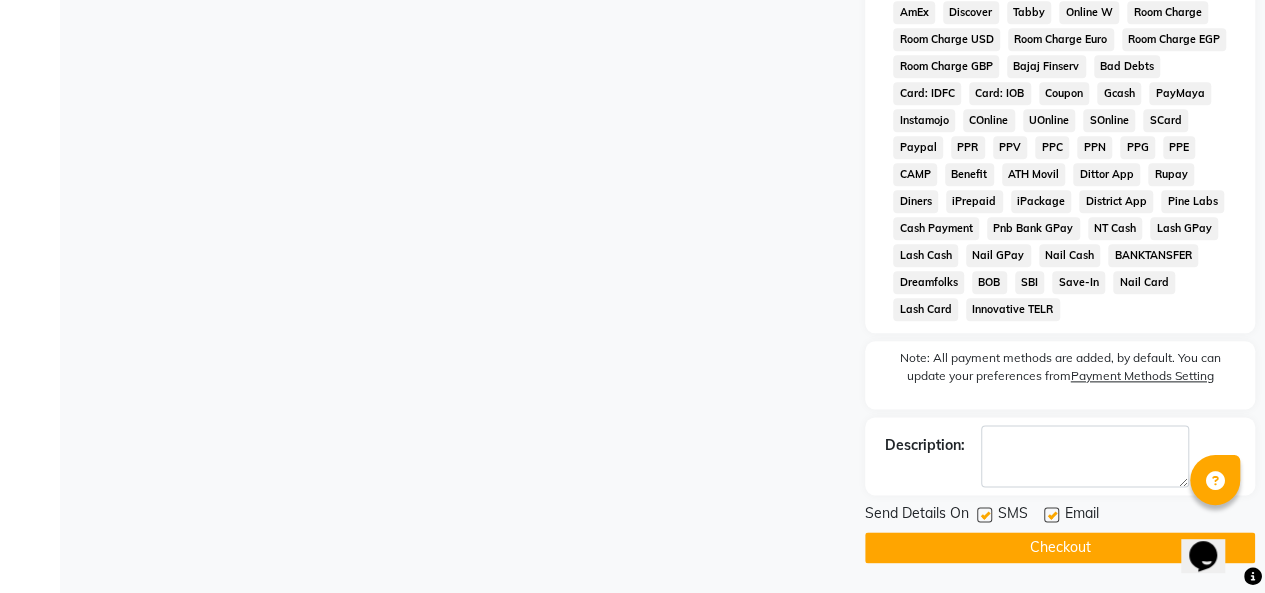 click on "Checkout" 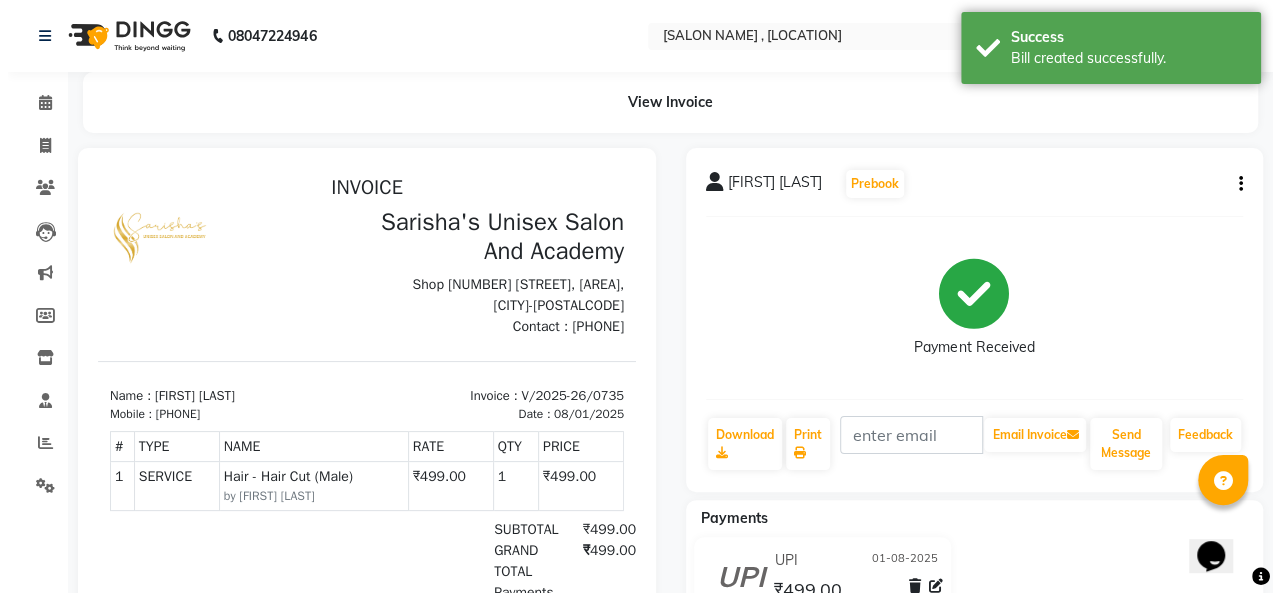 scroll, scrollTop: 0, scrollLeft: 0, axis: both 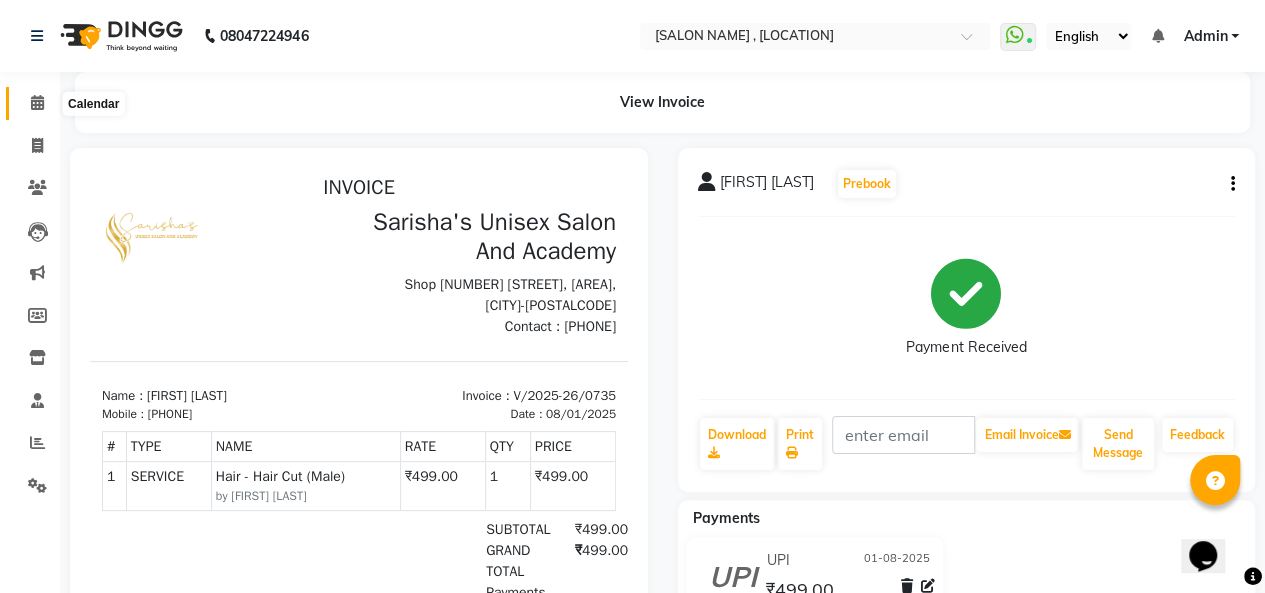 click 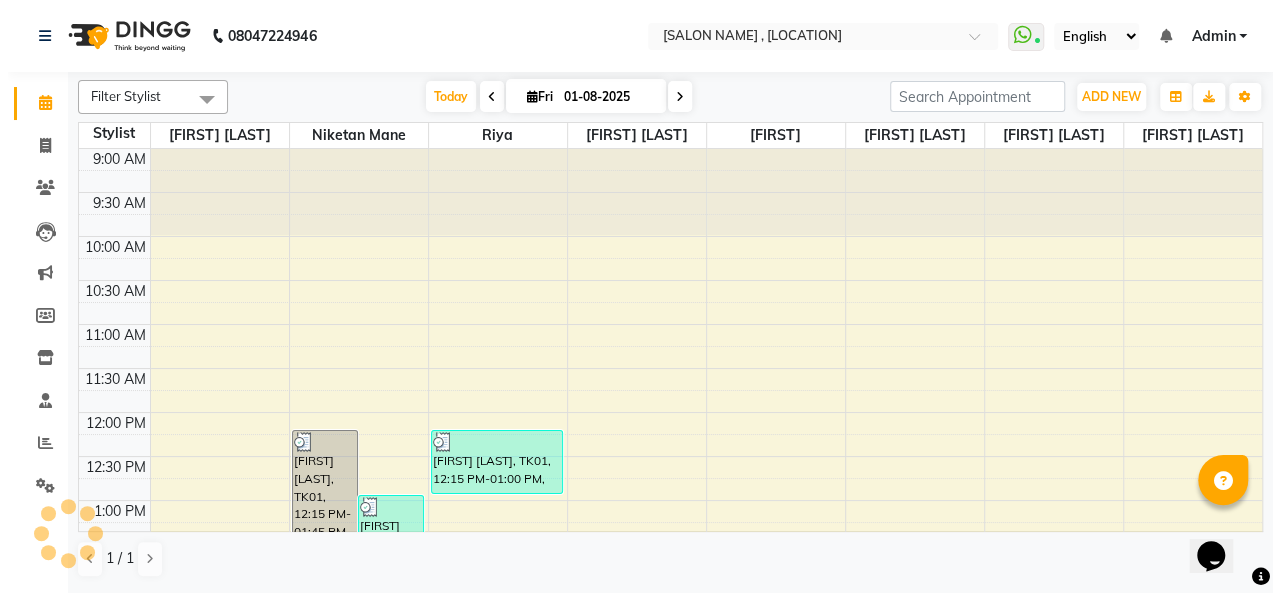 scroll, scrollTop: 0, scrollLeft: 0, axis: both 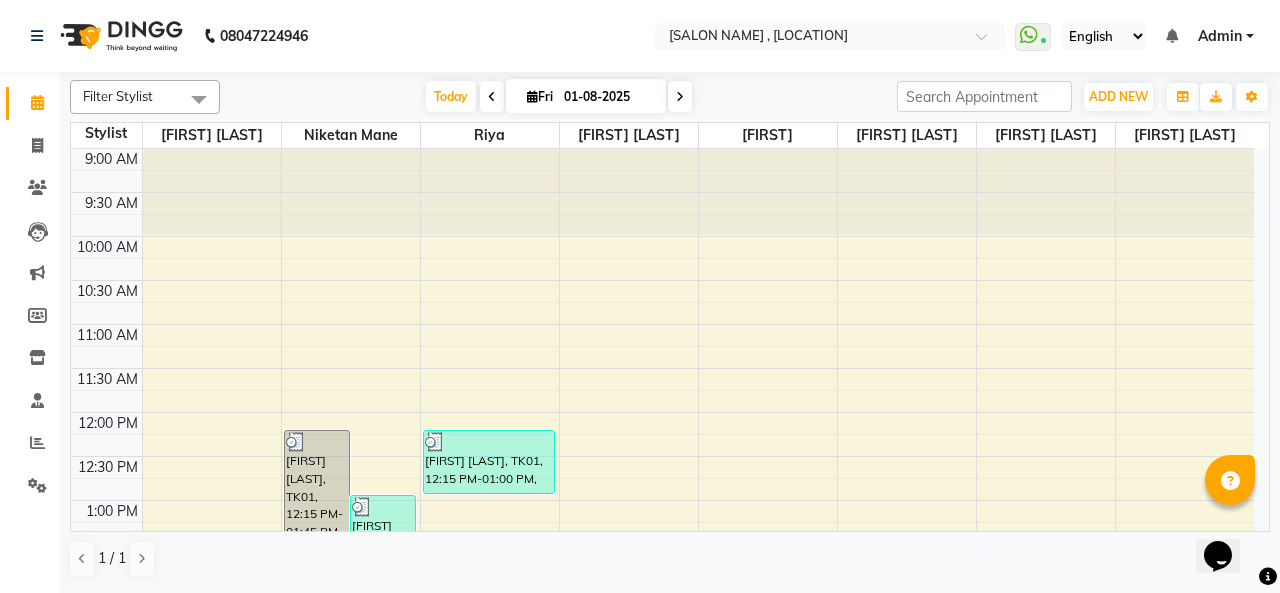 click on "English ENGLISH Español العربية मराठी हिंदी ગુજરાતી தமிழ் 中文" at bounding box center [1103, 36] 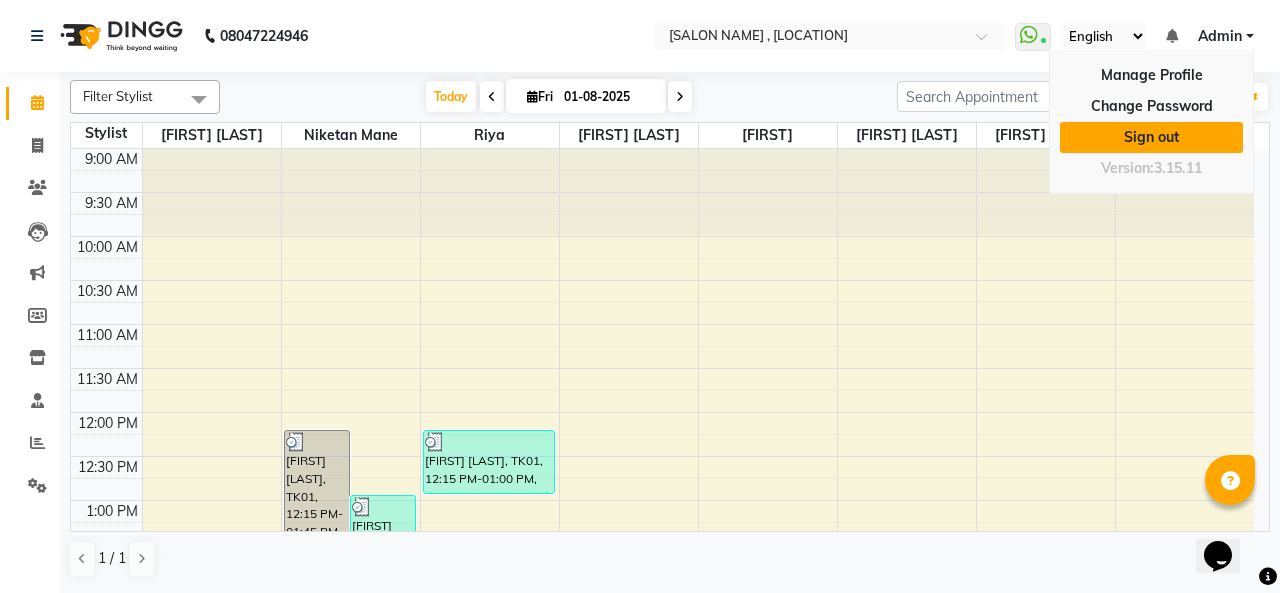 click on "Sign out" at bounding box center [1151, 137] 